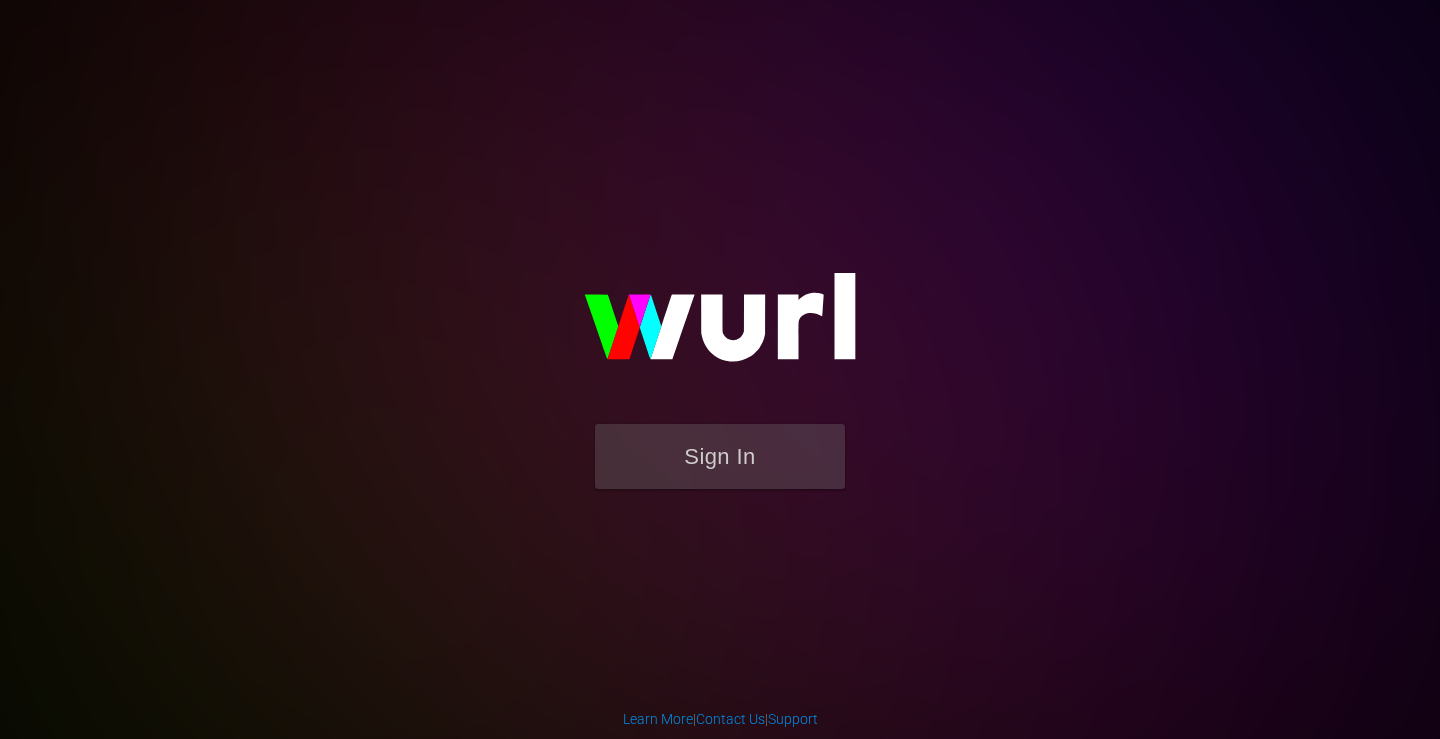 scroll, scrollTop: 0, scrollLeft: 0, axis: both 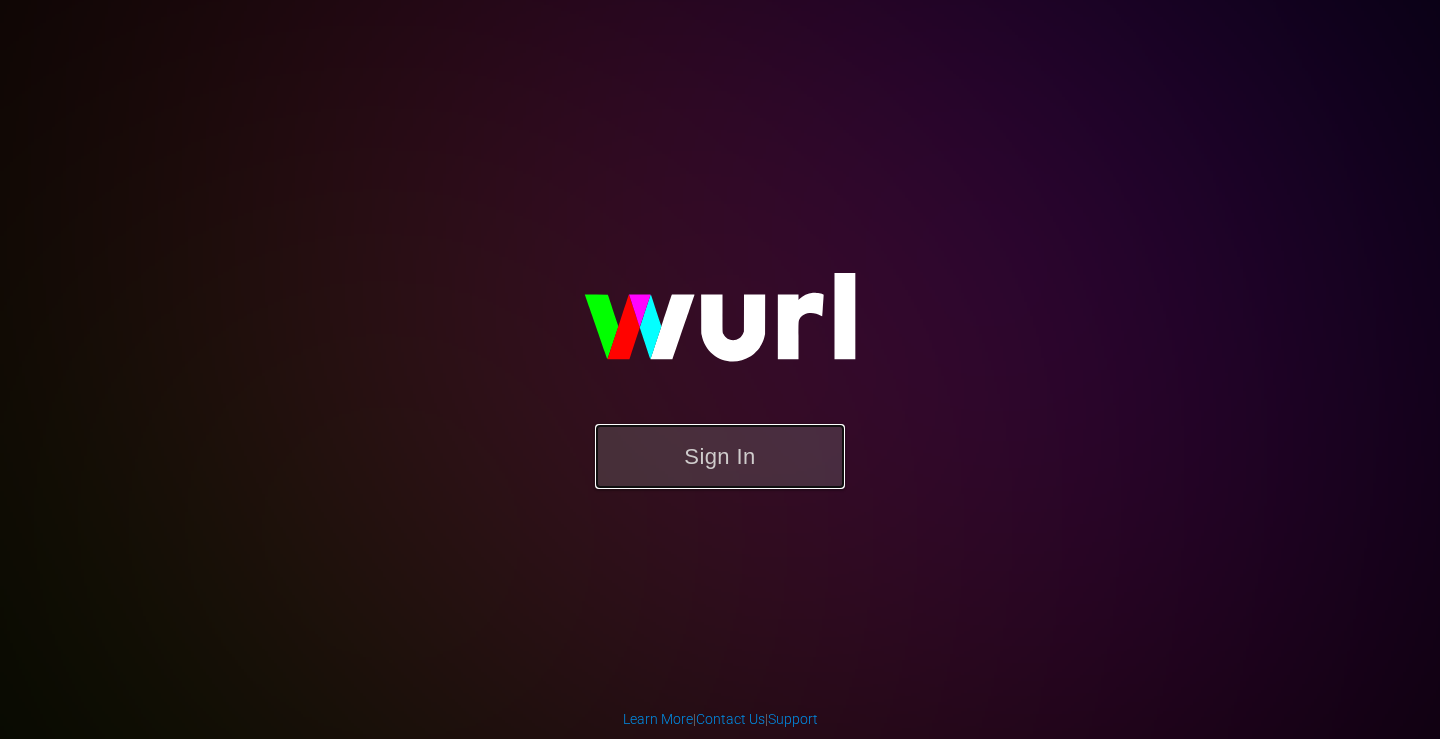 click on "Sign In" at bounding box center [720, 456] 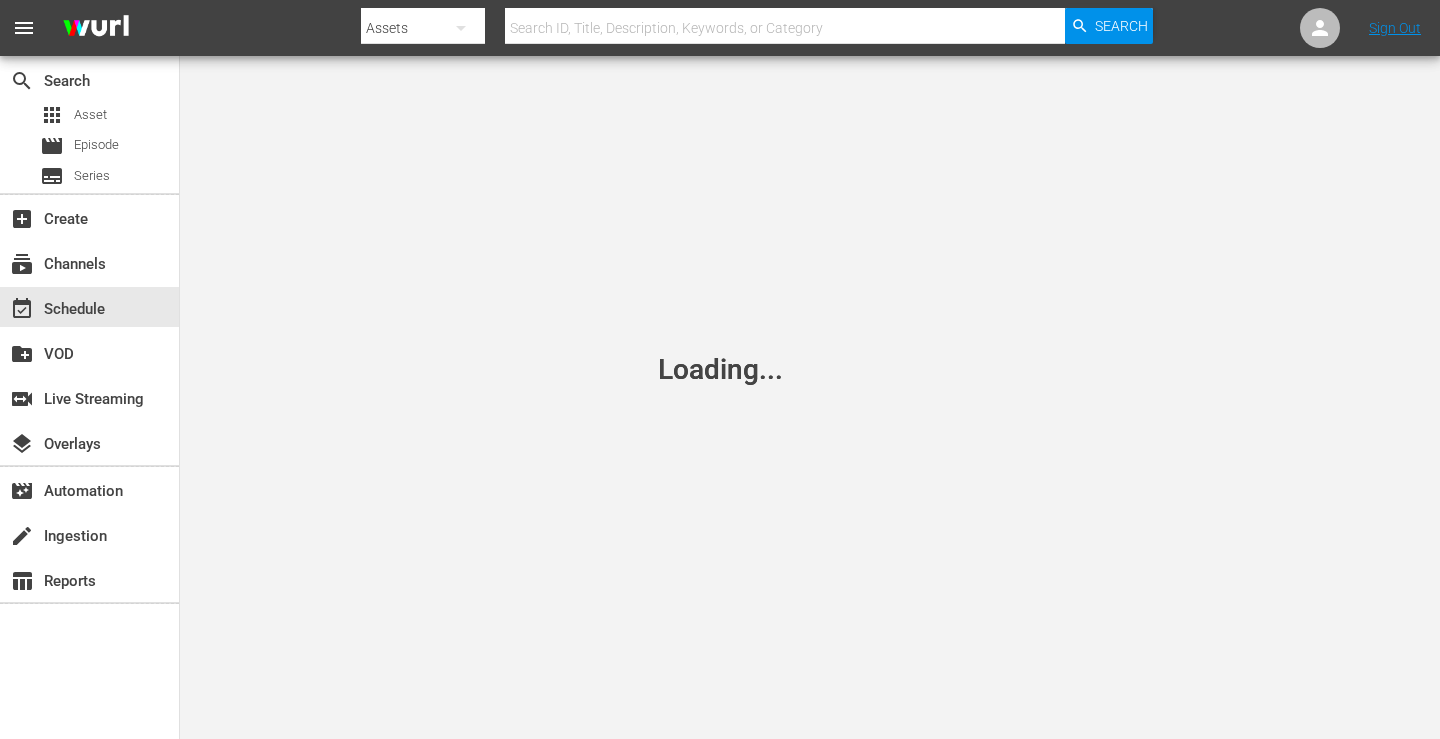 scroll, scrollTop: 0, scrollLeft: 0, axis: both 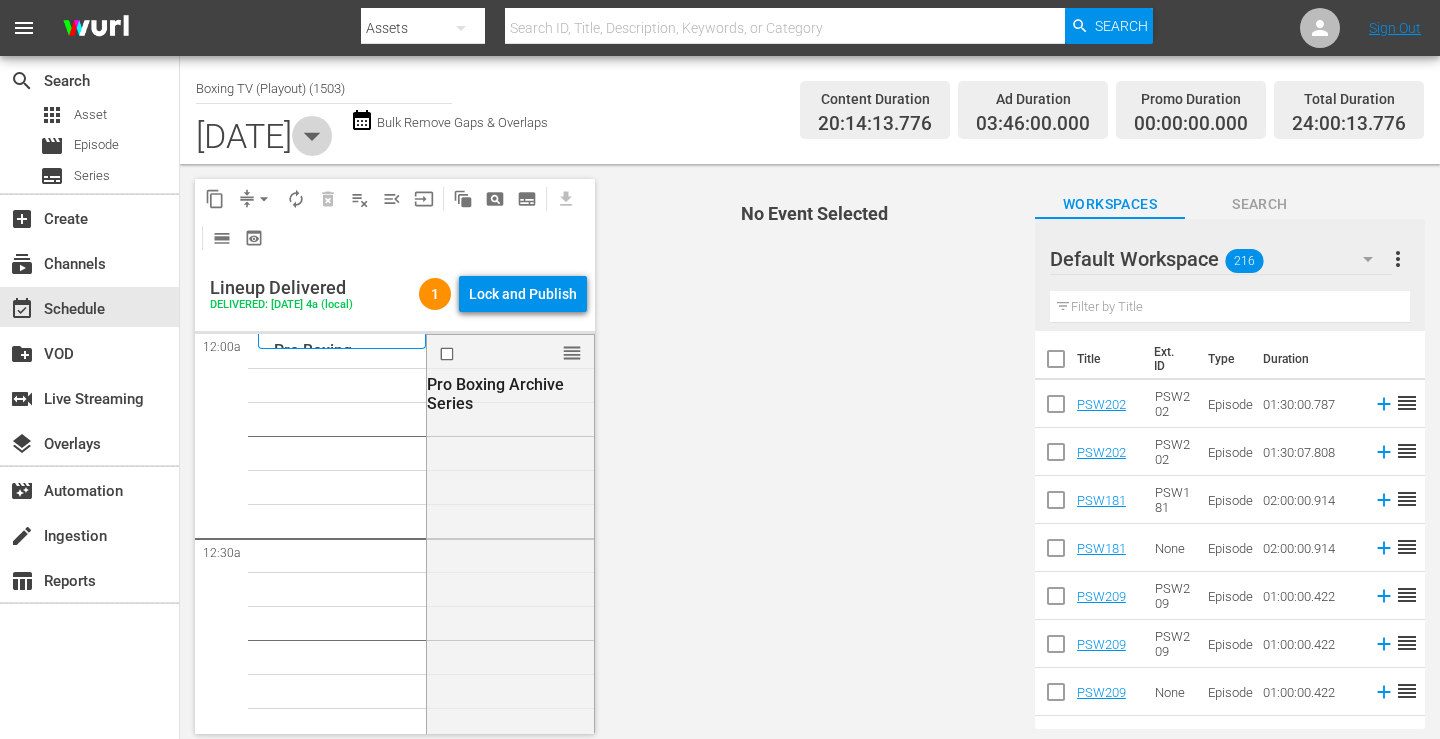 click 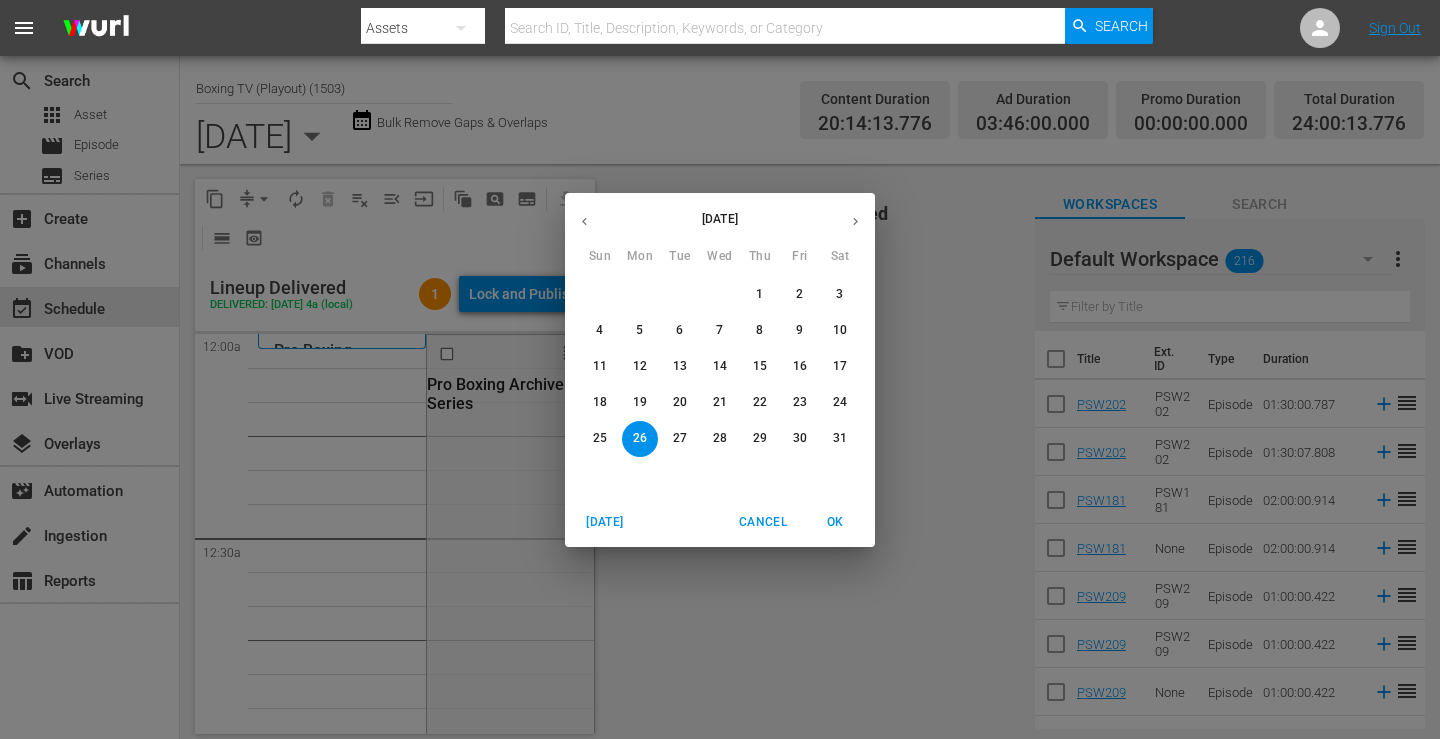 click on "[DATE]" at bounding box center [605, 522] 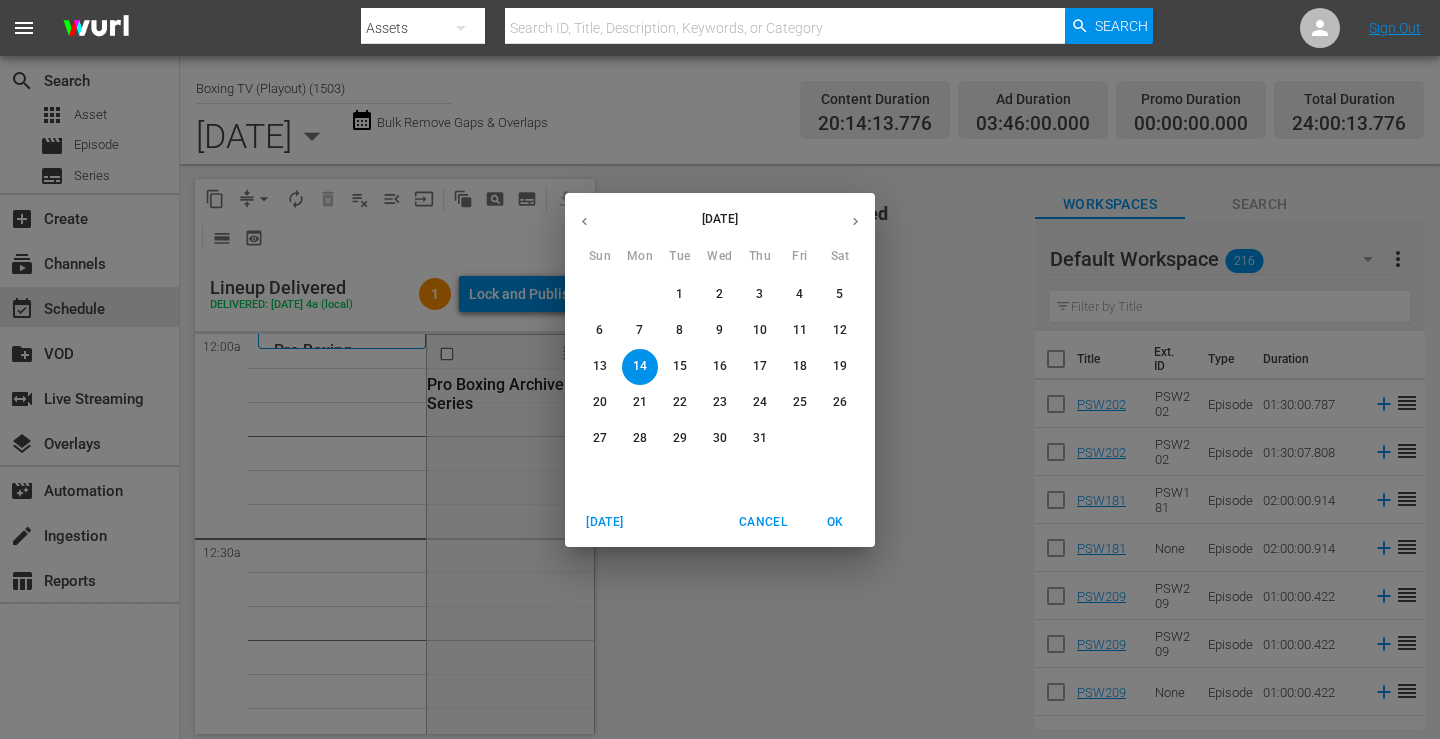 click on "OK" at bounding box center [835, 522] 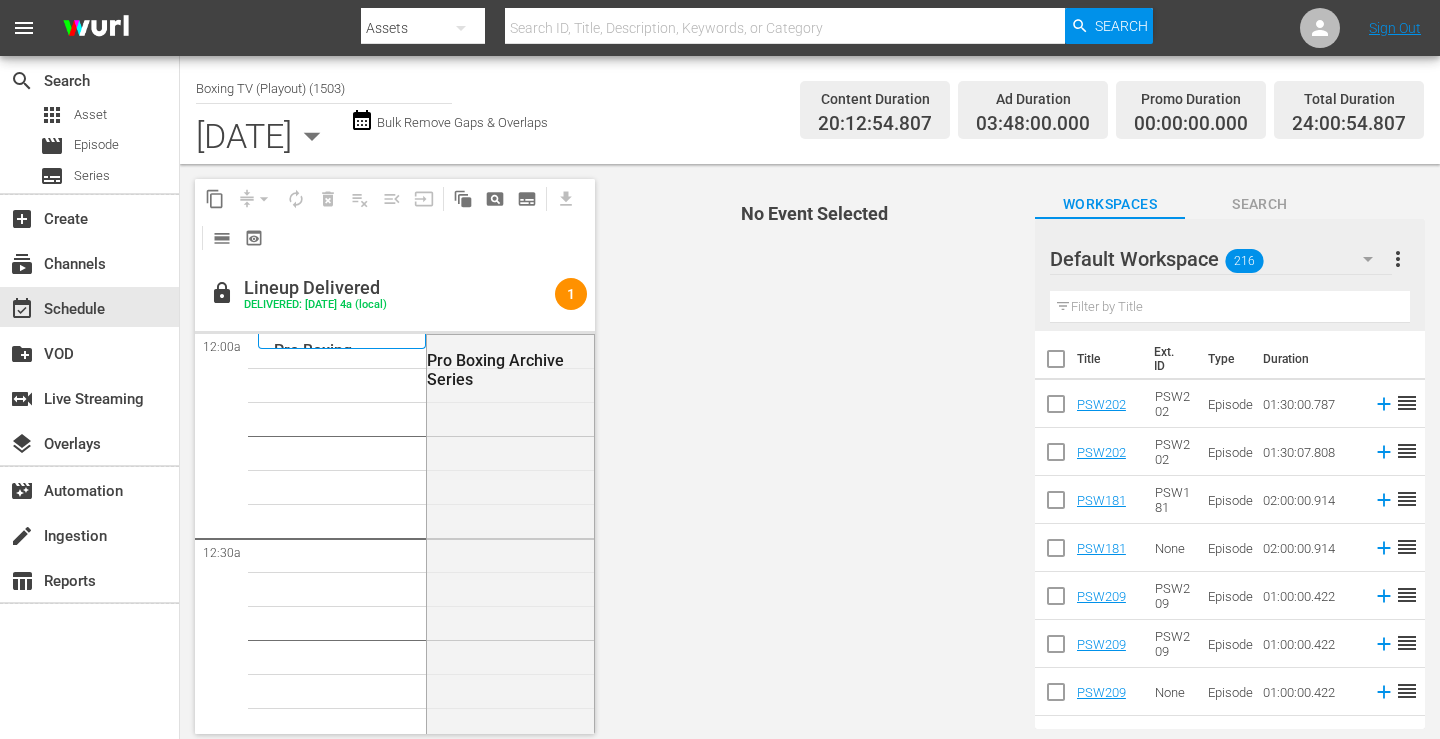 drag, startPoint x: 1437, startPoint y: 457, endPoint x: 308, endPoint y: 87, distance: 1188.0829 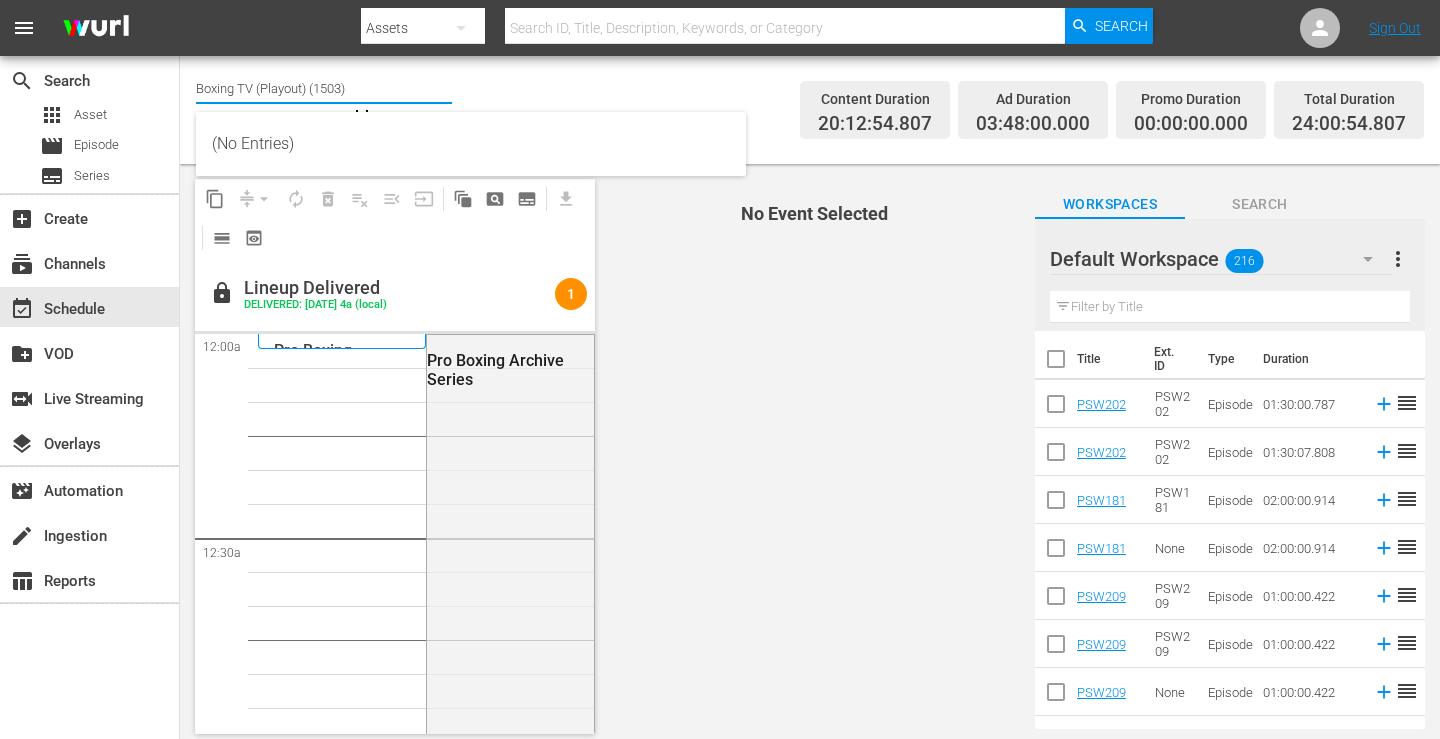 click on "Boxing TV (Playout) (1503)" at bounding box center (324, 88) 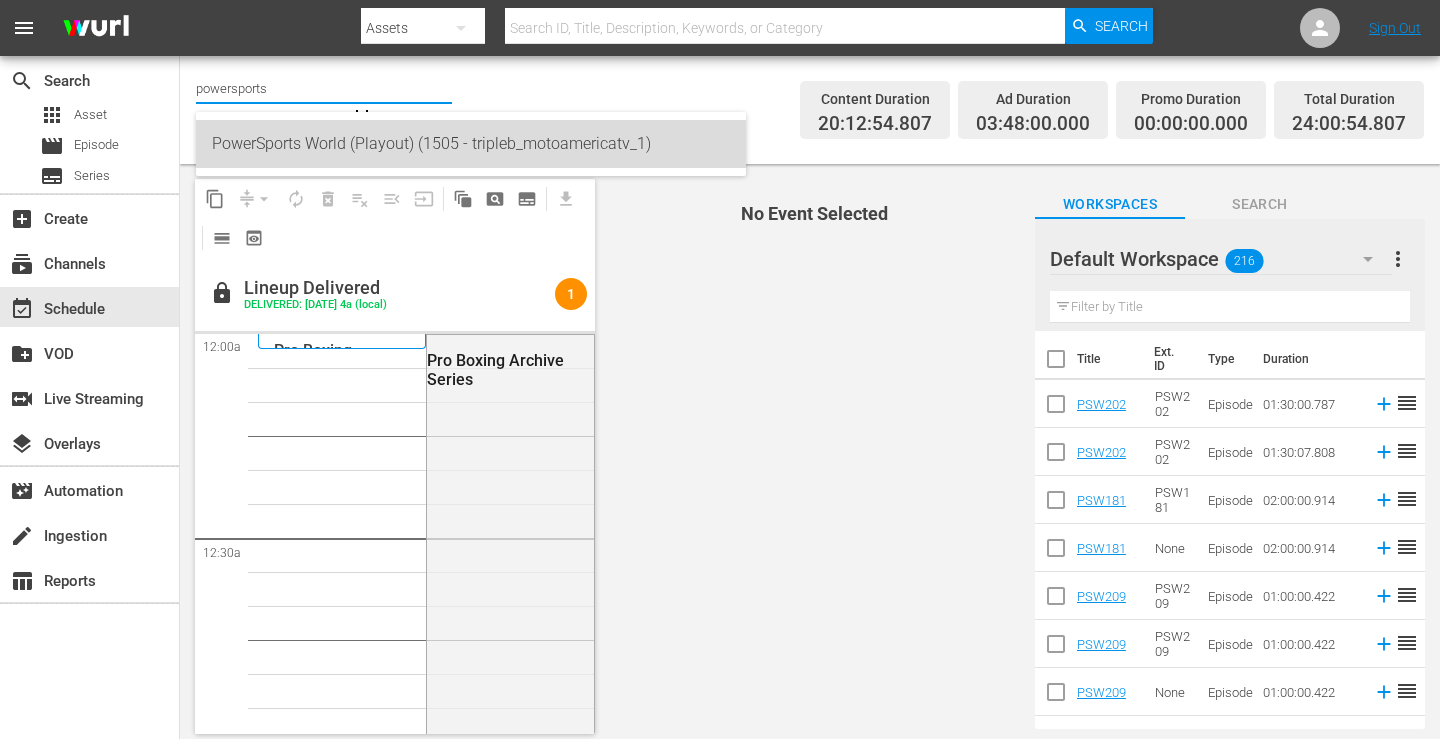 click on "PowerSports World (Playout) (1505 - tripleb_motoamericatv_1)" at bounding box center (471, 144) 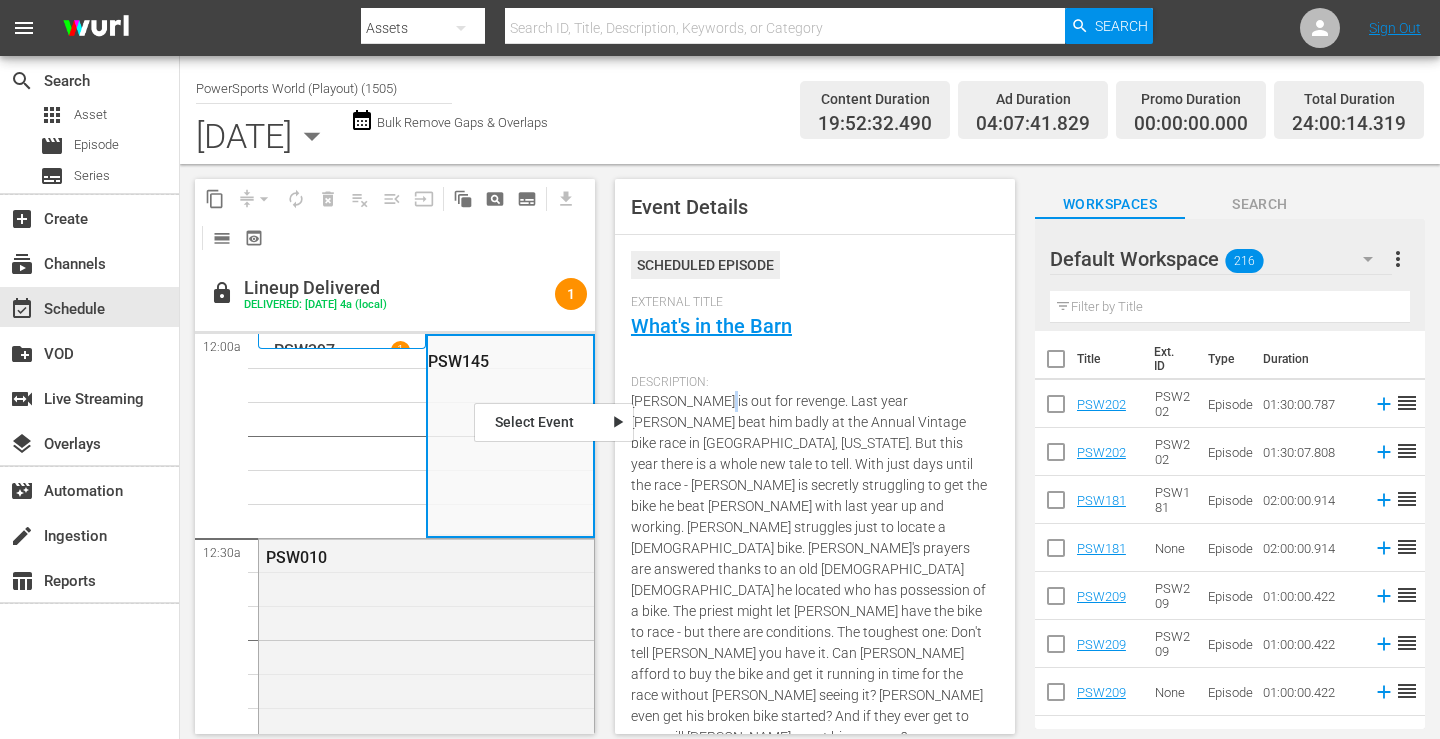 click on "[PERSON_NAME] is out for revenge. Last year [PERSON_NAME] beat him badly at the Annual Vintage bike race in [GEOGRAPHIC_DATA], [US_STATE]. But this year there is a whole new tale to tell. With just days until the race - [PERSON_NAME] is secretly struggling to get the bike he beat [PERSON_NAME] with last year up and working. [PERSON_NAME] struggles just to locate a [DEMOGRAPHIC_DATA] bike. [PERSON_NAME]'s prayers are answered thanks to an old [DEMOGRAPHIC_DATA] [DEMOGRAPHIC_DATA] he located who has possession of a bike. The priest might let [PERSON_NAME] have the bike to race - but there are conditions. The toughest one: Don't tell [PERSON_NAME] you have it. Can [PERSON_NAME] afford to buy the bike and get it running in time for the race without [PERSON_NAME] seeing it? [PERSON_NAME] even get his broken bike started? And if they ever get to race, will [PERSON_NAME] exact his revenge?" at bounding box center [809, 569] 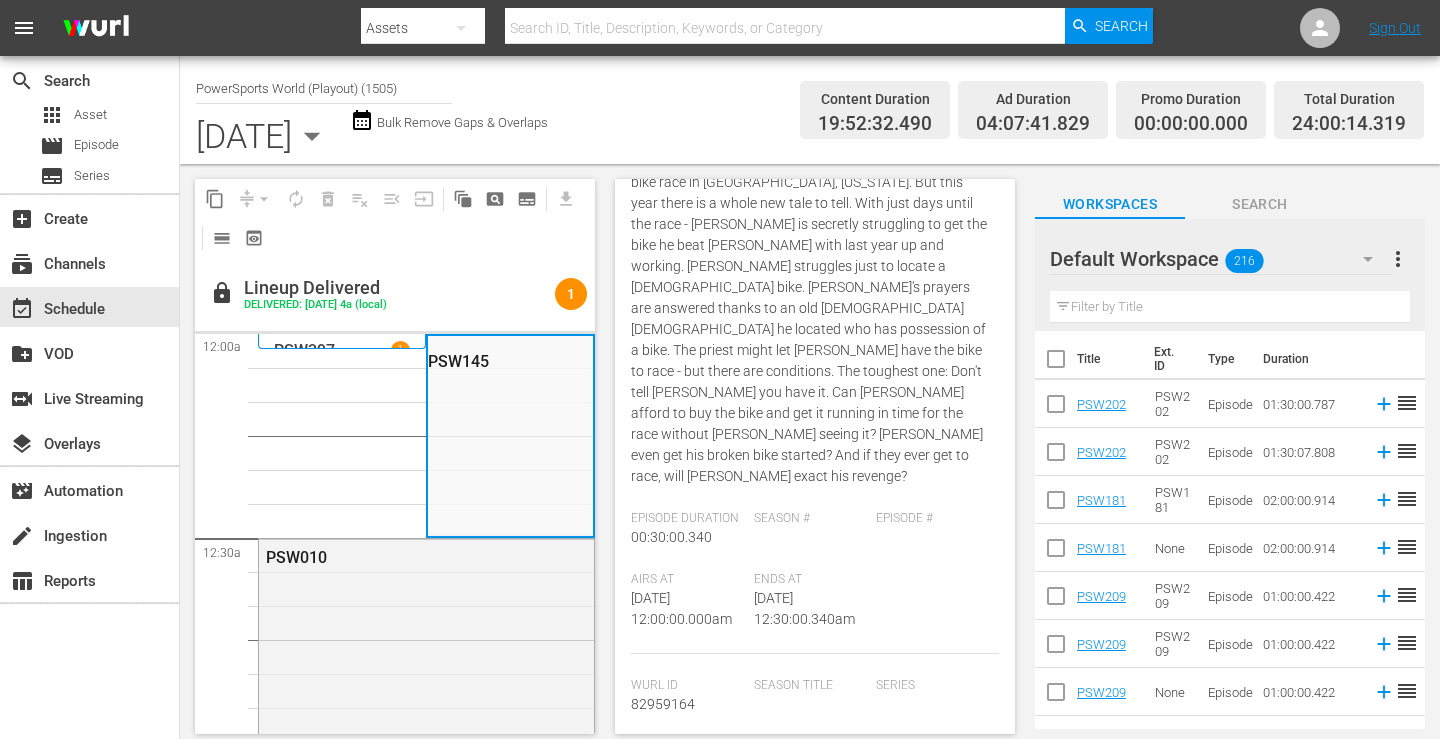 scroll, scrollTop: 300, scrollLeft: 0, axis: vertical 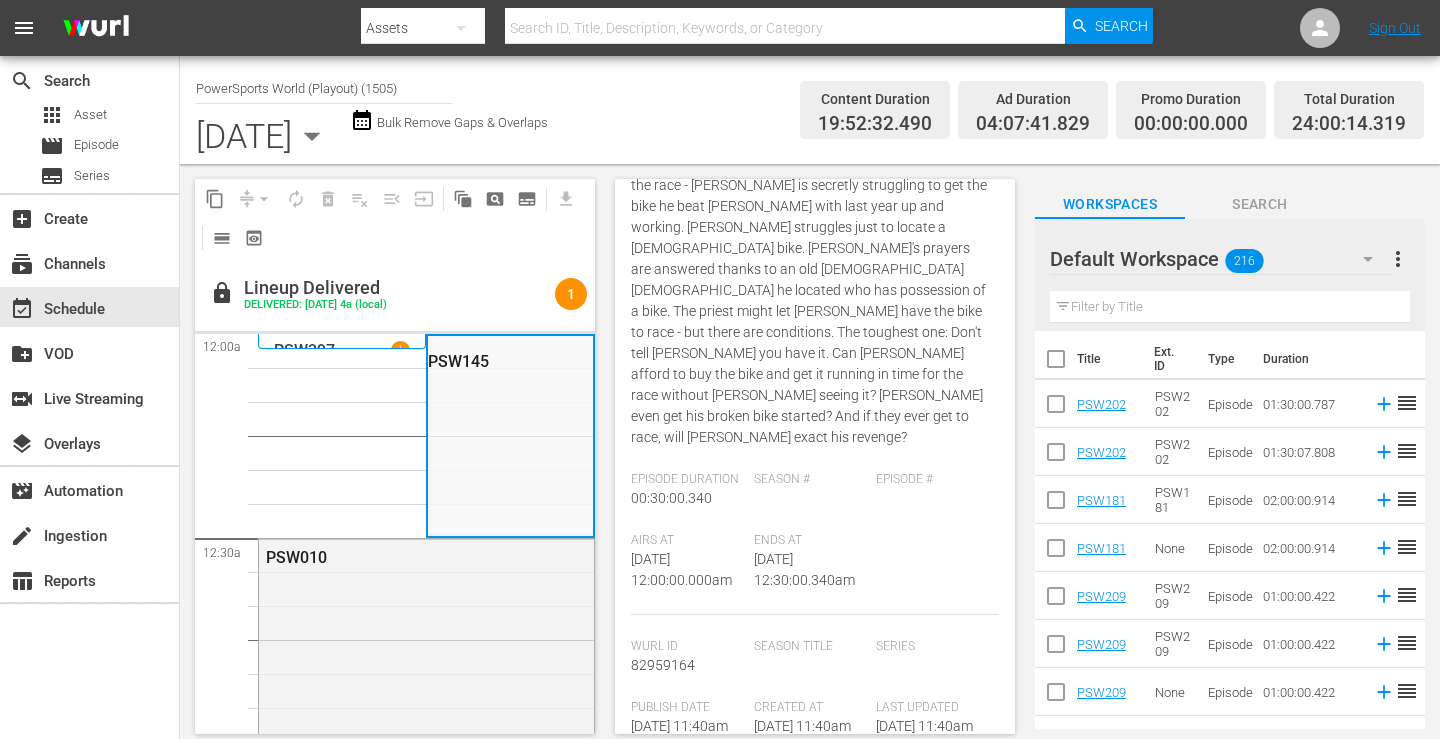 click on "[PERSON_NAME] is out for revenge. Last year [PERSON_NAME] beat him badly at the Annual Vintage bike race in [GEOGRAPHIC_DATA], [US_STATE]. But this year there is a whole new tale to tell. With just days until the race - [PERSON_NAME] is secretly struggling to get the bike he beat [PERSON_NAME] with last year up and working. [PERSON_NAME] struggles just to locate a [DEMOGRAPHIC_DATA] bike. [PERSON_NAME]'s prayers are answered thanks to an old [DEMOGRAPHIC_DATA] [DEMOGRAPHIC_DATA] he located who has possession of a bike. The priest might let [PERSON_NAME] have the bike to race - but there are conditions. The toughest one: Don't tell [PERSON_NAME] you have it. Can [PERSON_NAME] afford to buy the bike and get it running in time for the race without [PERSON_NAME] seeing it? [PERSON_NAME] even get his broken bike started? And if they ever get to race, will [PERSON_NAME] exact his revenge?" at bounding box center [809, 269] 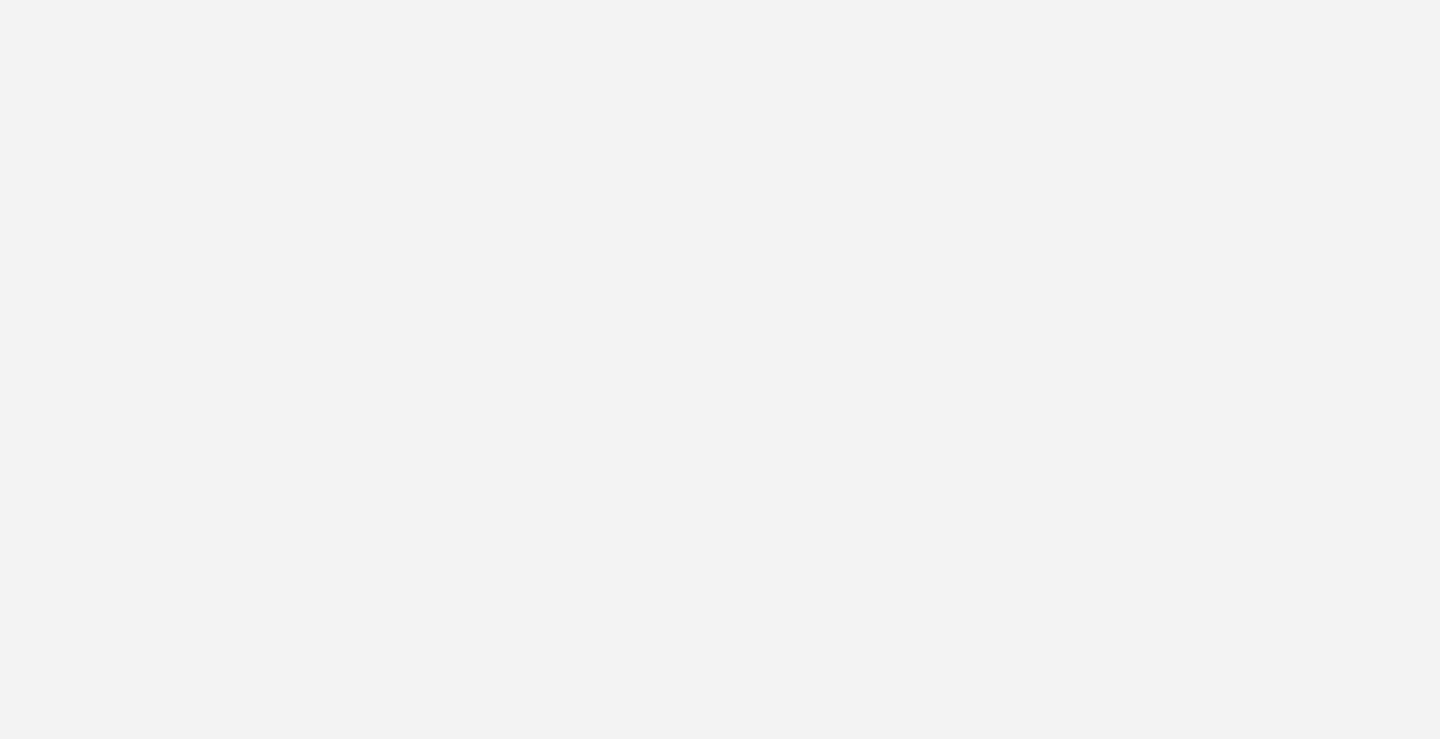 scroll, scrollTop: 0, scrollLeft: 0, axis: both 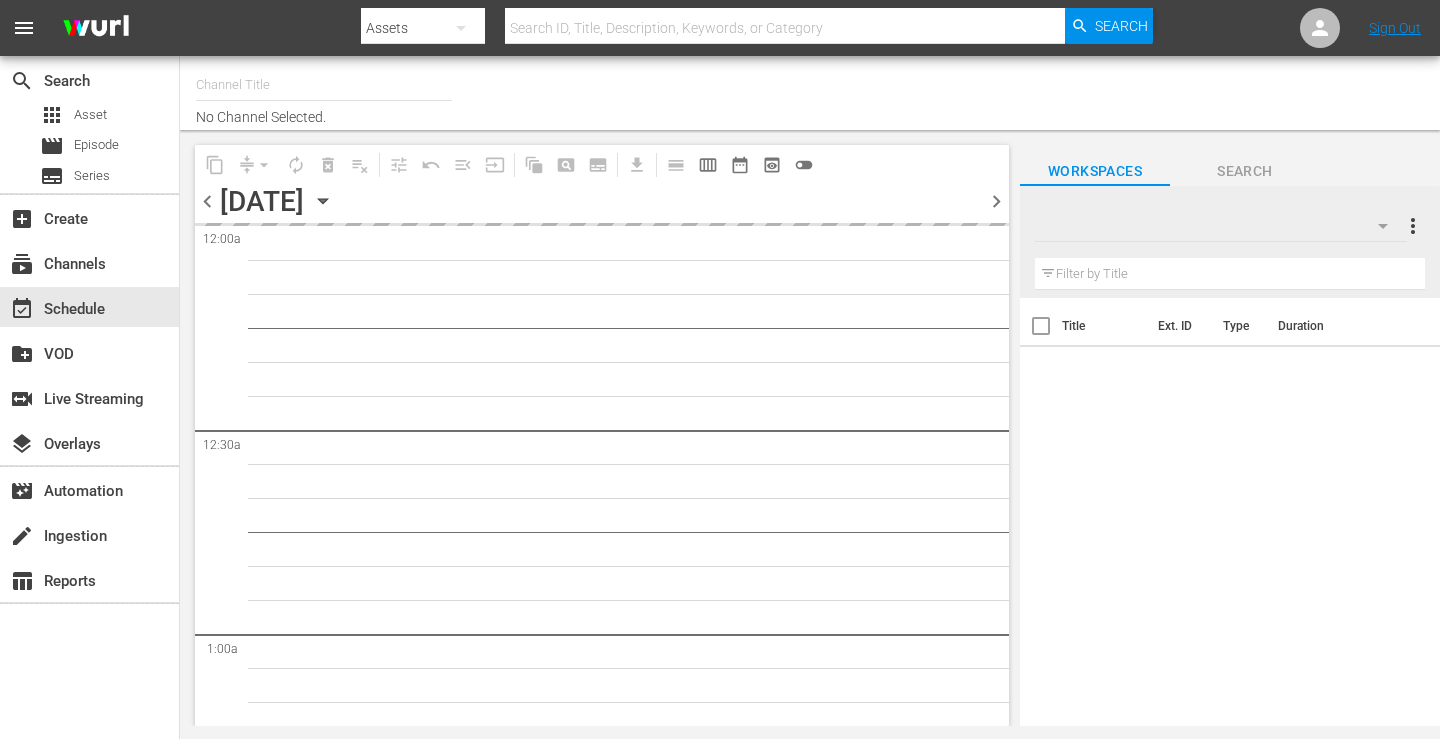 type on "PowerSports World (Playout) (1505)" 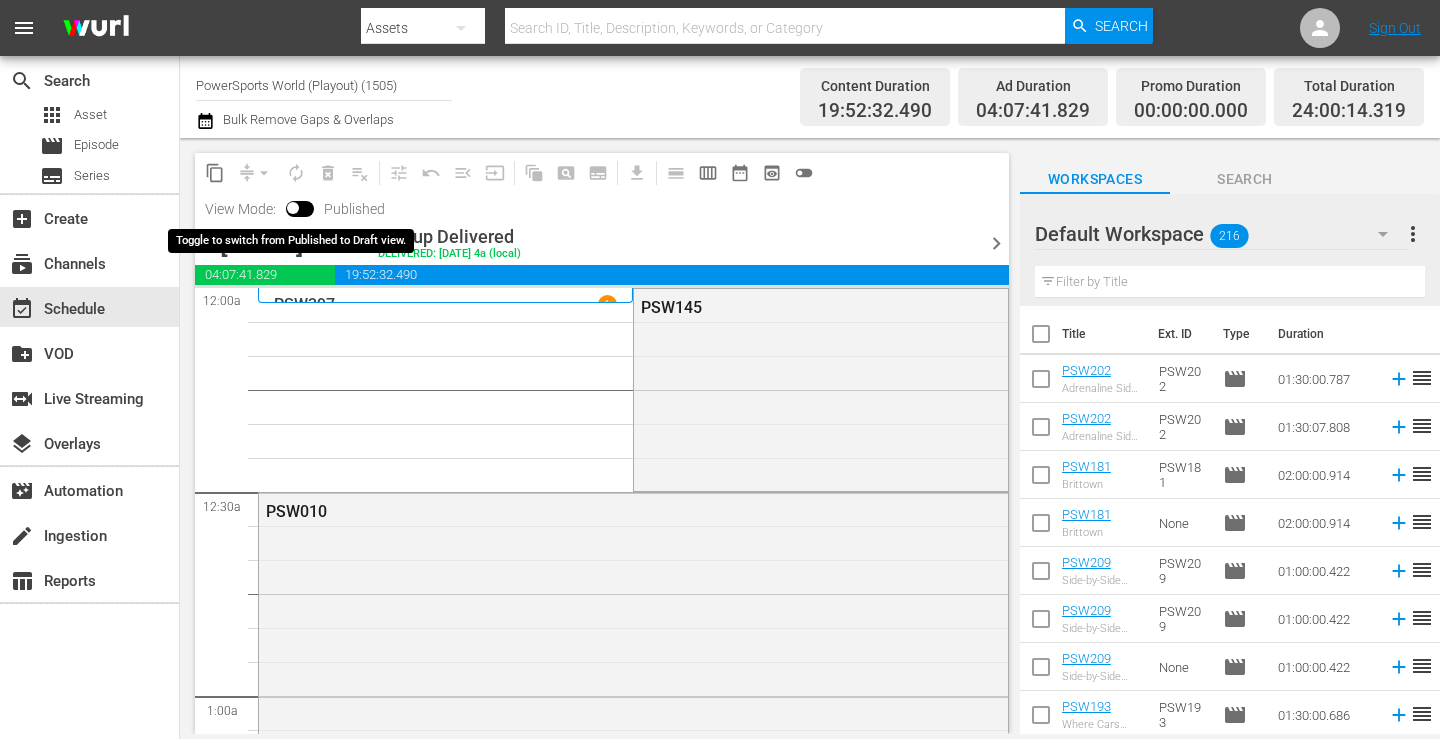 click at bounding box center (293, 212) 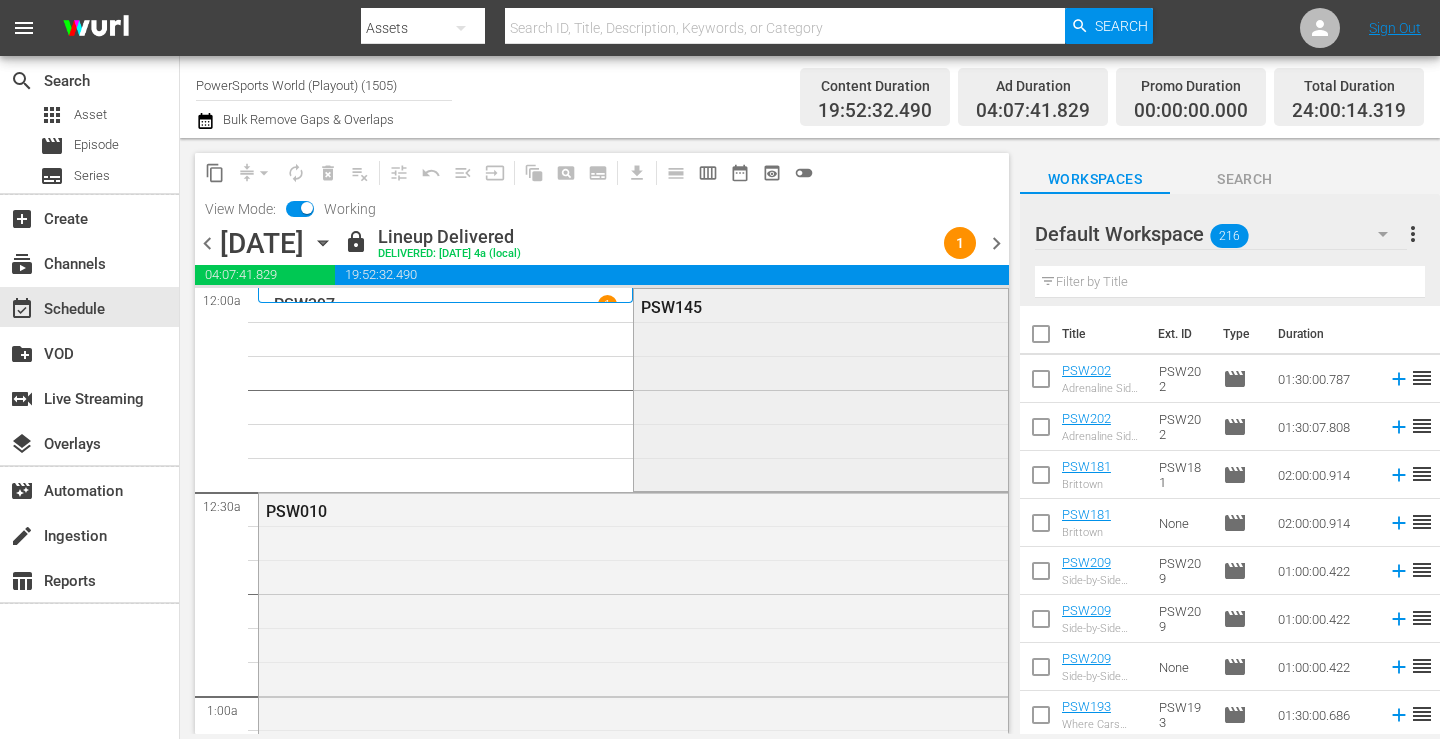 click on "PSW145" at bounding box center (820, 388) 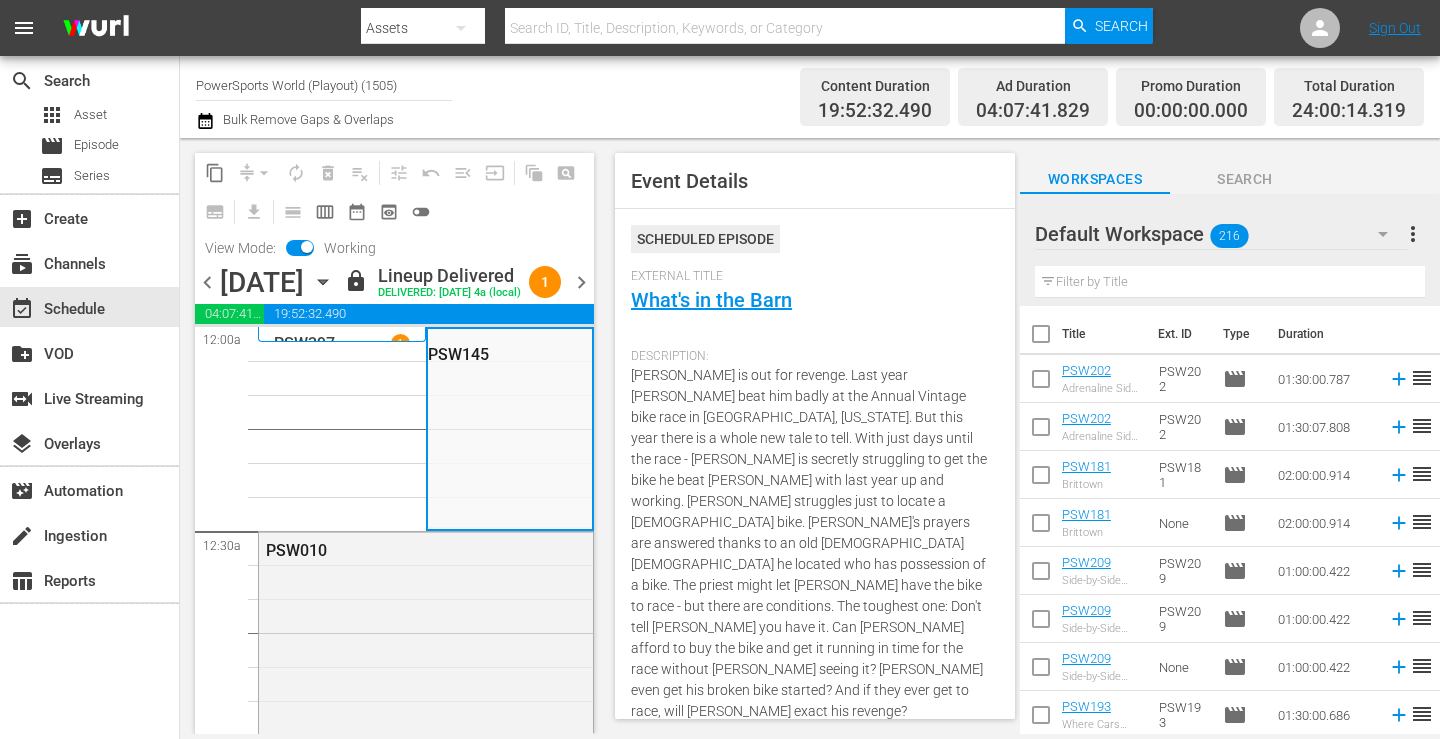 click on "Description: Matt is out for revenge. Last year Dale beat him badly at the Annual Vintage bike race in Barber, Alabama. But this year there is a whole new tale to tell. With just days until the race - Dale is secretly struggling to get the bike he beat Matt with last year up and working. Matt struggles just to locate a 100-year old bike. Matt's prayers are answered thanks to an old Catholic Priest he located who has possession of a bike. The priest might let Matt have the bike to race - but there are conditions. The toughest one: Don't tell Dale you have it. Can Matt afford to buy the bike and get it running in time for the race without Dale seeing it? Will Dale even get his broken bike started? And if they ever get to race, will Matt exact his revenge?" at bounding box center [815, 542] 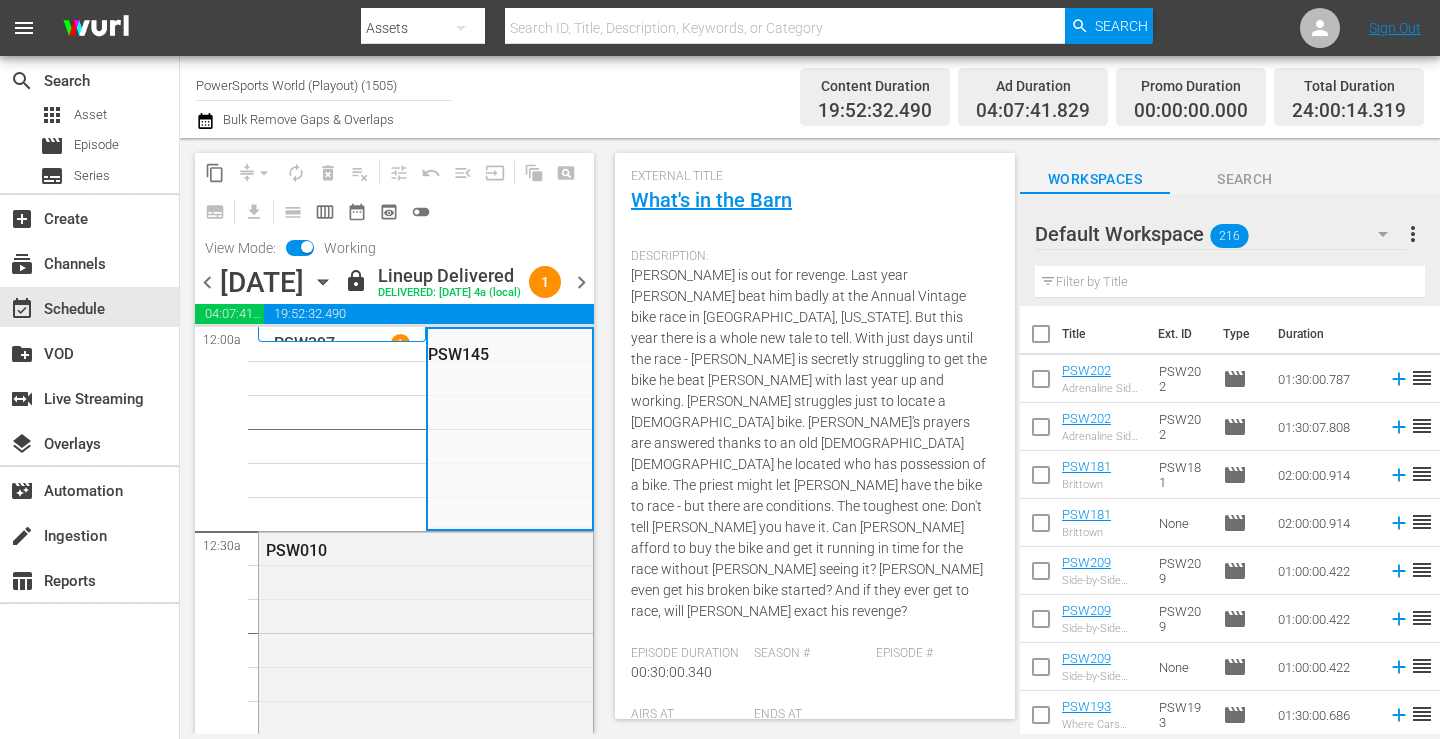 click on "[PERSON_NAME] is out for revenge. Last year [PERSON_NAME] beat him badly at the Annual Vintage bike race in [GEOGRAPHIC_DATA], [US_STATE]. But this year there is a whole new tale to tell. With just days until the race - [PERSON_NAME] is secretly struggling to get the bike he beat [PERSON_NAME] with last year up and working. [PERSON_NAME] struggles just to locate a [DEMOGRAPHIC_DATA] bike. [PERSON_NAME]'s prayers are answered thanks to an old [DEMOGRAPHIC_DATA] [DEMOGRAPHIC_DATA] he located who has possession of a bike. The priest might let [PERSON_NAME] have the bike to race - but there are conditions. The toughest one: Don't tell [PERSON_NAME] you have it. Can [PERSON_NAME] afford to buy the bike and get it running in time for the race without [PERSON_NAME] seeing it? [PERSON_NAME] even get his broken bike started? And if they ever get to race, will [PERSON_NAME] exact his revenge?" at bounding box center (809, 443) 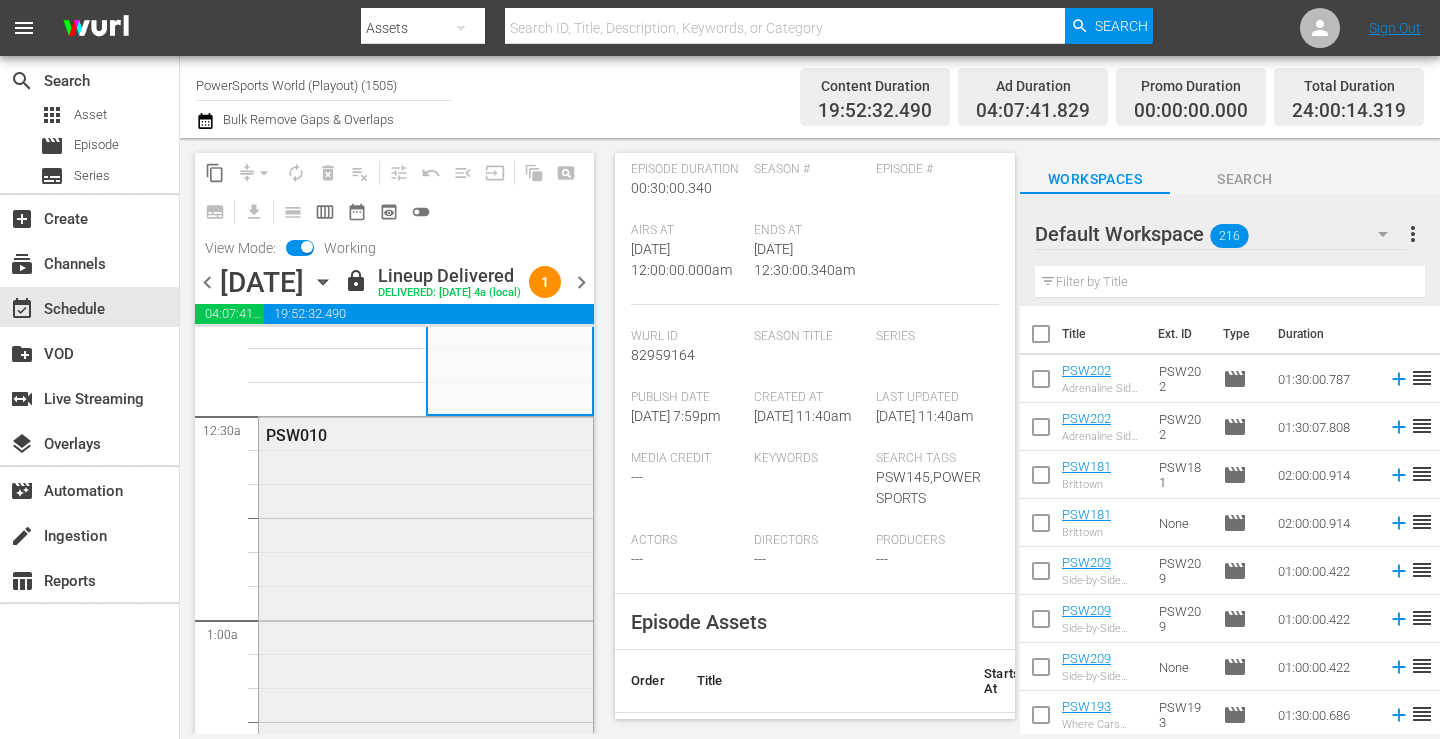 scroll, scrollTop: 300, scrollLeft: 0, axis: vertical 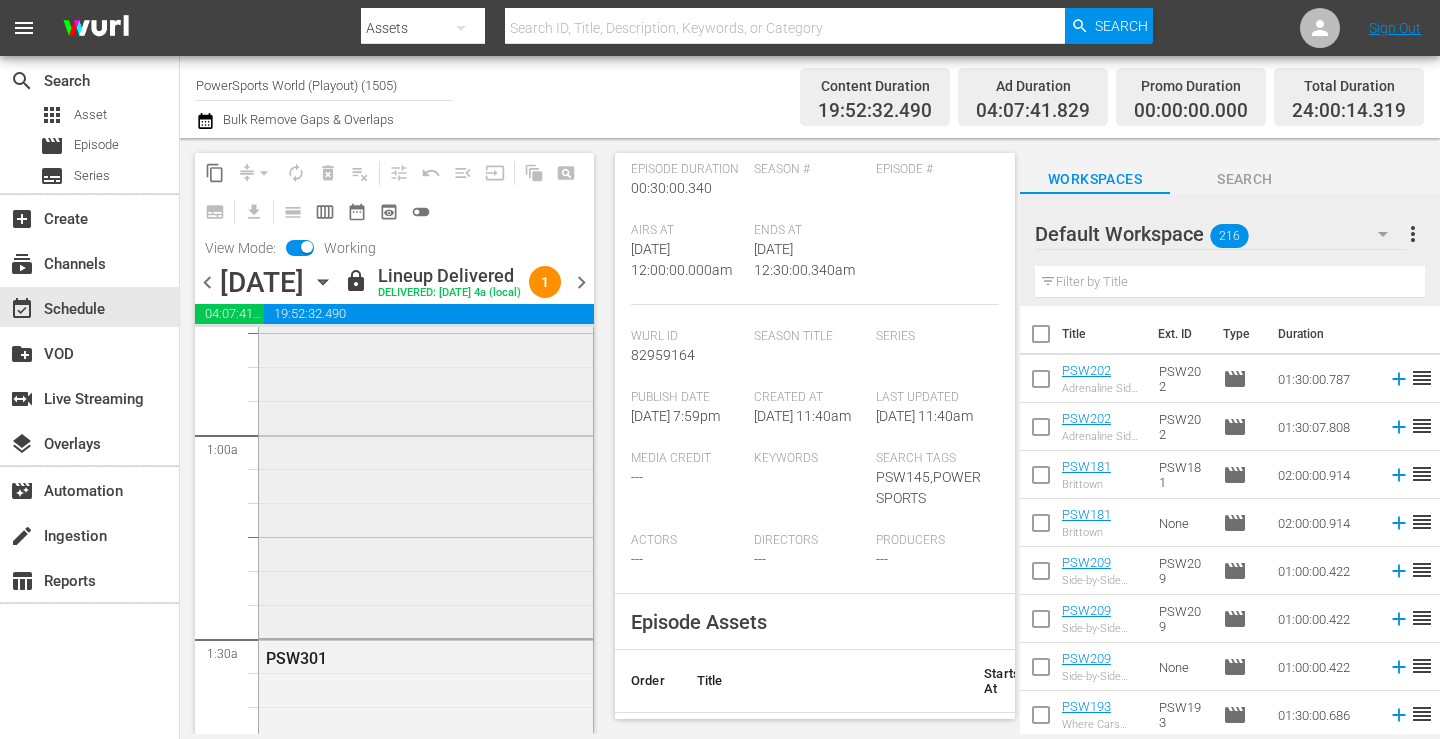 click on "PSW010" at bounding box center (426, 433) 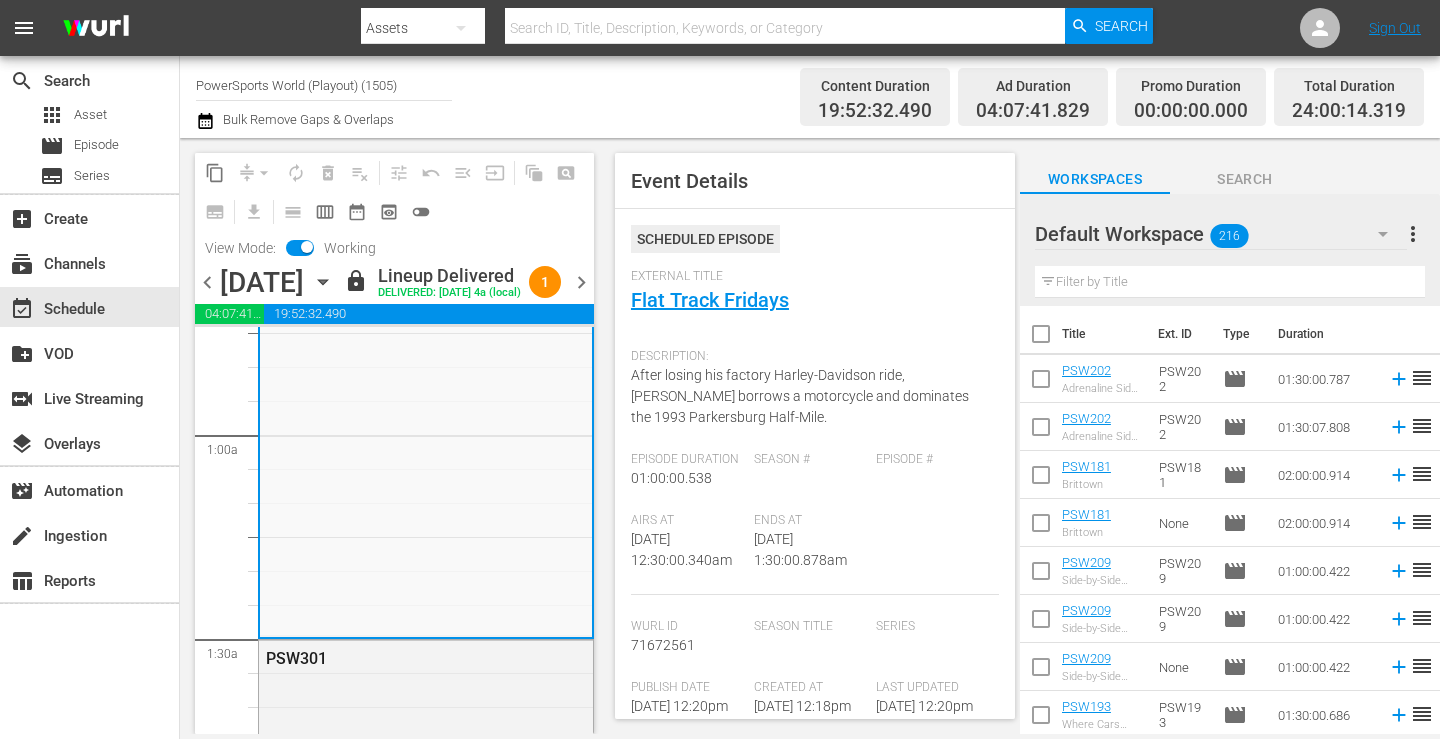 click on "Description: After losing his factory Harley-Davidson ride, Kevin Atherton borrows a motorcycle and dominates the 1993 Parkersburg Half-Mile." at bounding box center [815, 395] 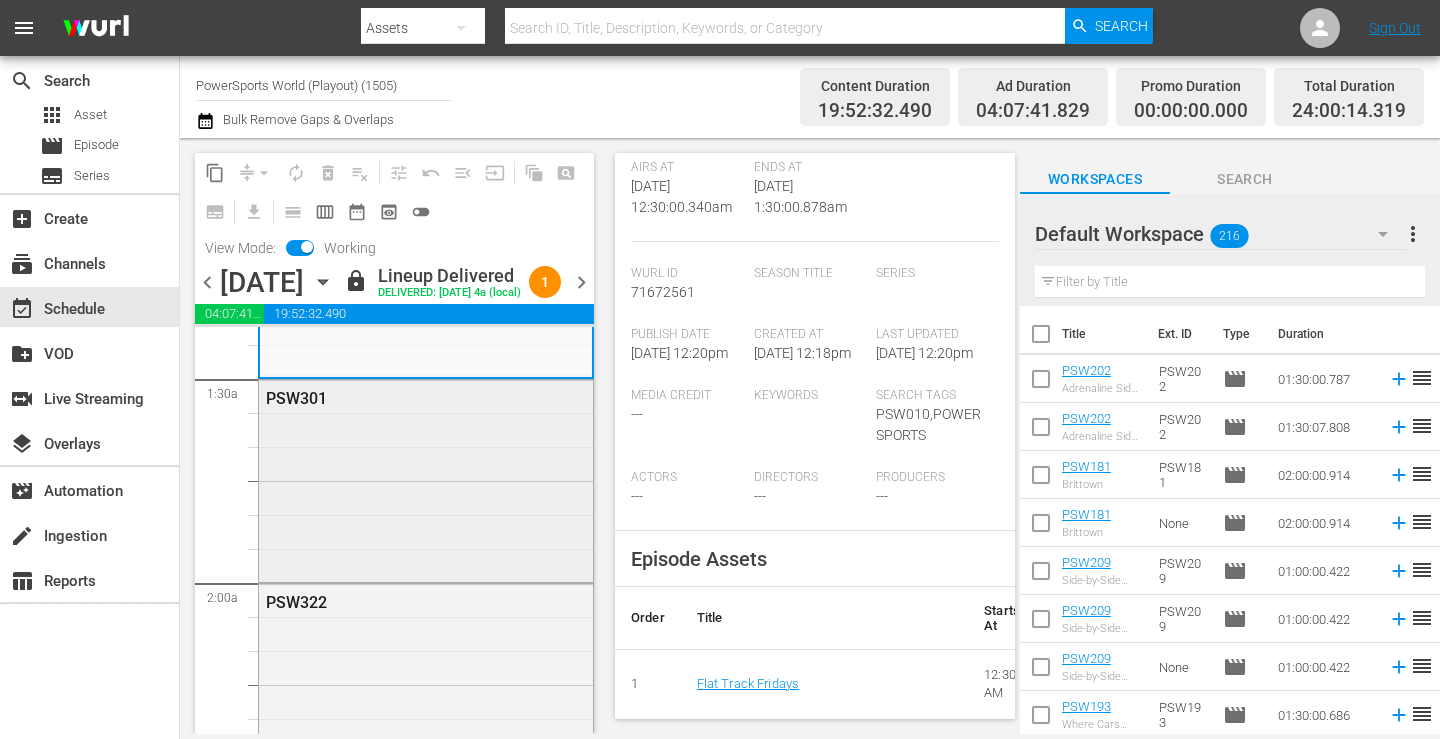 scroll, scrollTop: 600, scrollLeft: 0, axis: vertical 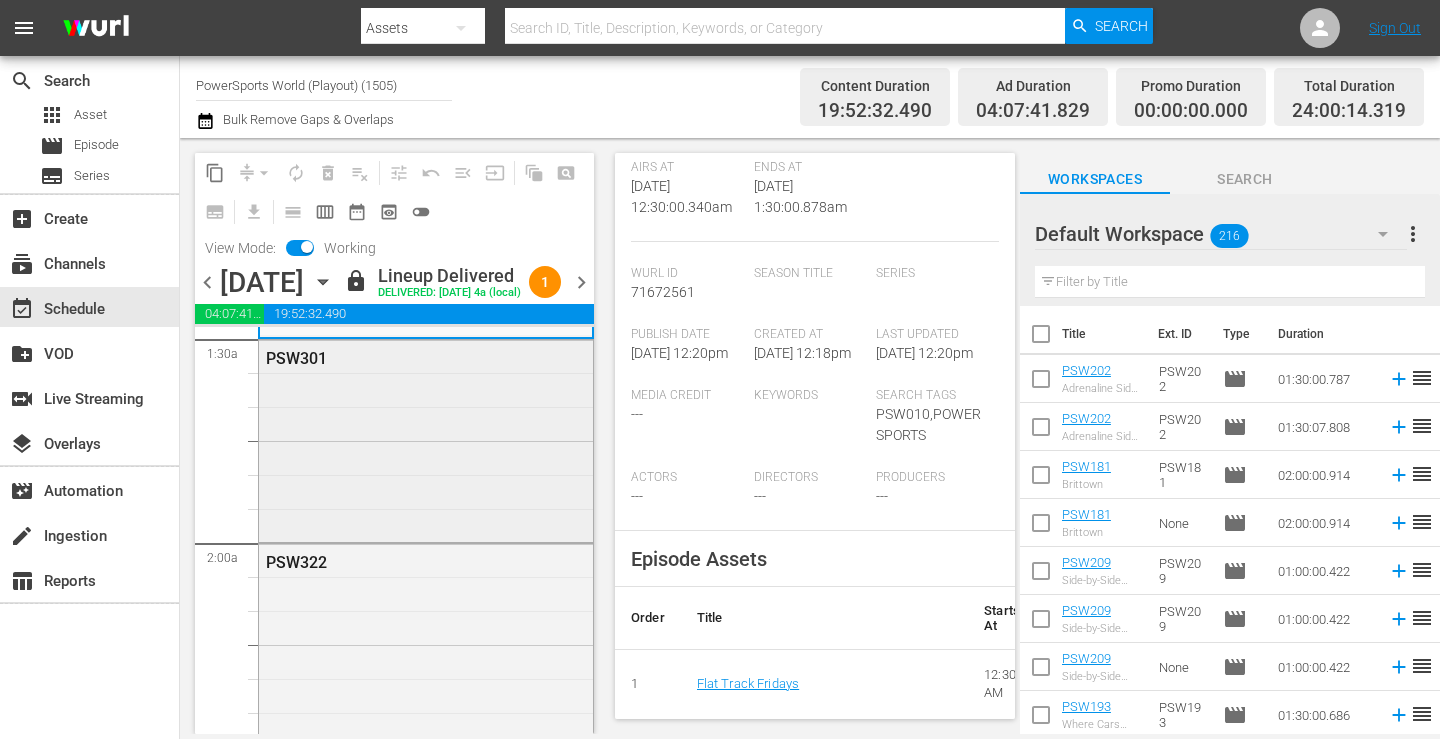 click on "PSW301" at bounding box center (426, 439) 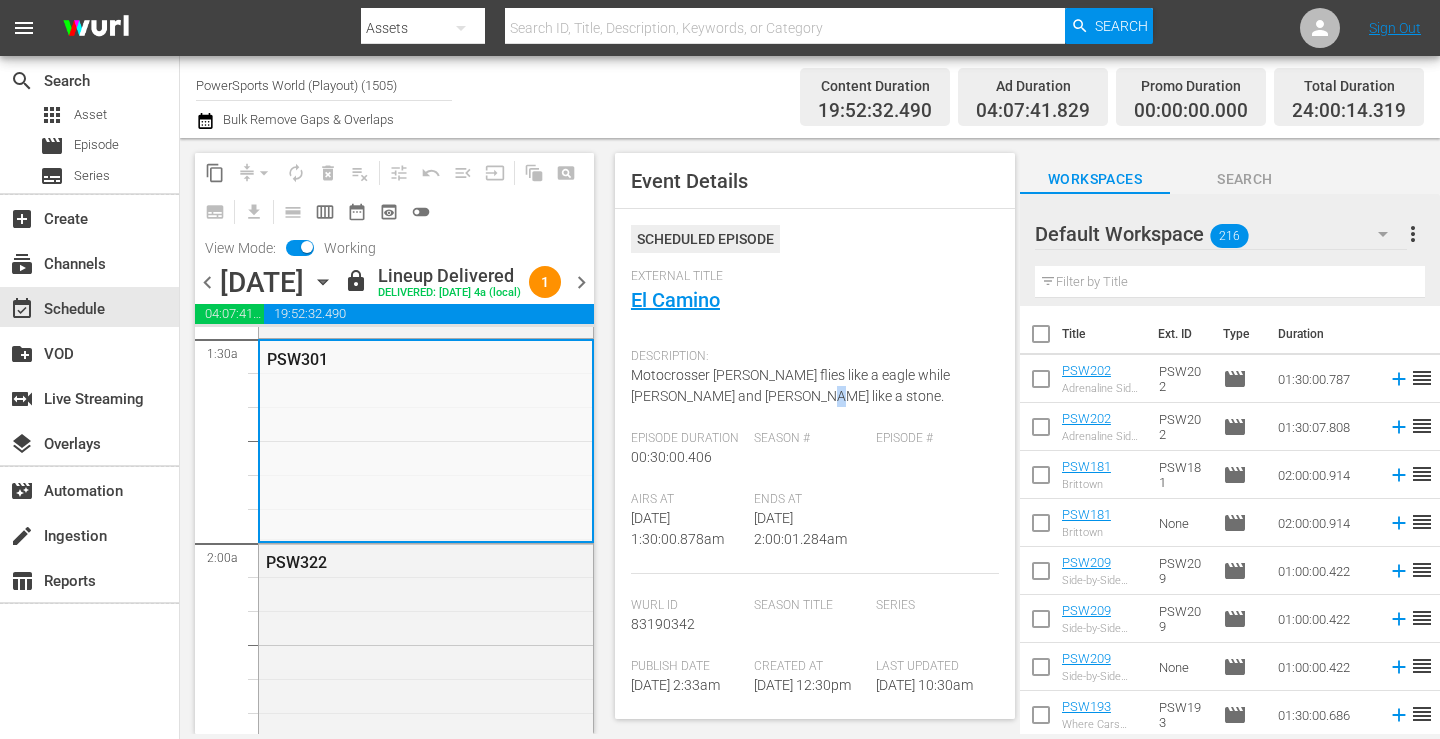 click on "Description: Motocrosser Cole Thompson flies like a eagle while Jake and Neil sink like a stone." at bounding box center (815, 385) 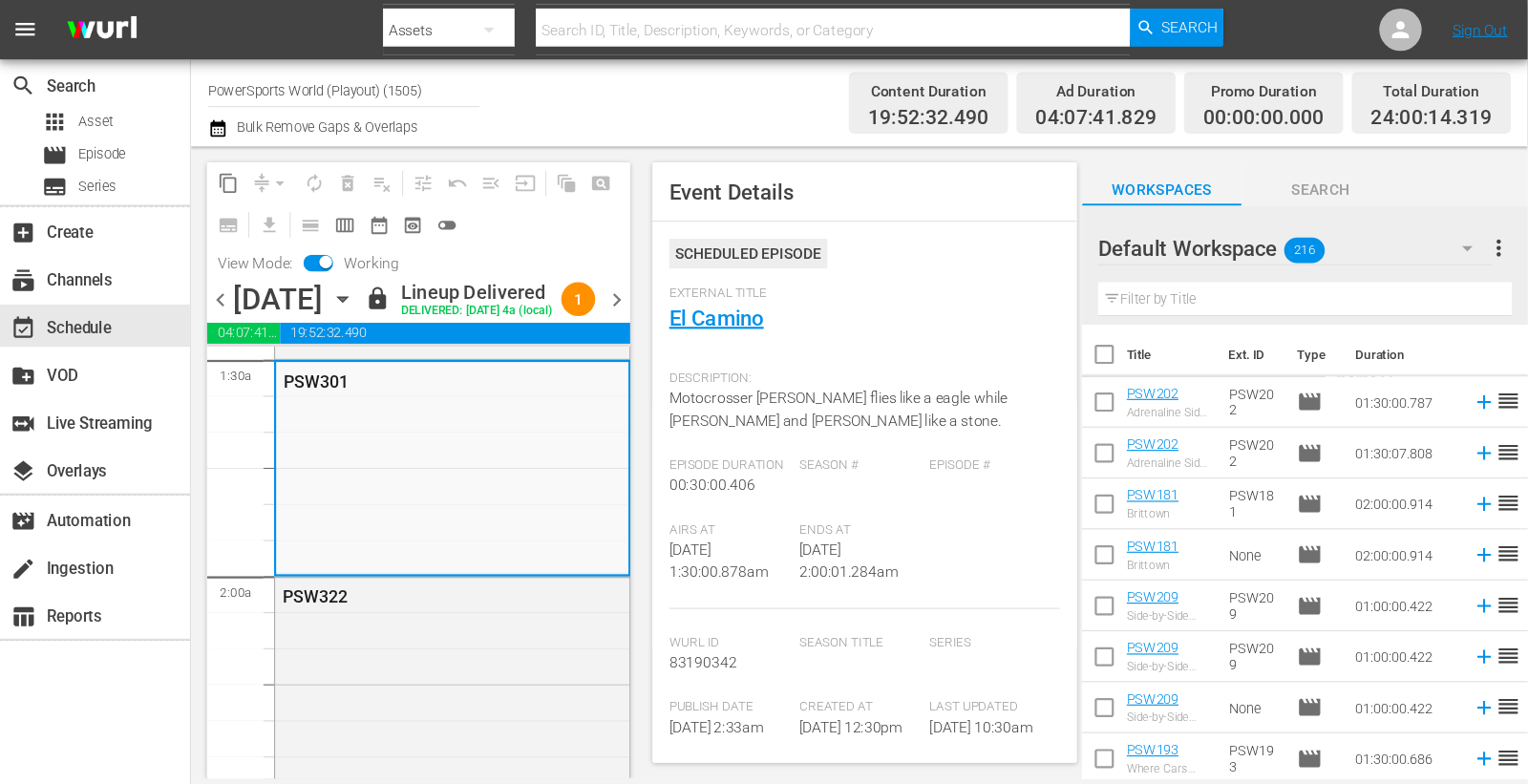 scroll, scrollTop: 317, scrollLeft: 0, axis: vertical 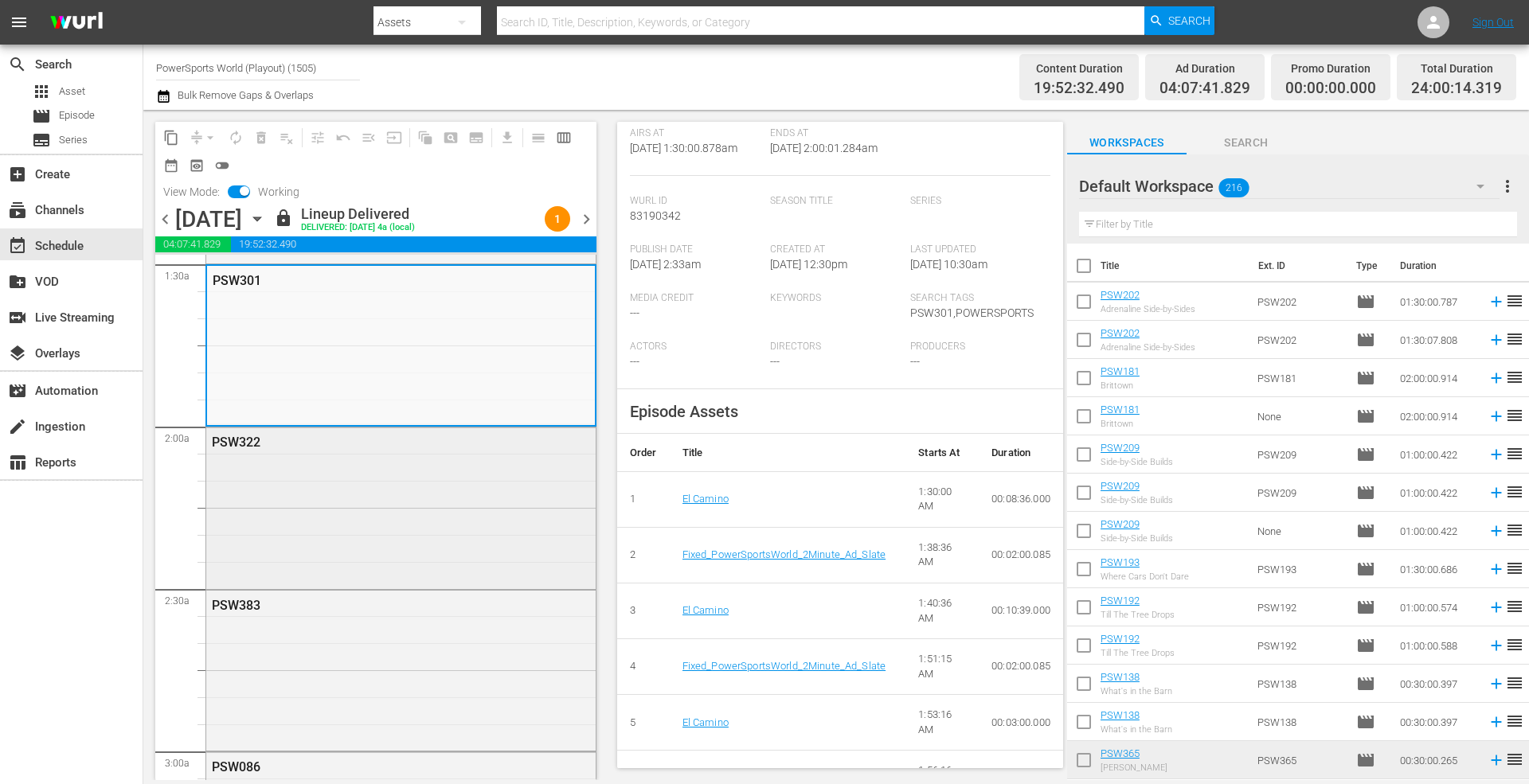click on "PSW322" at bounding box center (401, 506) 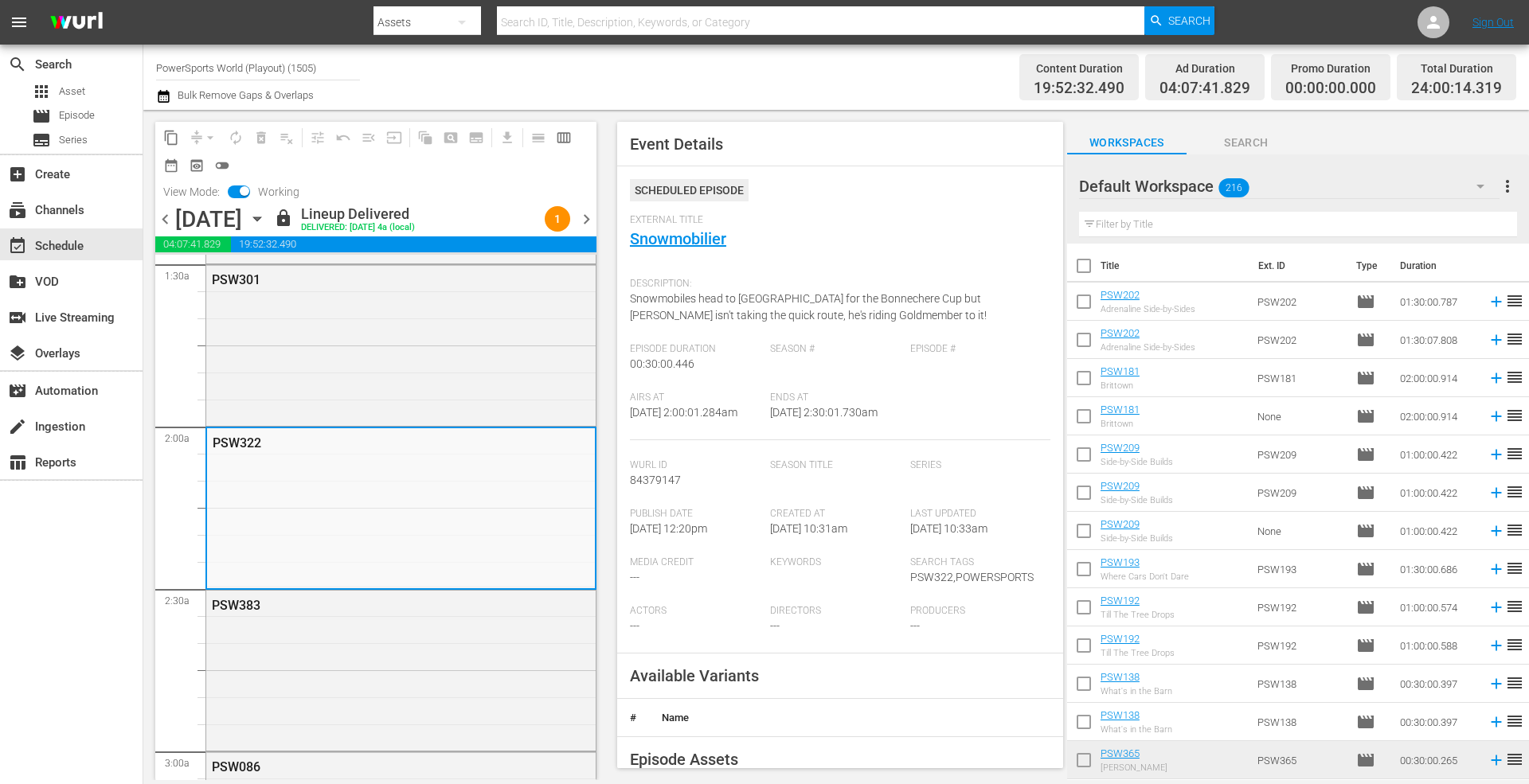 click on "Ends At" at bounding box center [836, 398] 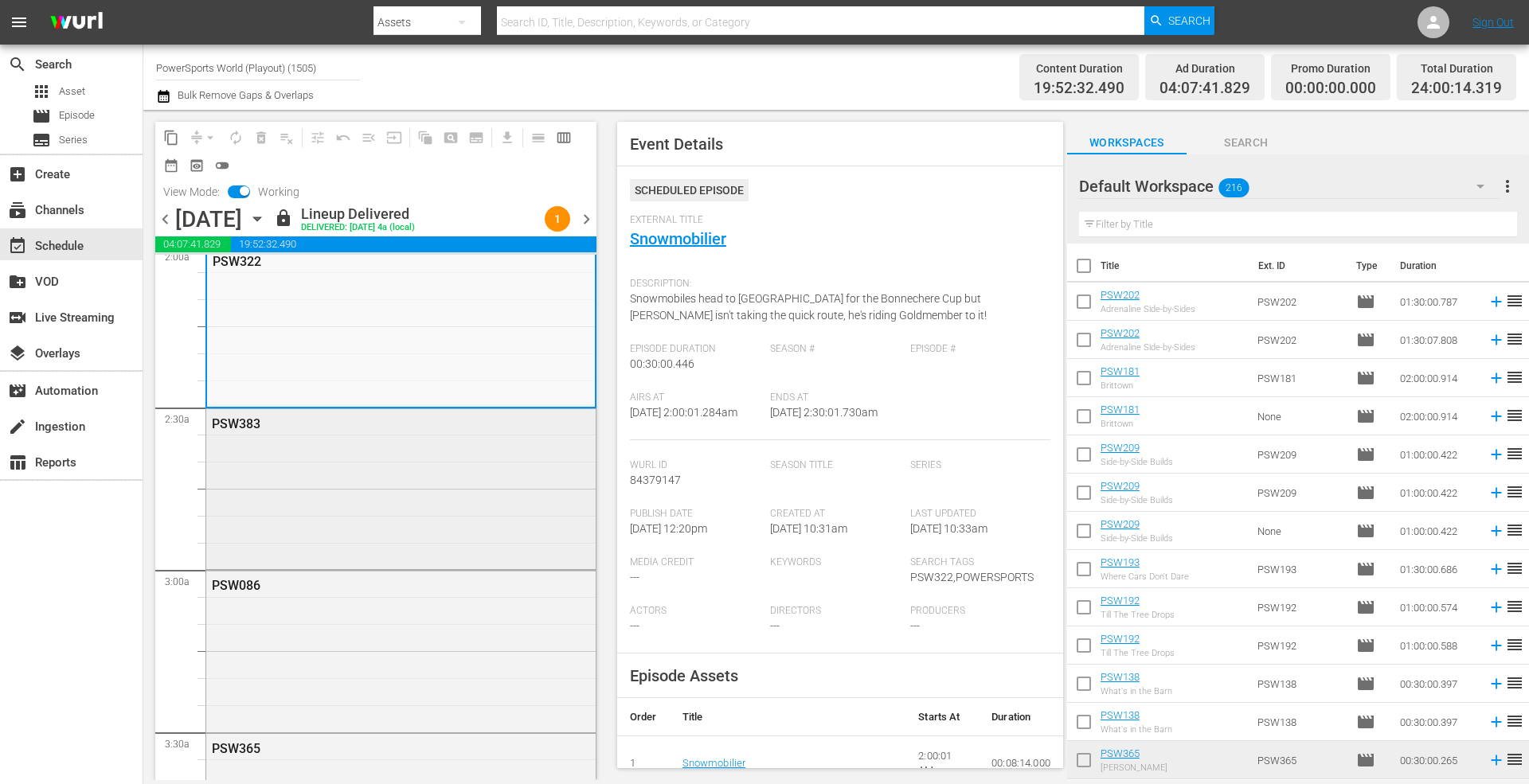 scroll, scrollTop: 689, scrollLeft: 0, axis: vertical 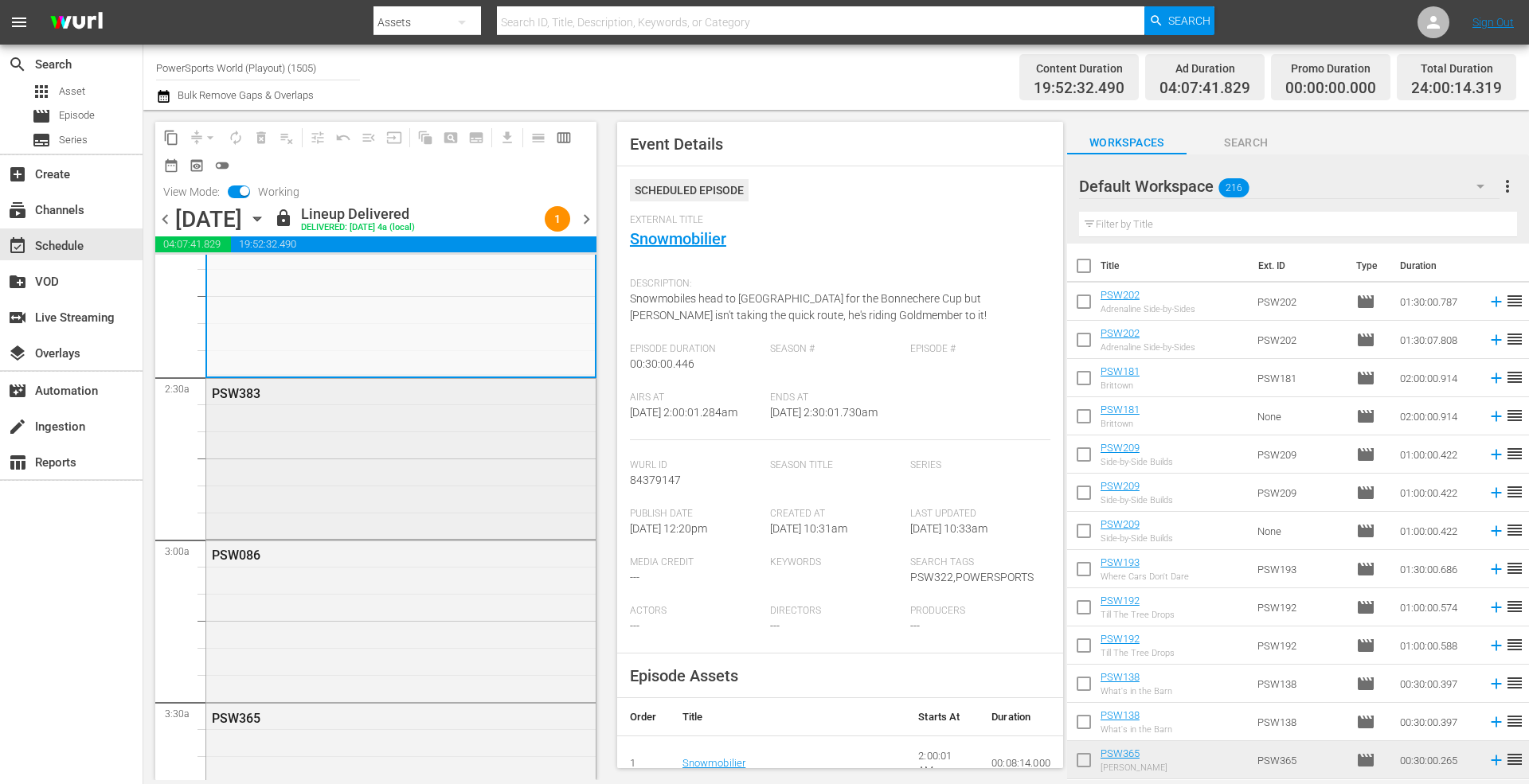 click on "PSW383" at bounding box center (401, 458) 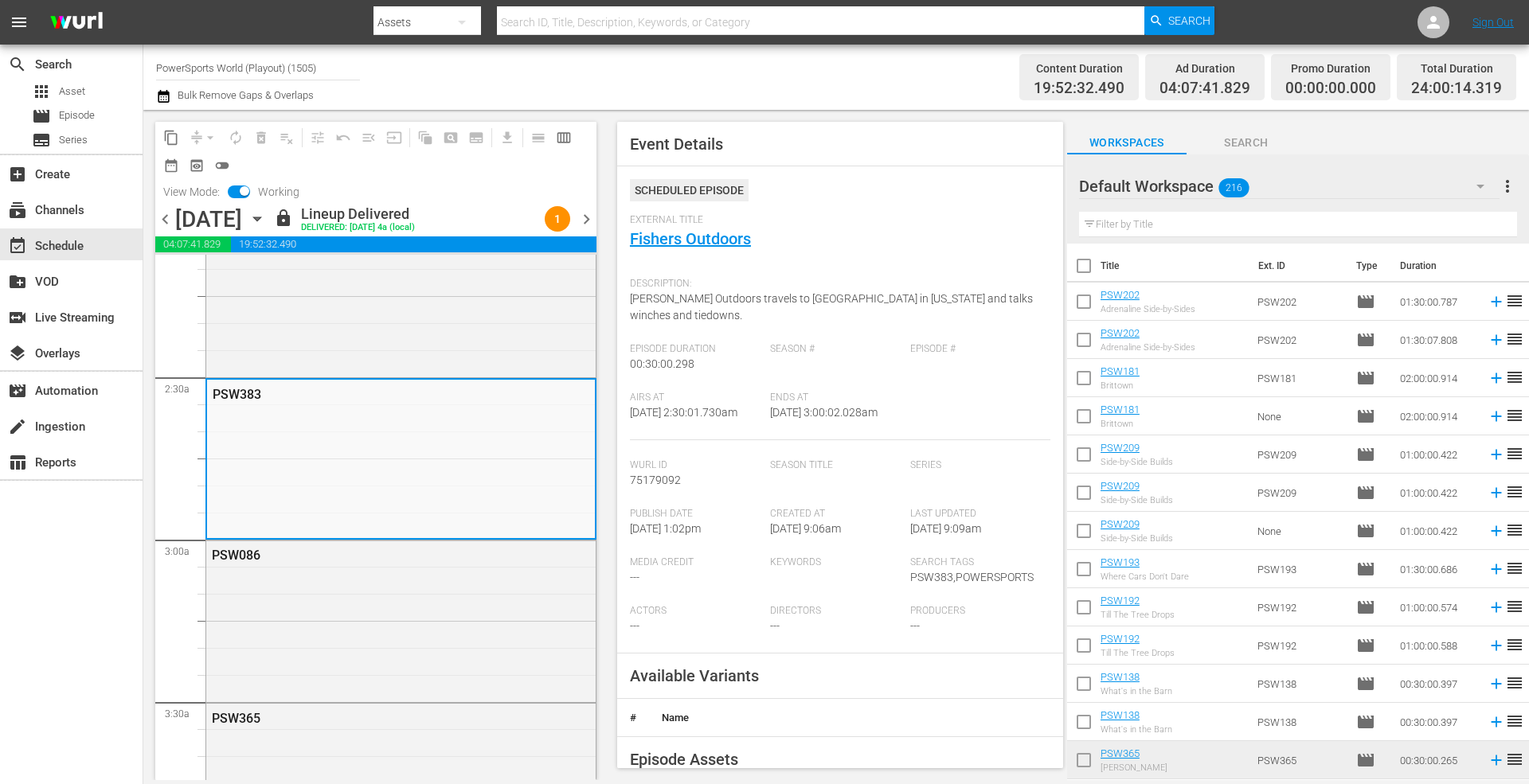 click on "Ends At 7/14/25 @ 3:00:02.028am" at bounding box center (840, 415) 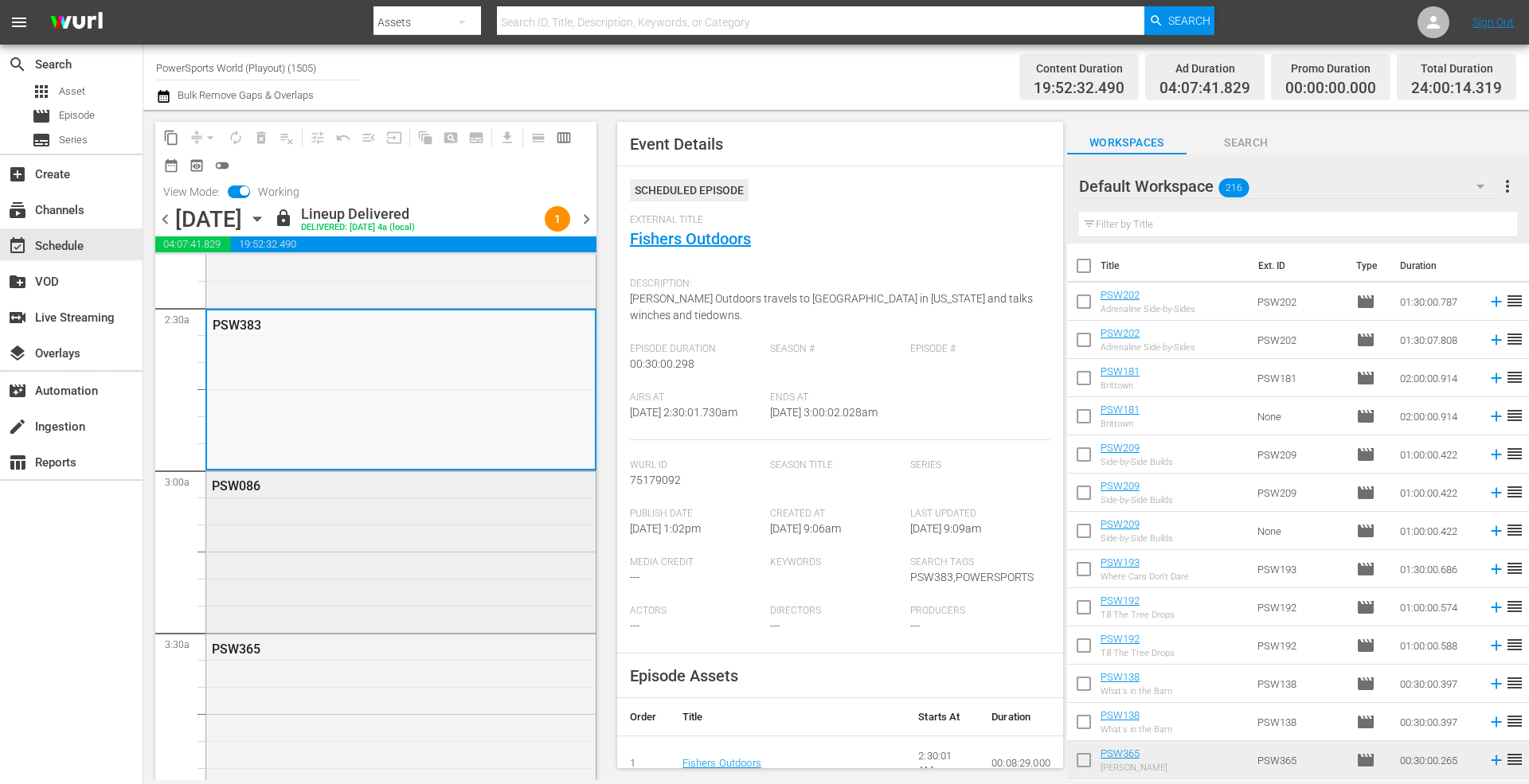 scroll, scrollTop: 796, scrollLeft: 0, axis: vertical 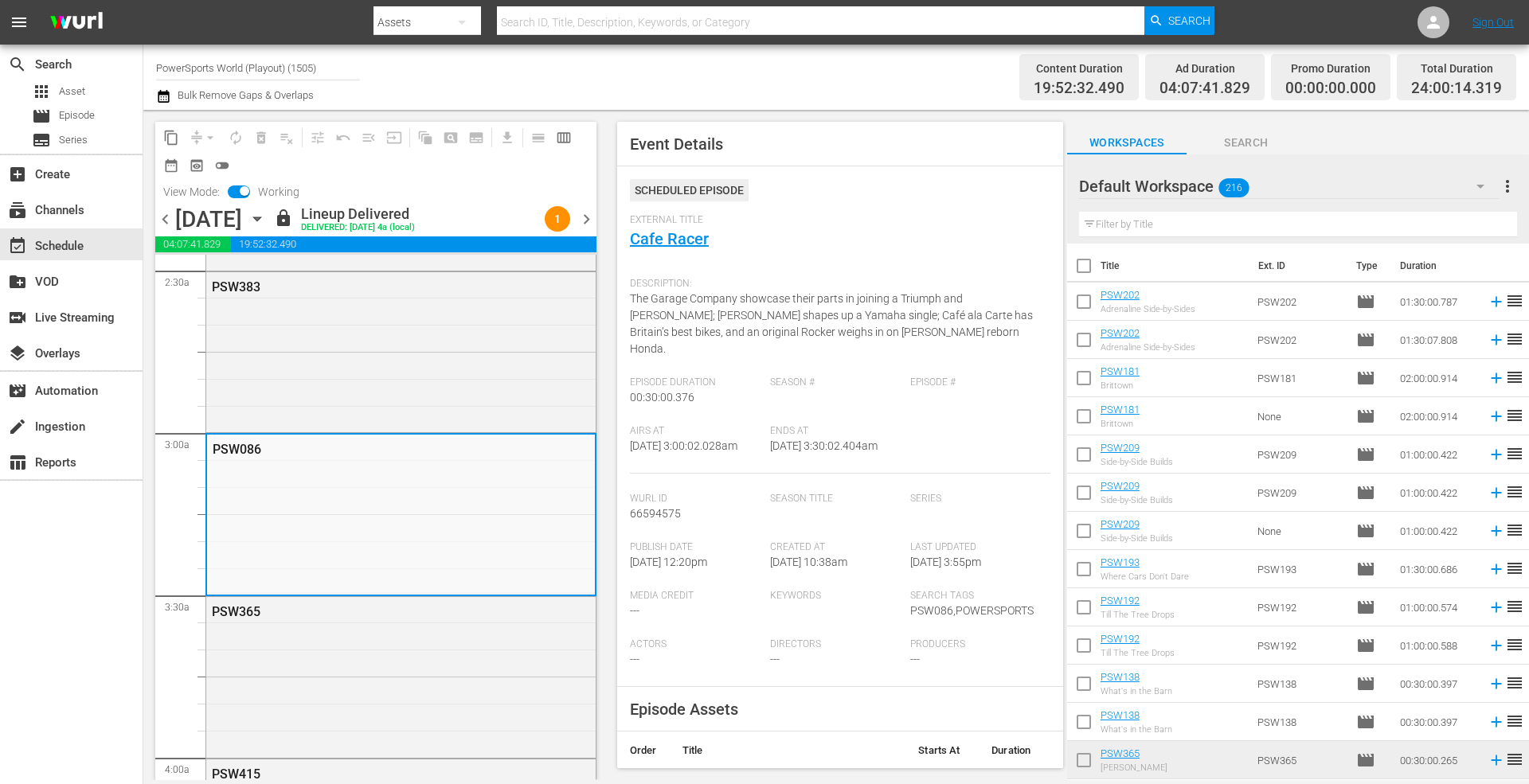 click on "7/14/25 @ 3:30:02.404am" at bounding box center [823, 446] 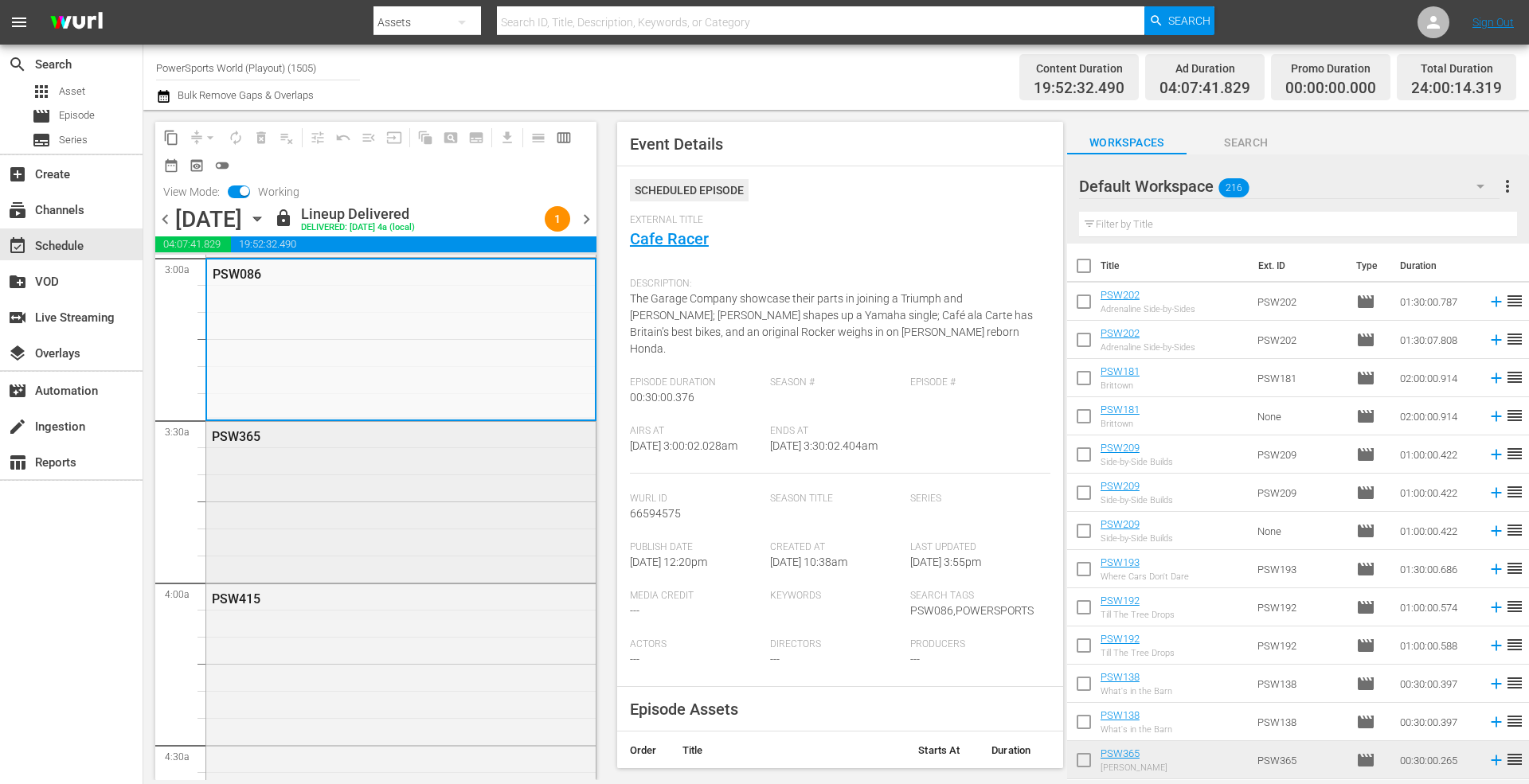 scroll, scrollTop: 1008, scrollLeft: 0, axis: vertical 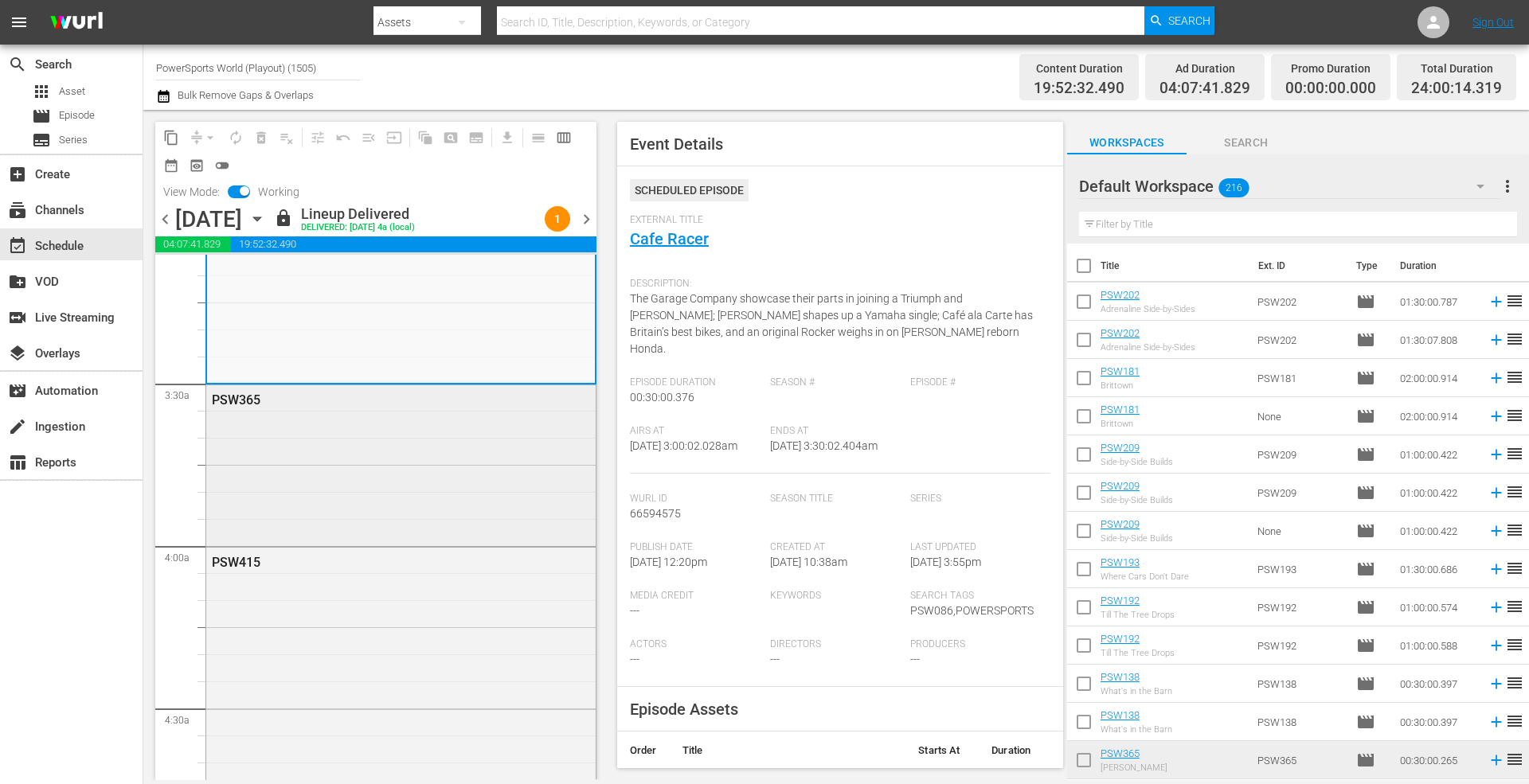 click on "PSW365" at bounding box center [401, 464] 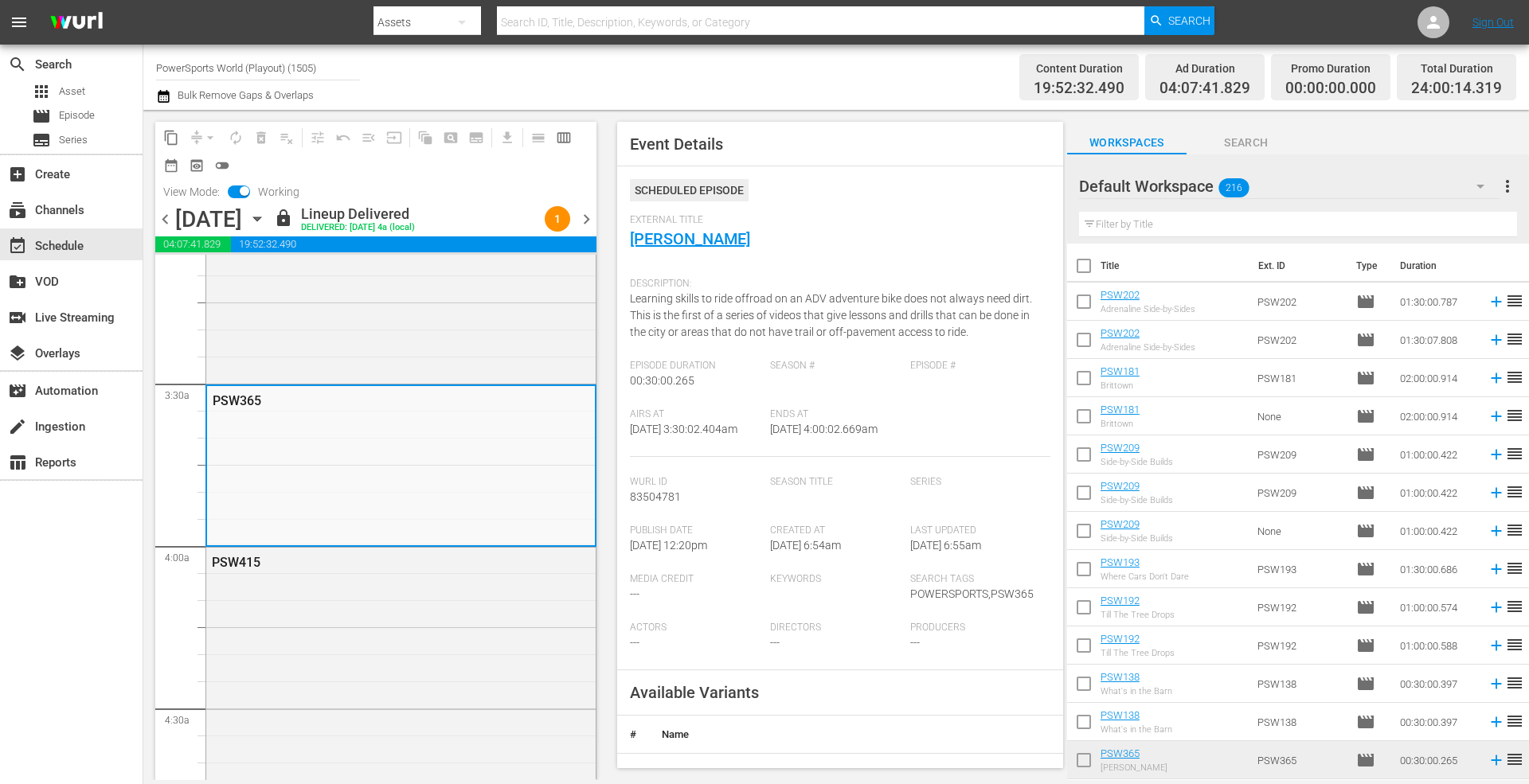 click on "Ends At" at bounding box center (836, 415) 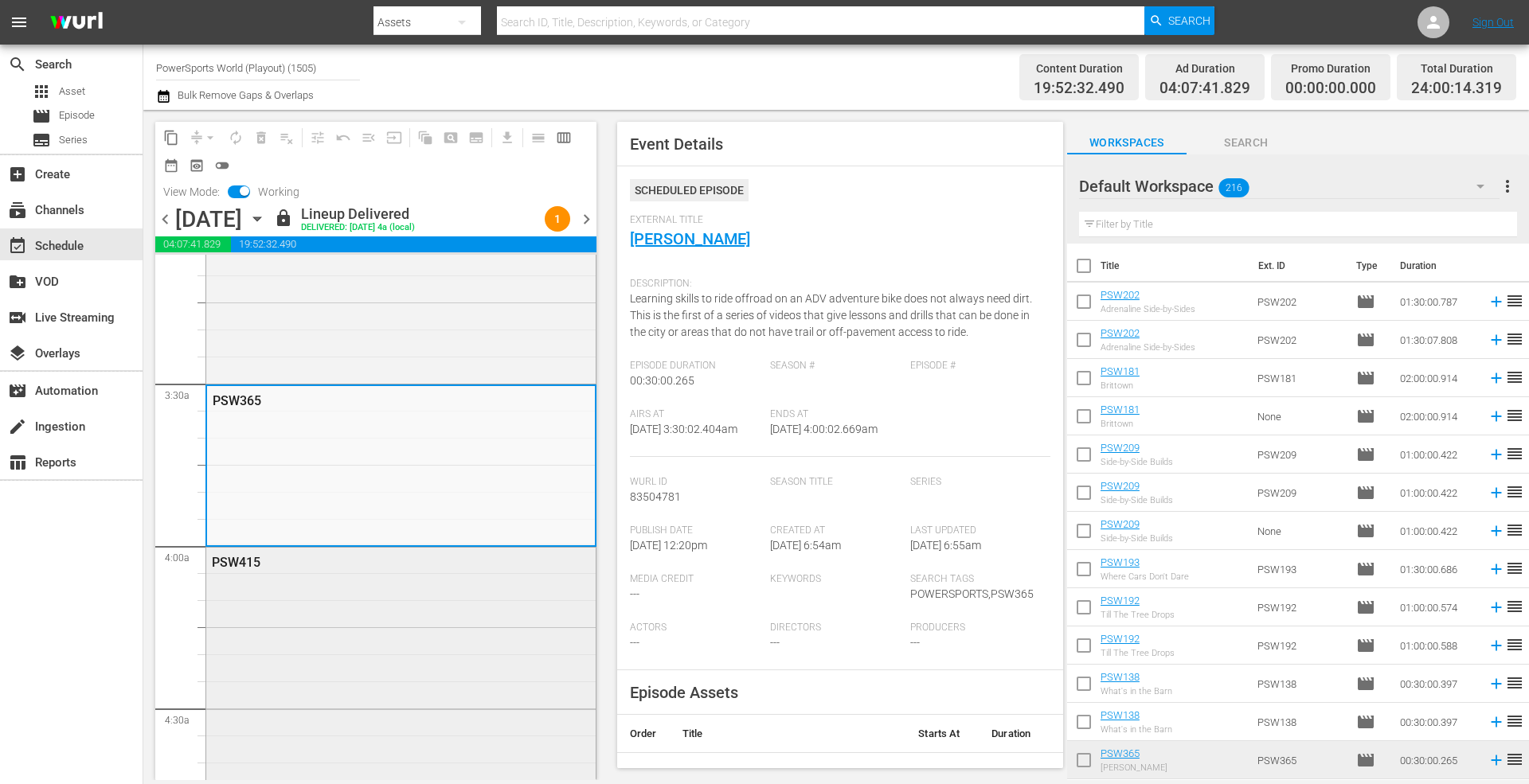 click on "PSW415" at bounding box center [401, 708] 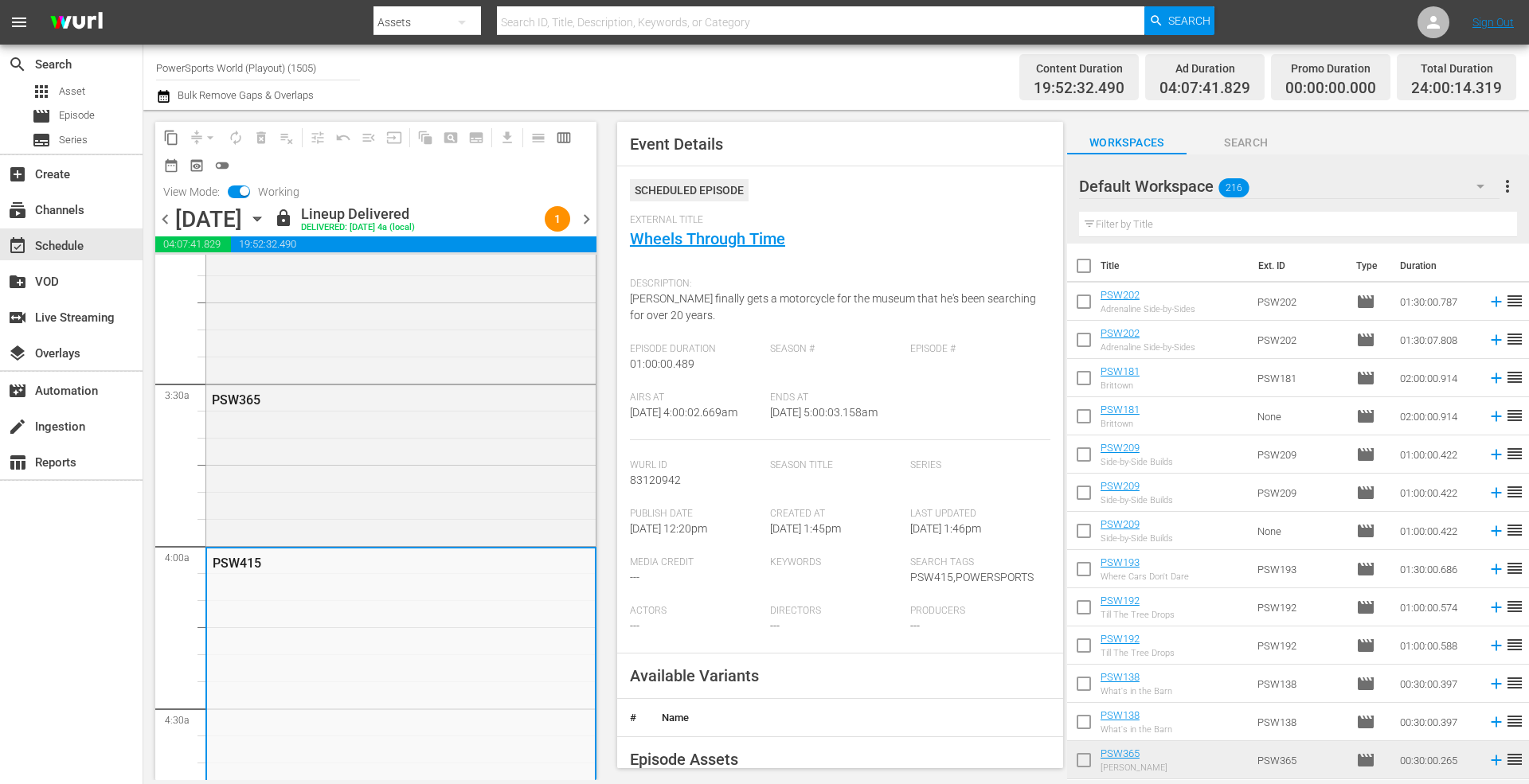 click on "Season Title" at bounding box center (836, 466) 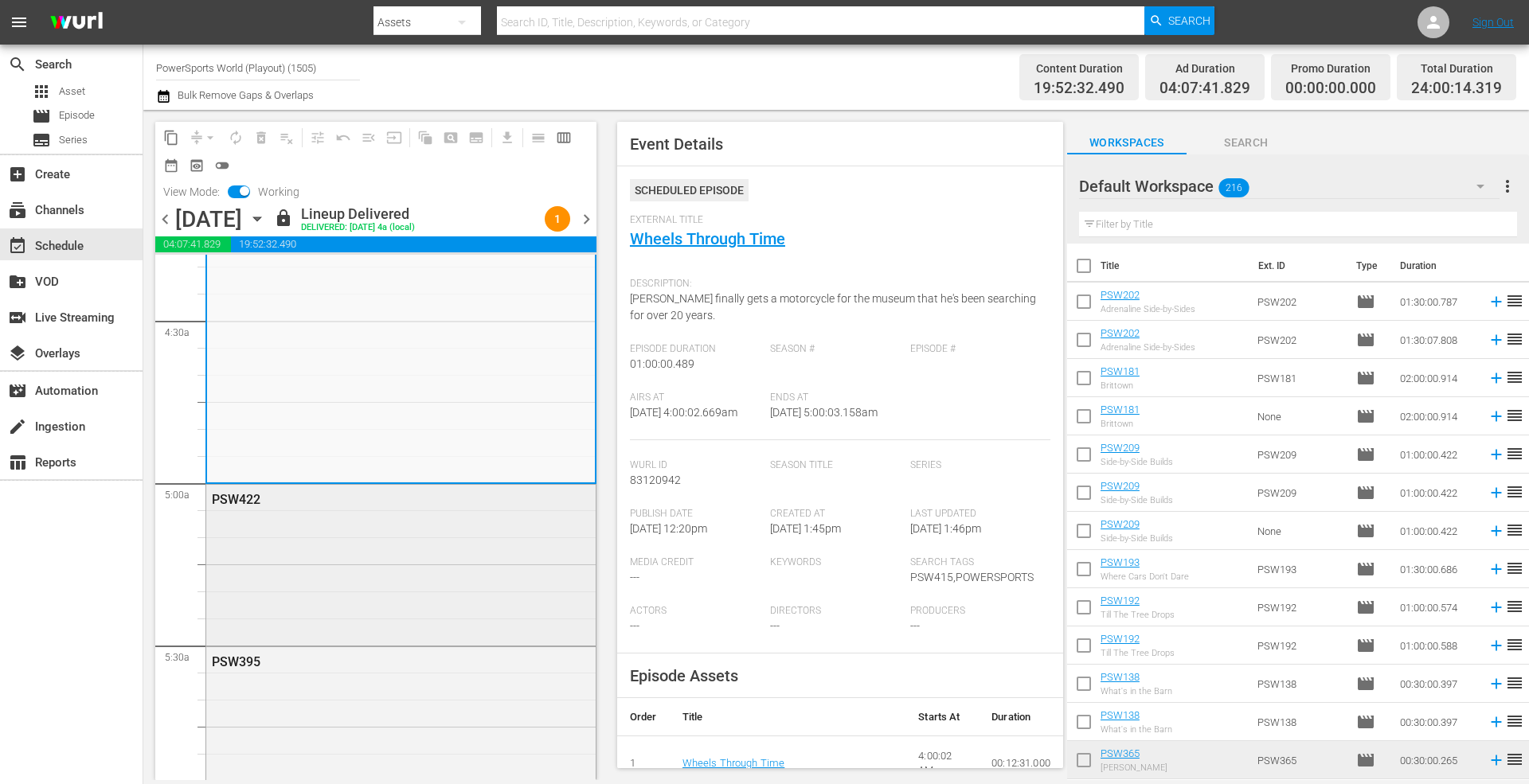 scroll, scrollTop: 1433, scrollLeft: 0, axis: vertical 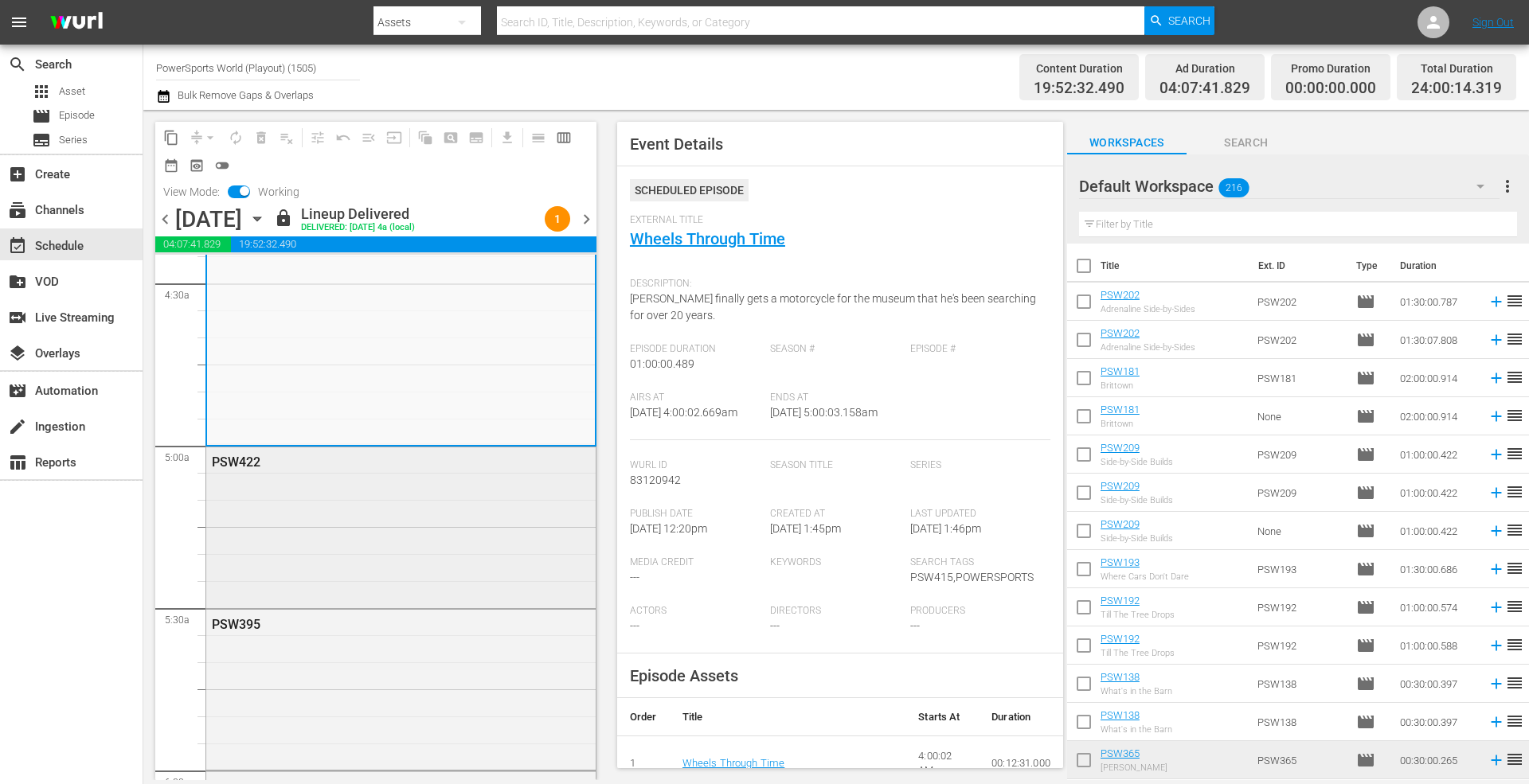 click on "PSW422" at bounding box center (401, 526) 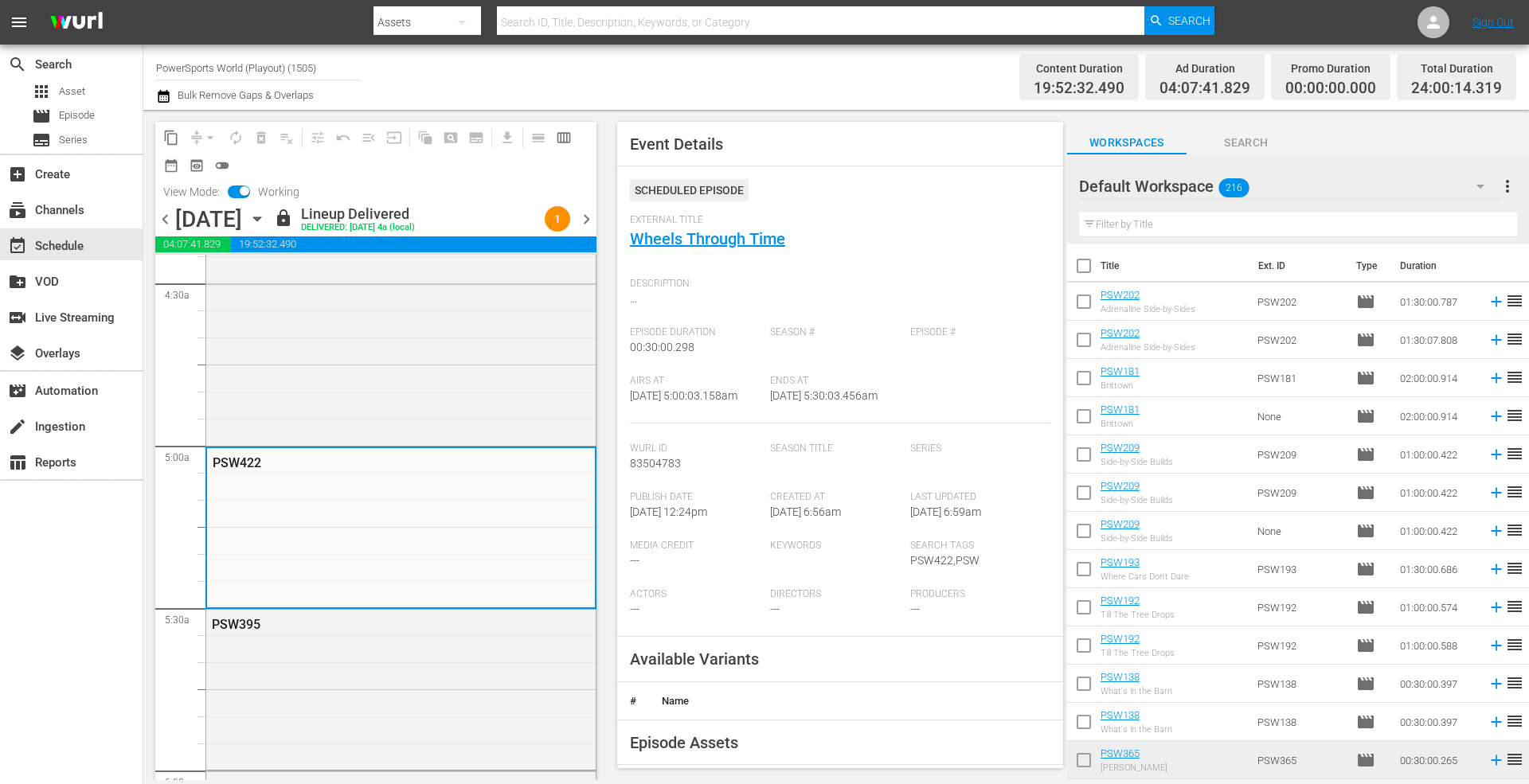 click on "Season Title" at bounding box center (840, 466) 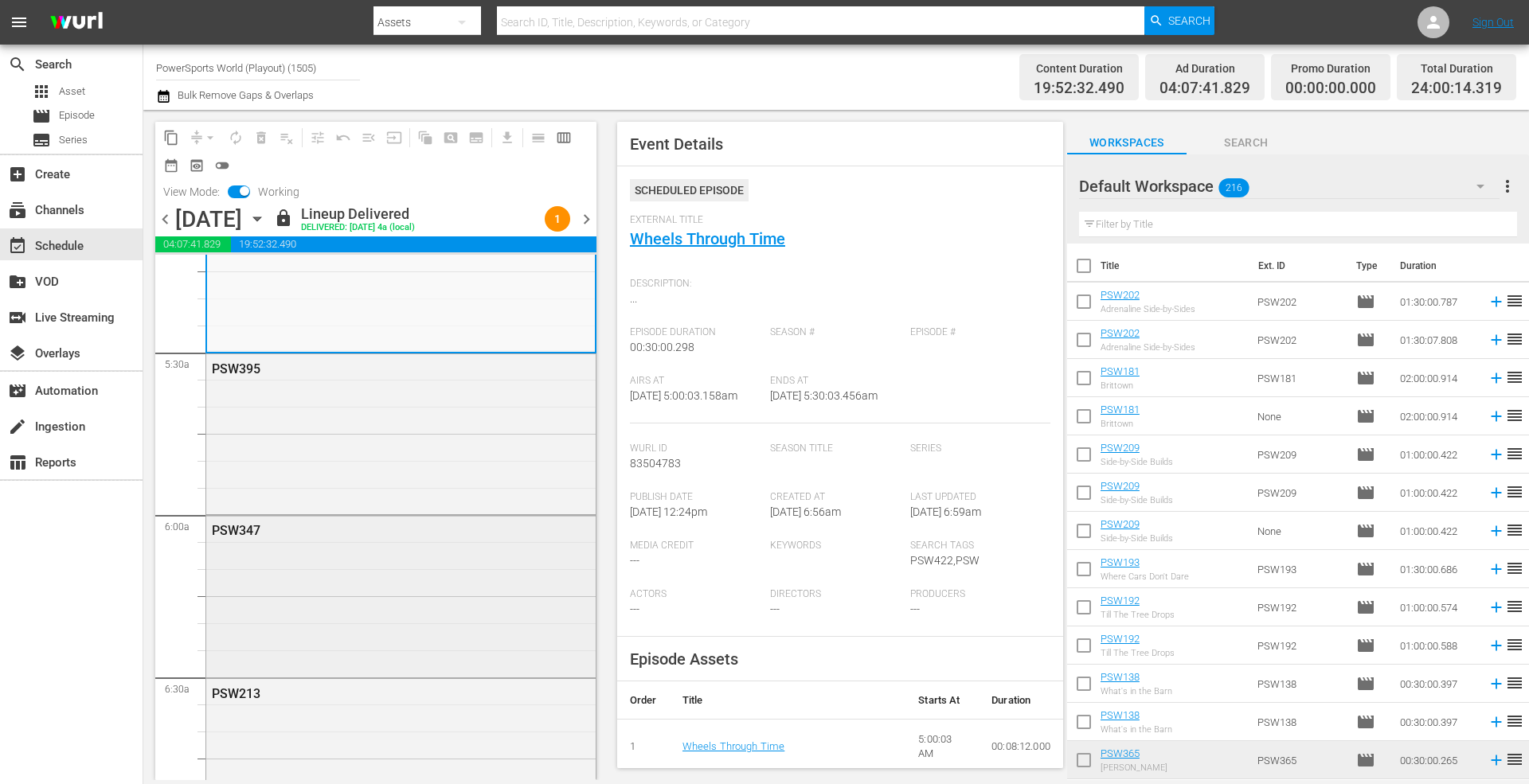 scroll, scrollTop: 1751, scrollLeft: 0, axis: vertical 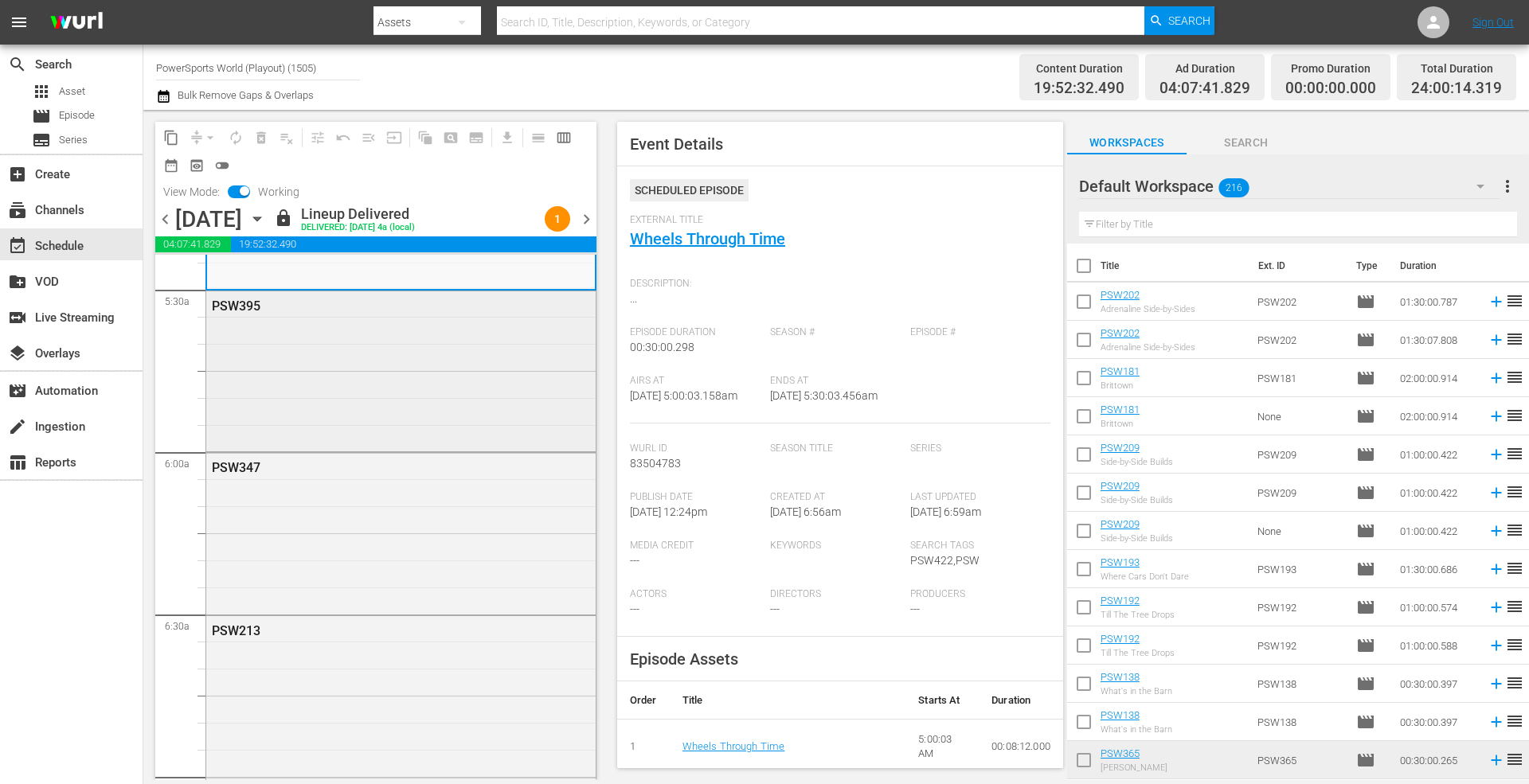 click on "PSW395" at bounding box center [401, 370] 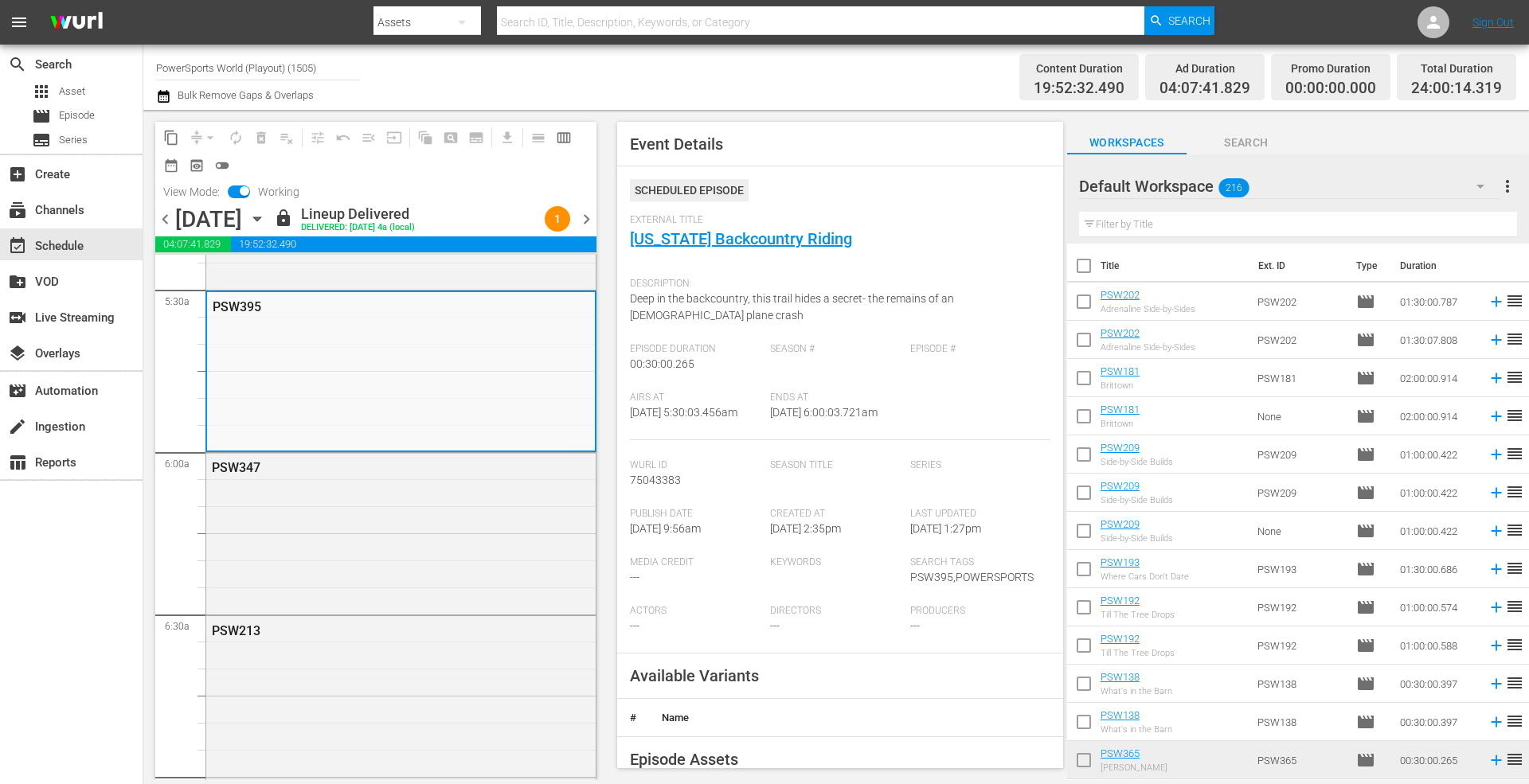 click on "Scheduled Episode External Title Utah Backcountry Riding Description: Deep in the backcountry, this trail hides a secret- the remains of an 80+ year old plane crash Episode Duration 00:30:00.265 Season # Episode # Airs At 7/14/25 @ 5:30:03.456am Ends At 7/14/25 @ 6:00:03.721am Wurl Id 75043383 Season Title Series Publish Date 2/3/25 @ 9:56am Created At 2/3/25 @ 2:35pm Last Updated 2/4/25 @ 1:27pm Media Credit --- Keywords Search Tags PSW395,POWERSPORTS Actors --- Directors --- Producers ---" 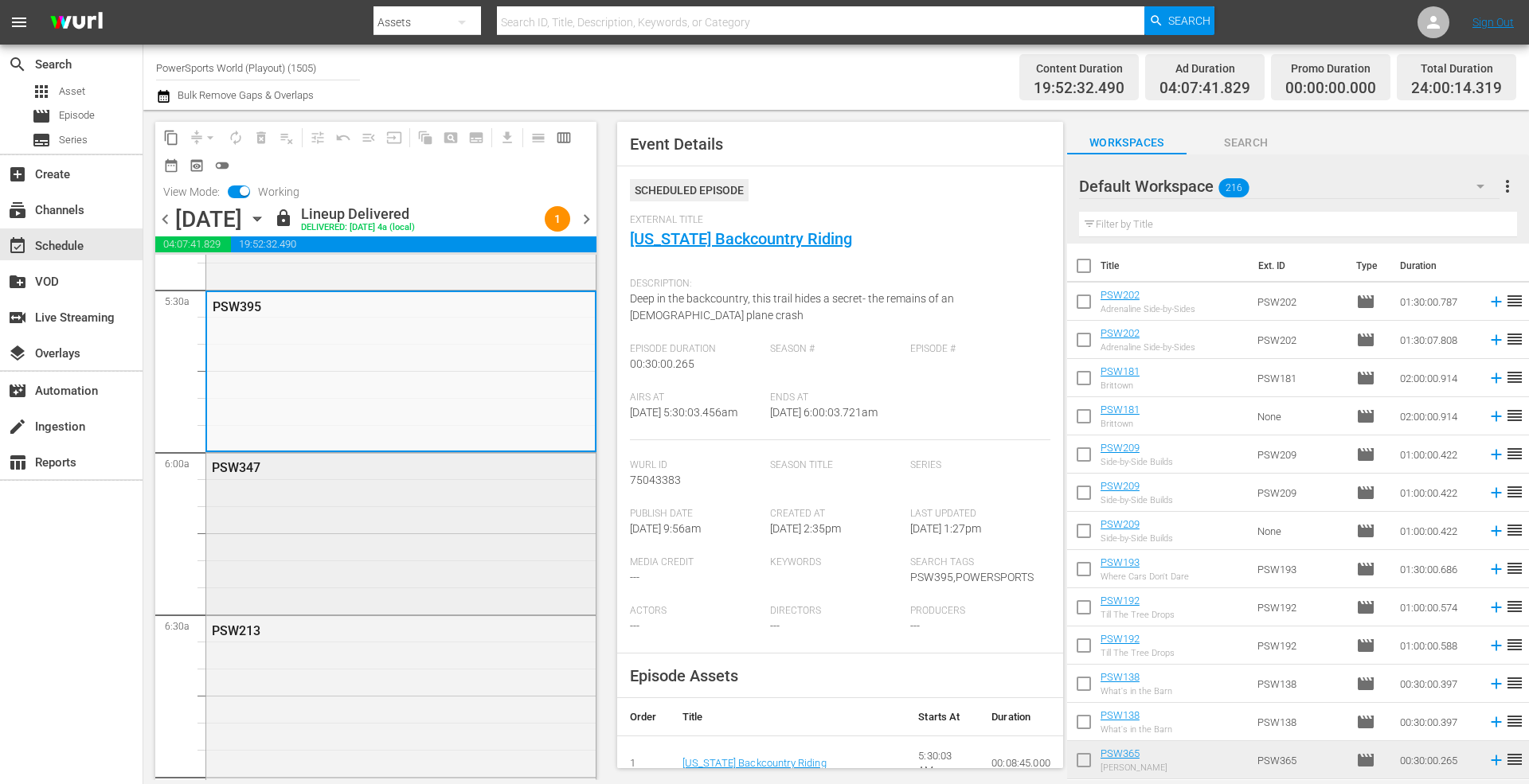 click on "PSW347" at bounding box center (362, 467) 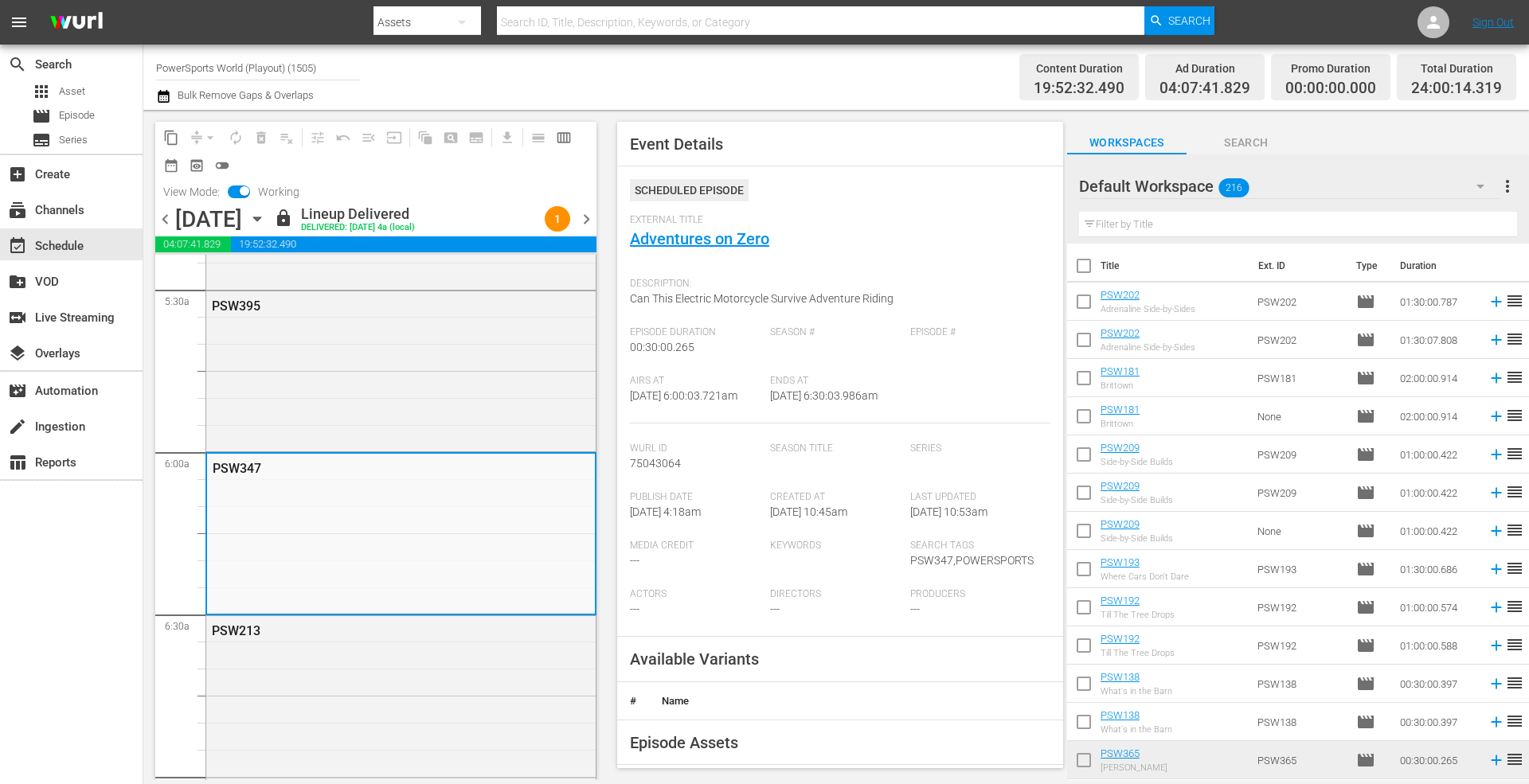 click on "Season #" at bounding box center (840, 350) 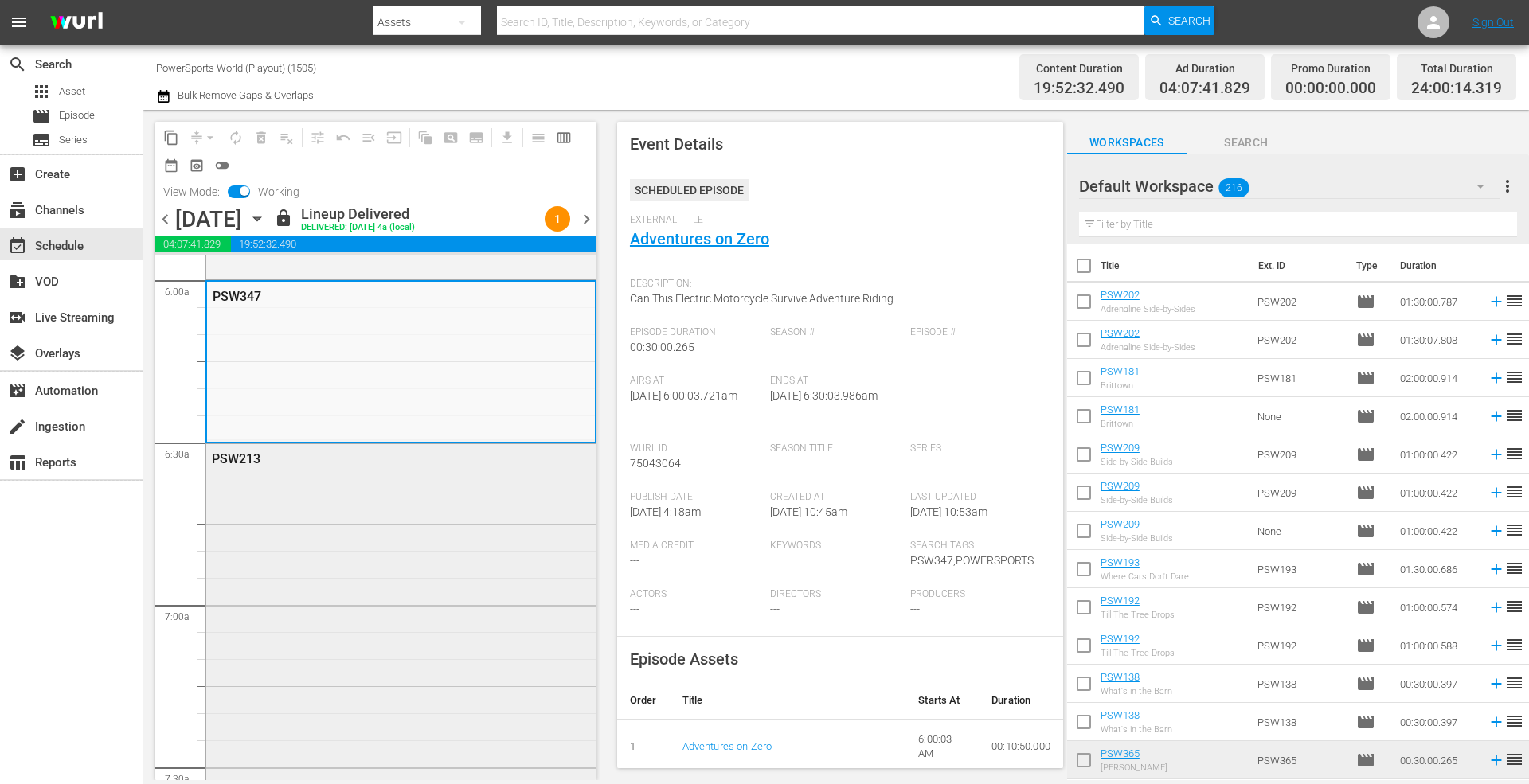 scroll, scrollTop: 1963, scrollLeft: 0, axis: vertical 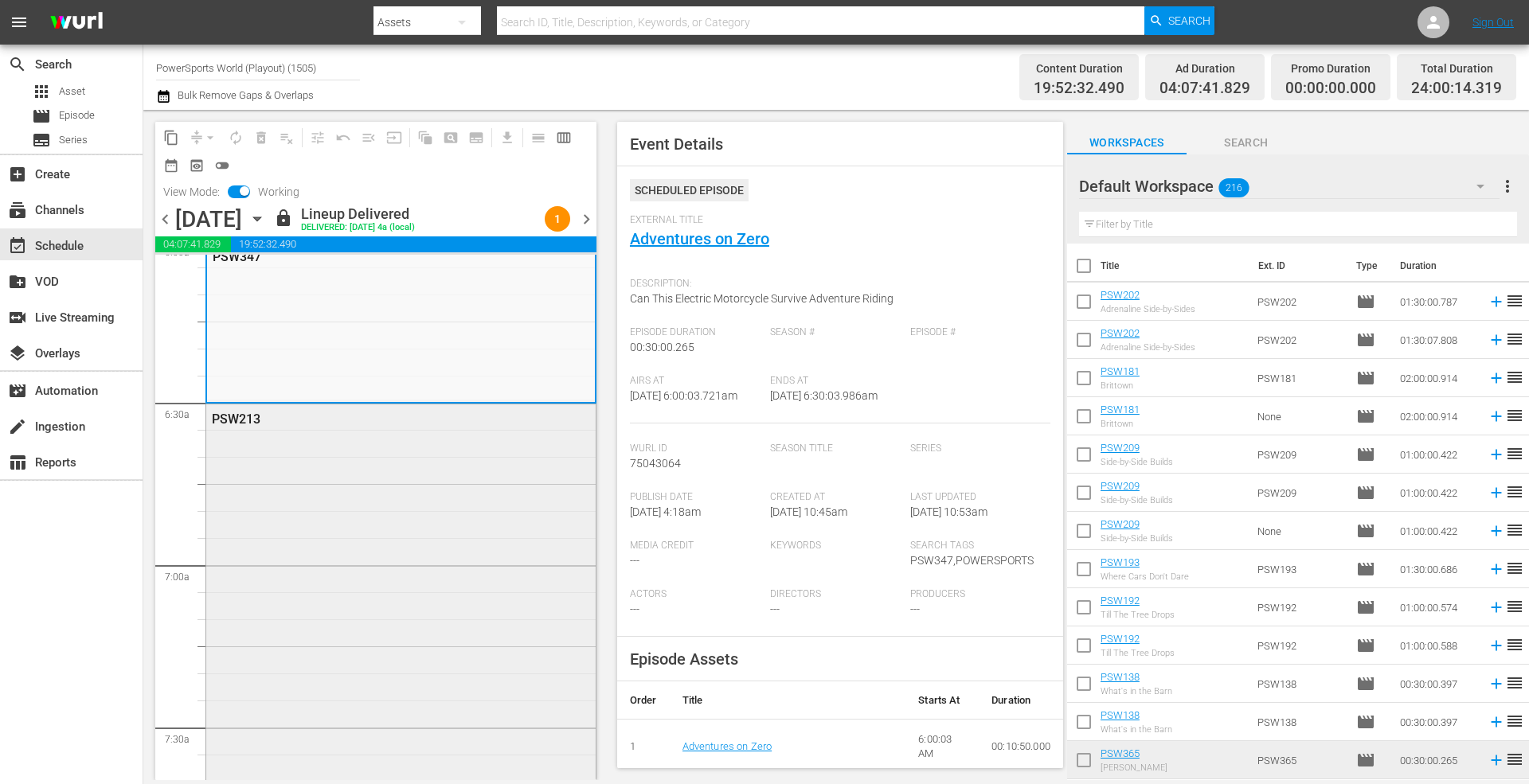 click on "PSW213" at bounding box center [401, 646] 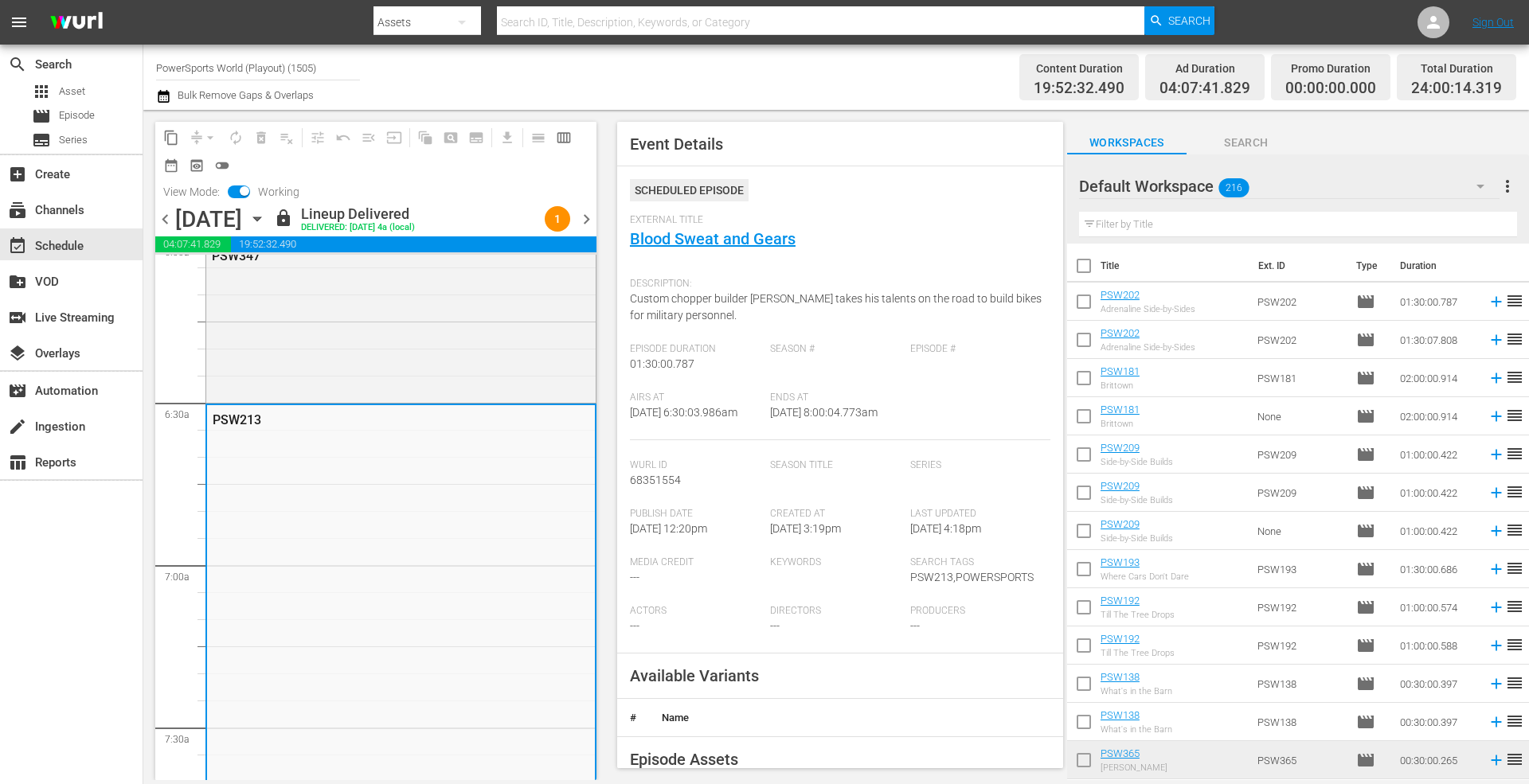 click on "Series" at bounding box center [976, 466] 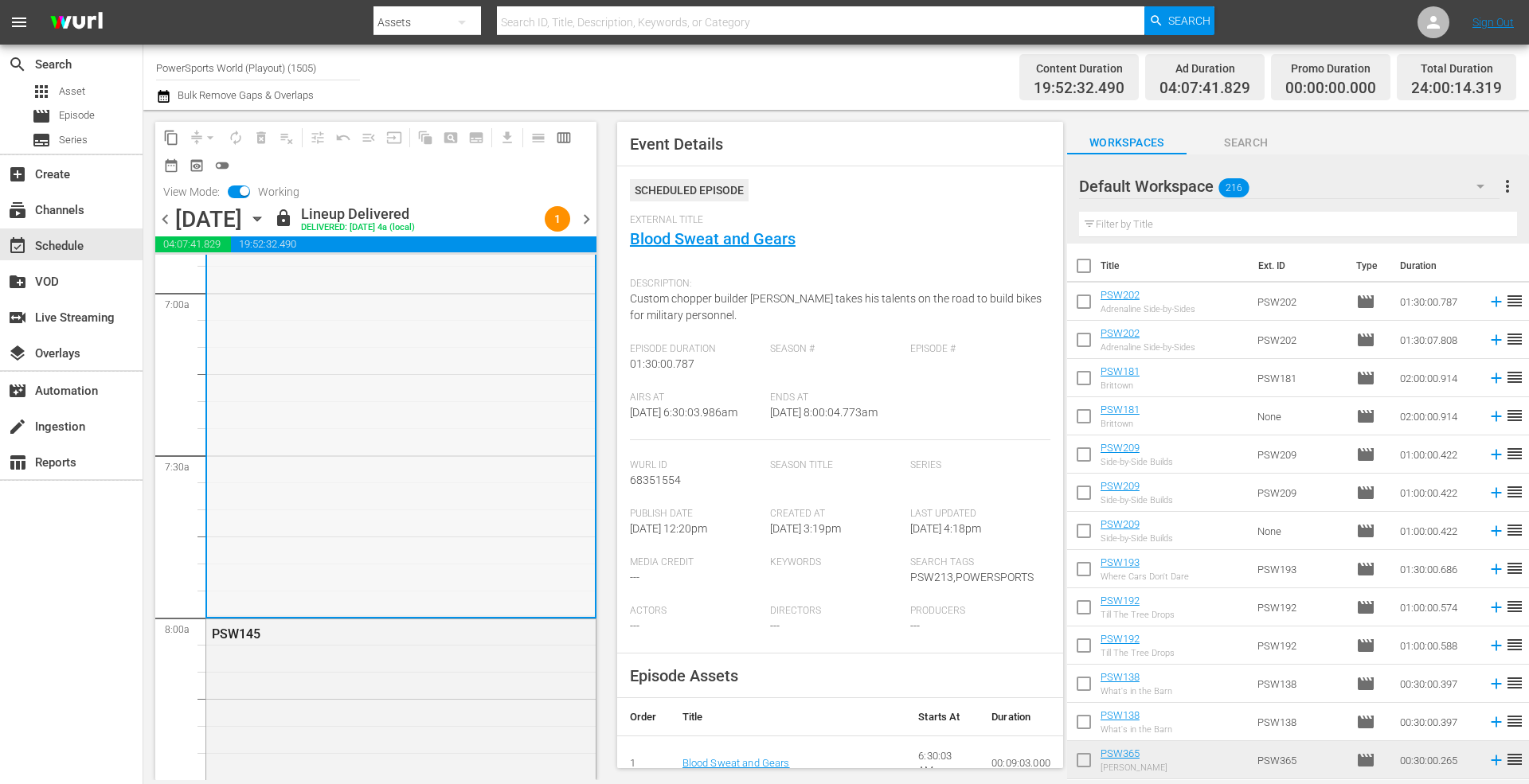 scroll, scrollTop: 2281, scrollLeft: 0, axis: vertical 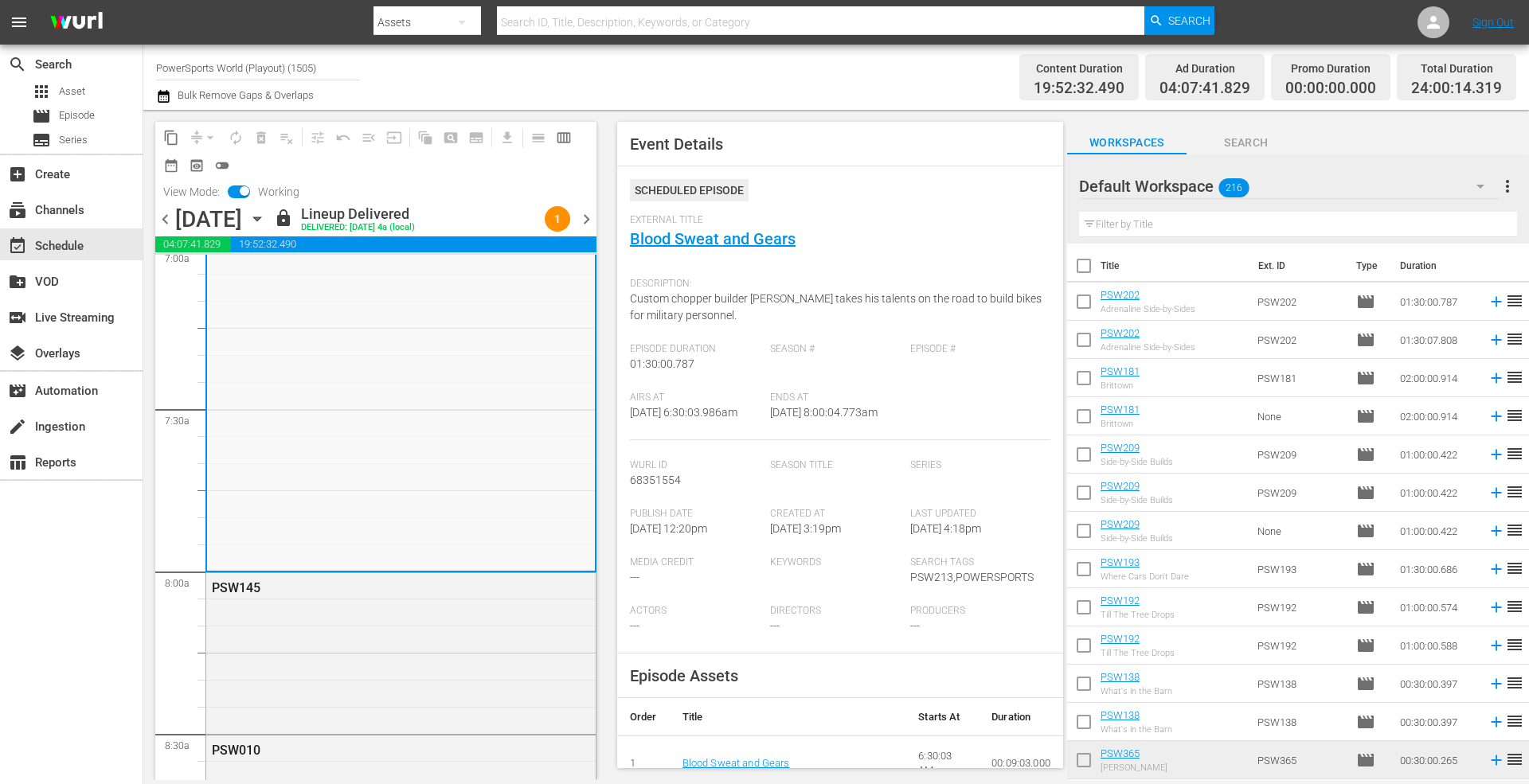 click on "chevron_right" at bounding box center (586, 219) 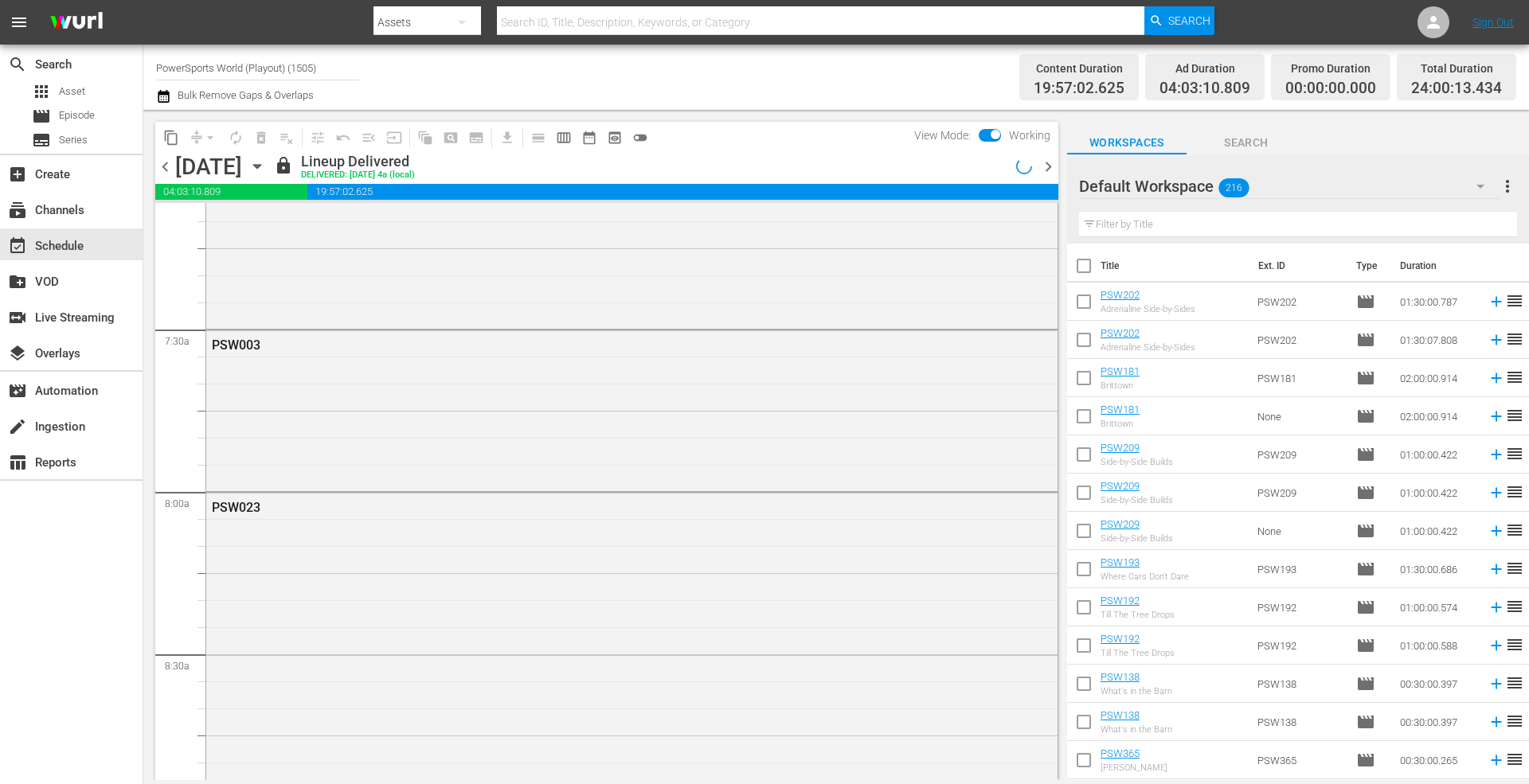 scroll, scrollTop: 2281, scrollLeft: 0, axis: vertical 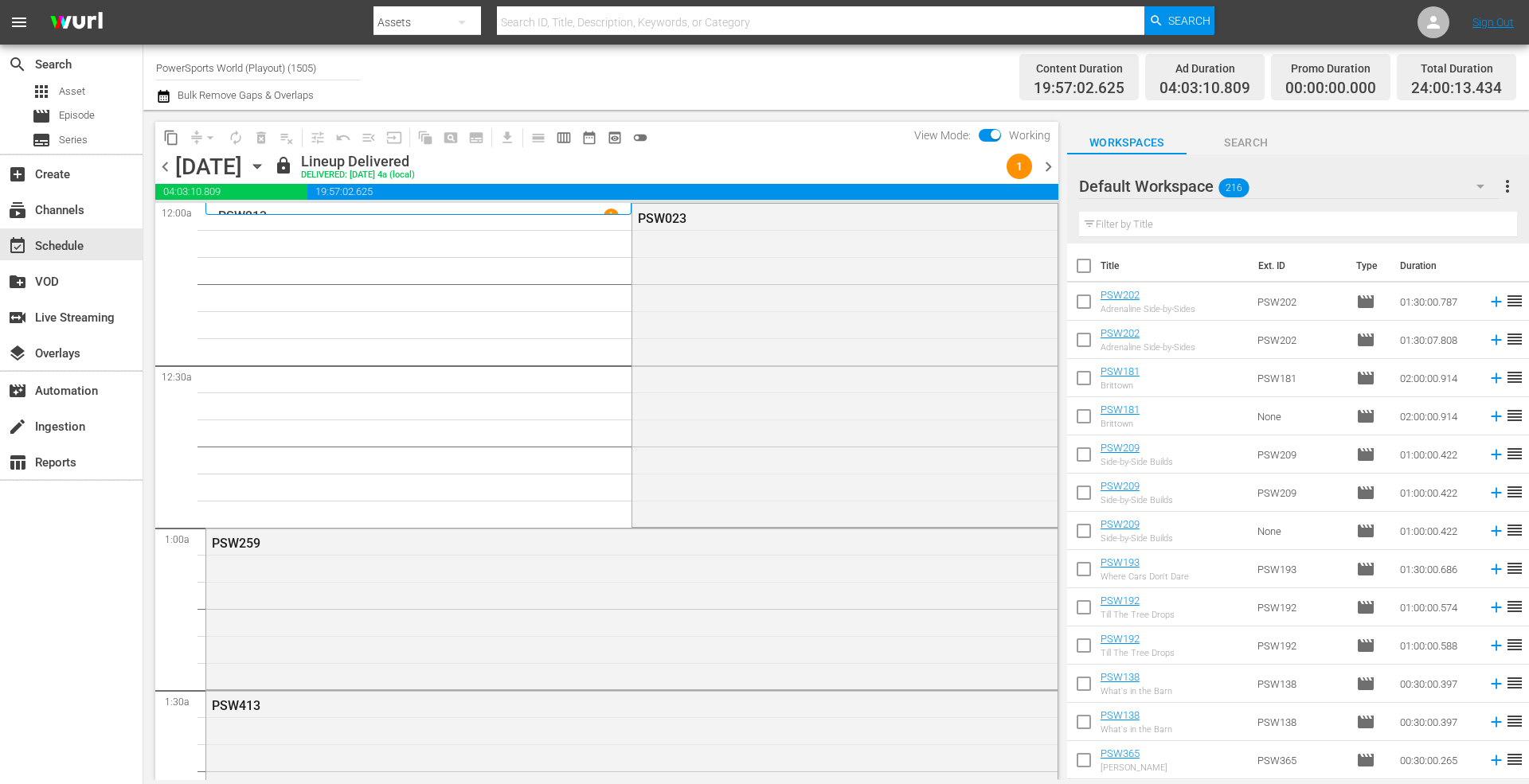 click on "PSW023" at bounding box center (844, 364) 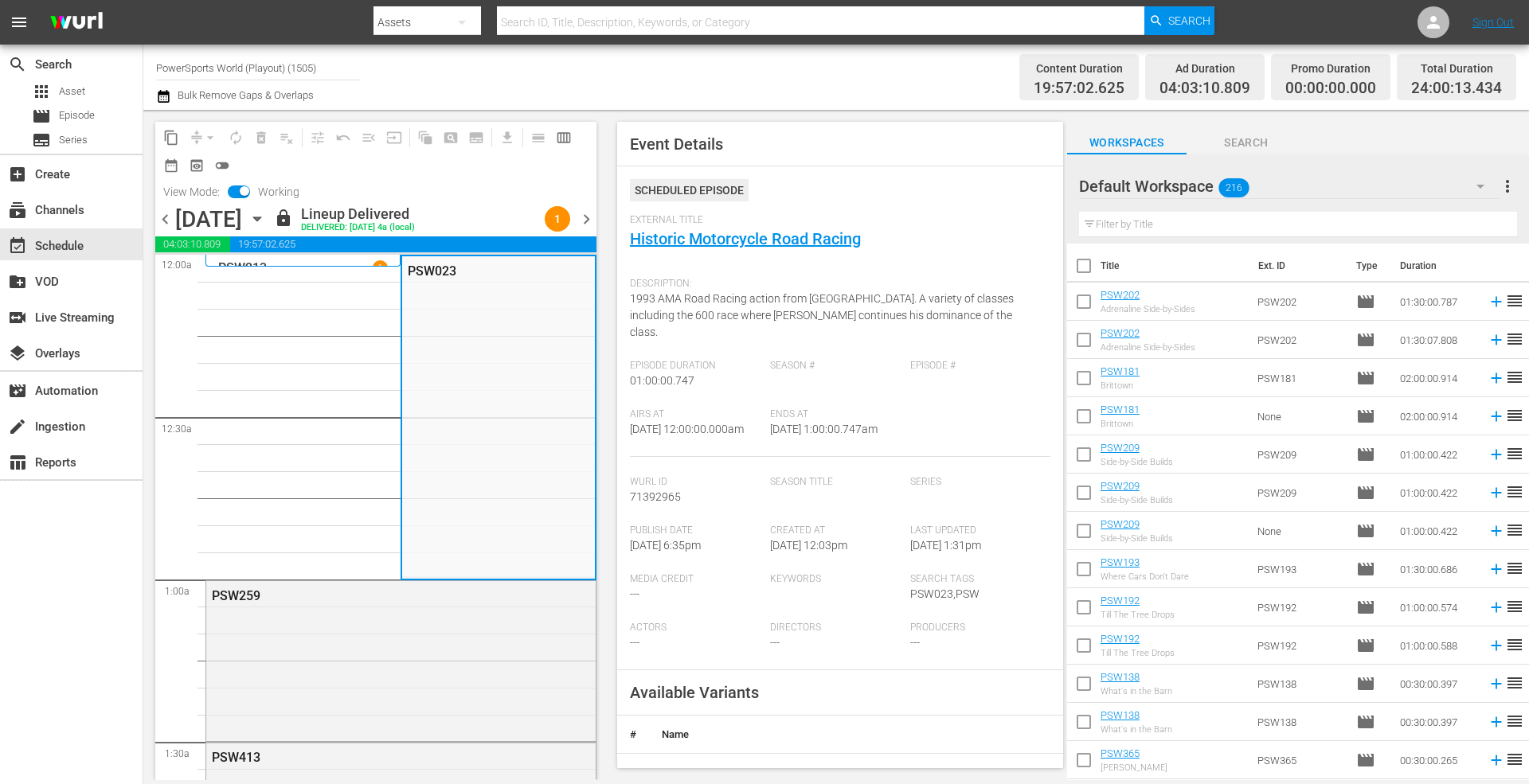 click on "Description: 1993 AMA Road Racing action from Phoenix International Raceway. A variety of classes including the 600 race where Miguel Duhamel continues his dominance of the class." at bounding box center [840, 314] 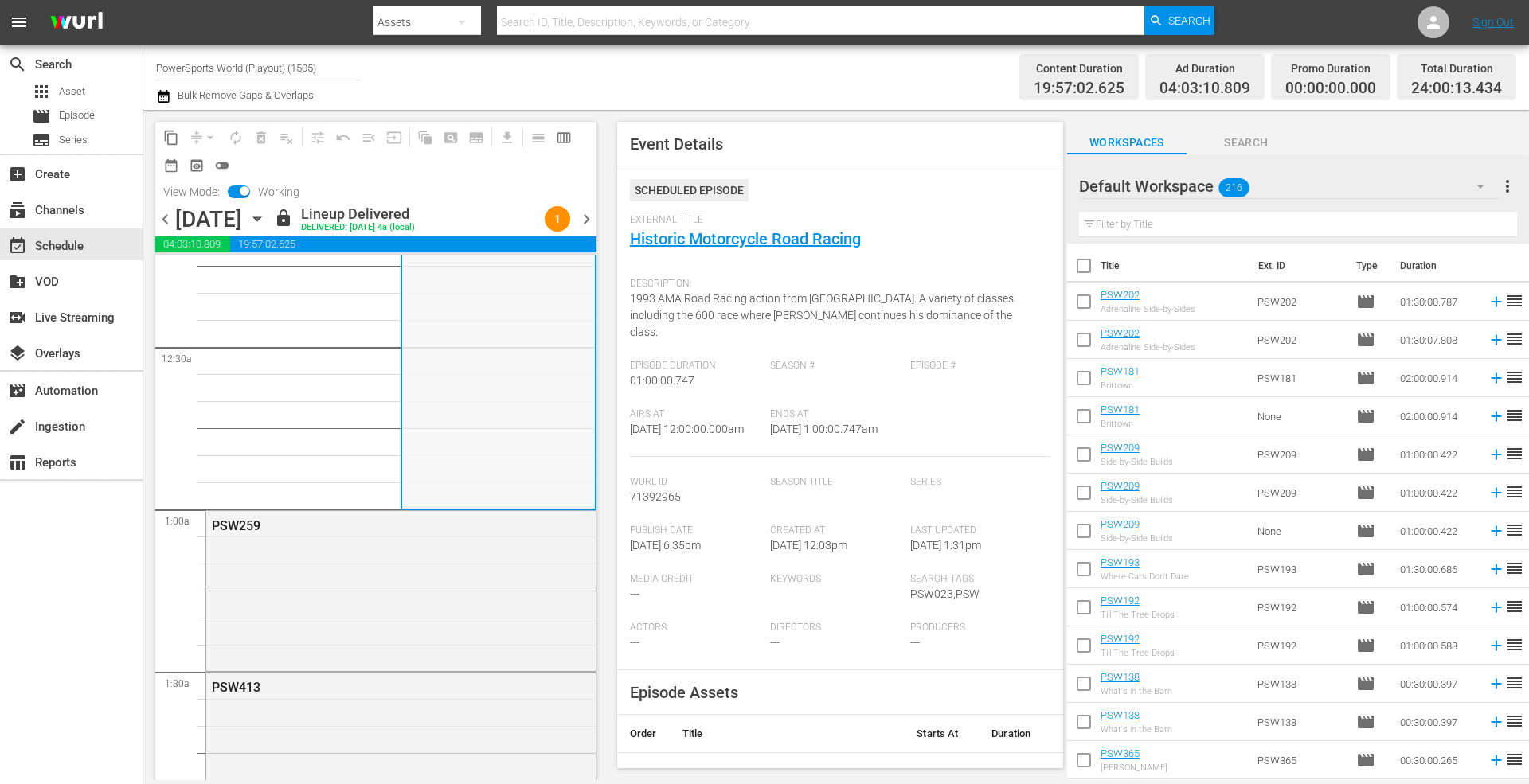 scroll, scrollTop: 106, scrollLeft: 0, axis: vertical 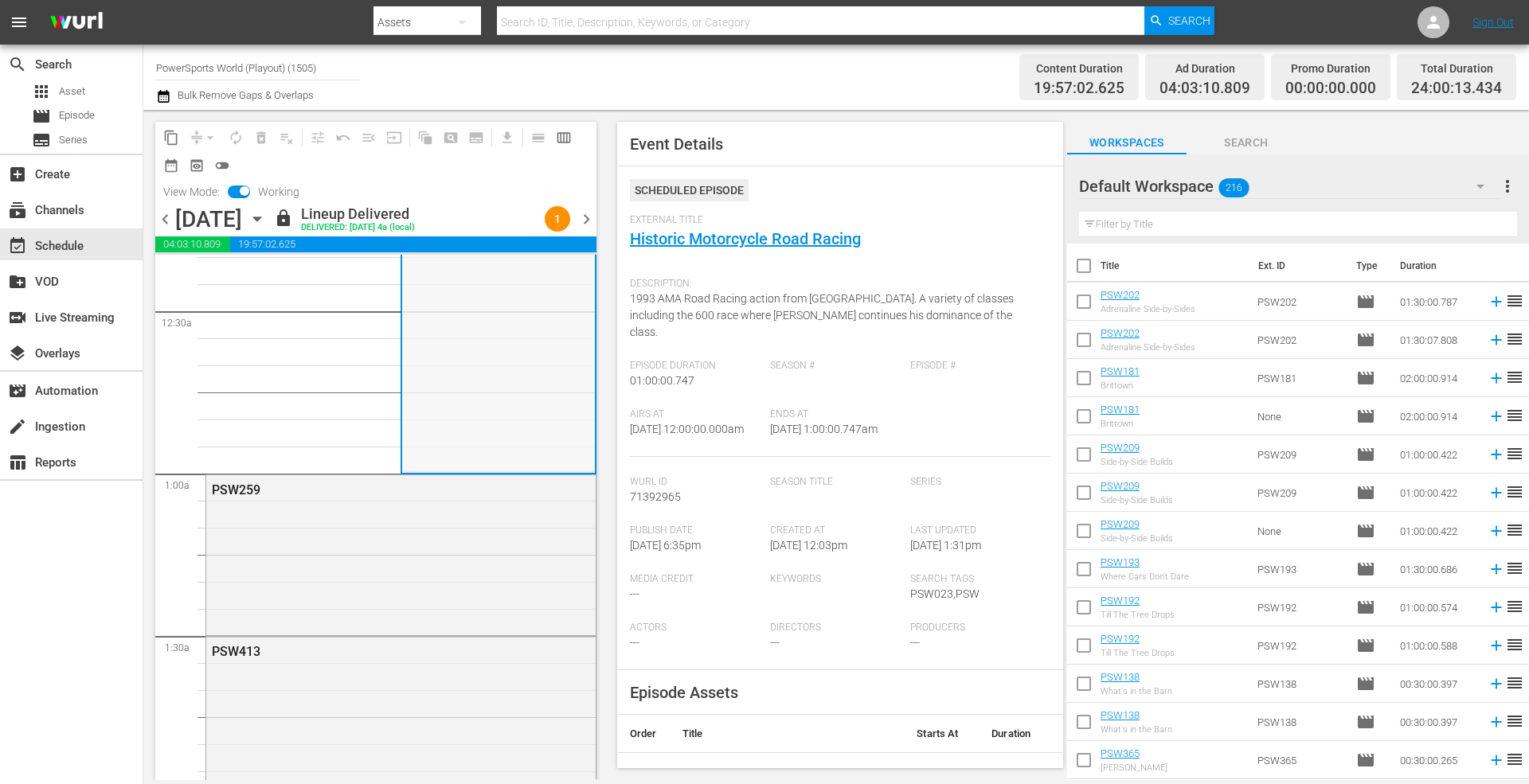 click on "PSW023" at bounding box center (498, 310) 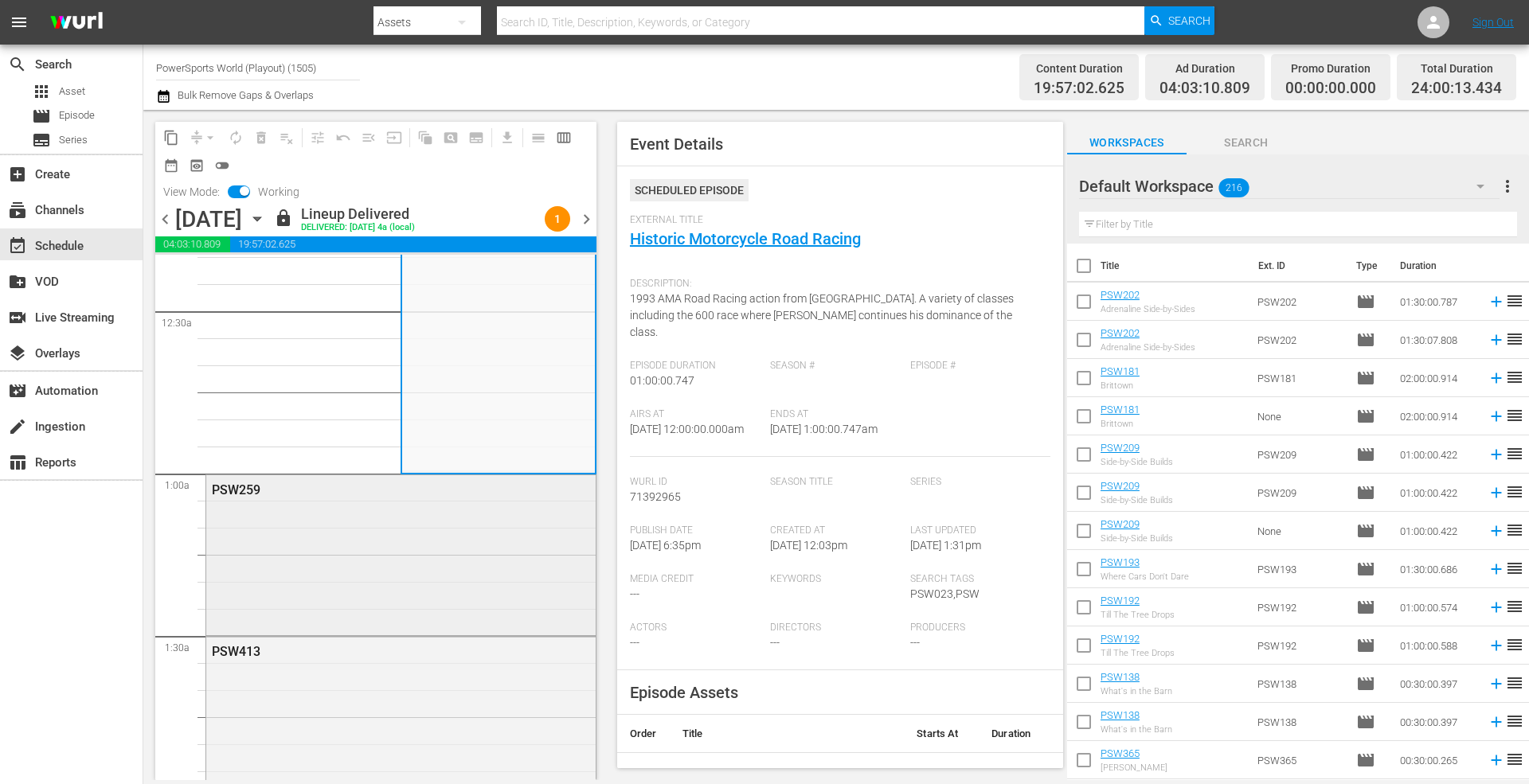 click on "PSW259" at bounding box center [401, 489] 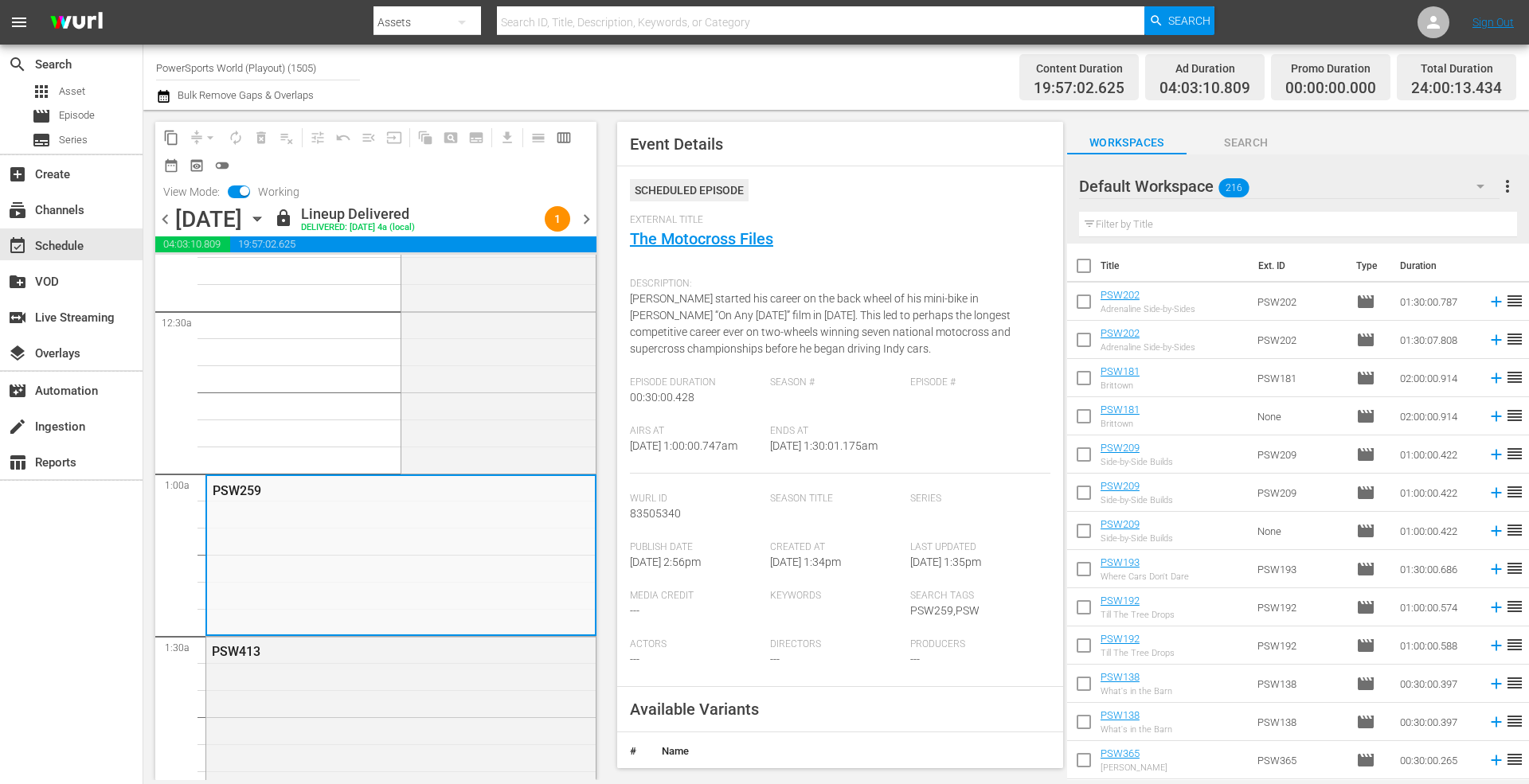 click on "Season #" at bounding box center [840, 400] 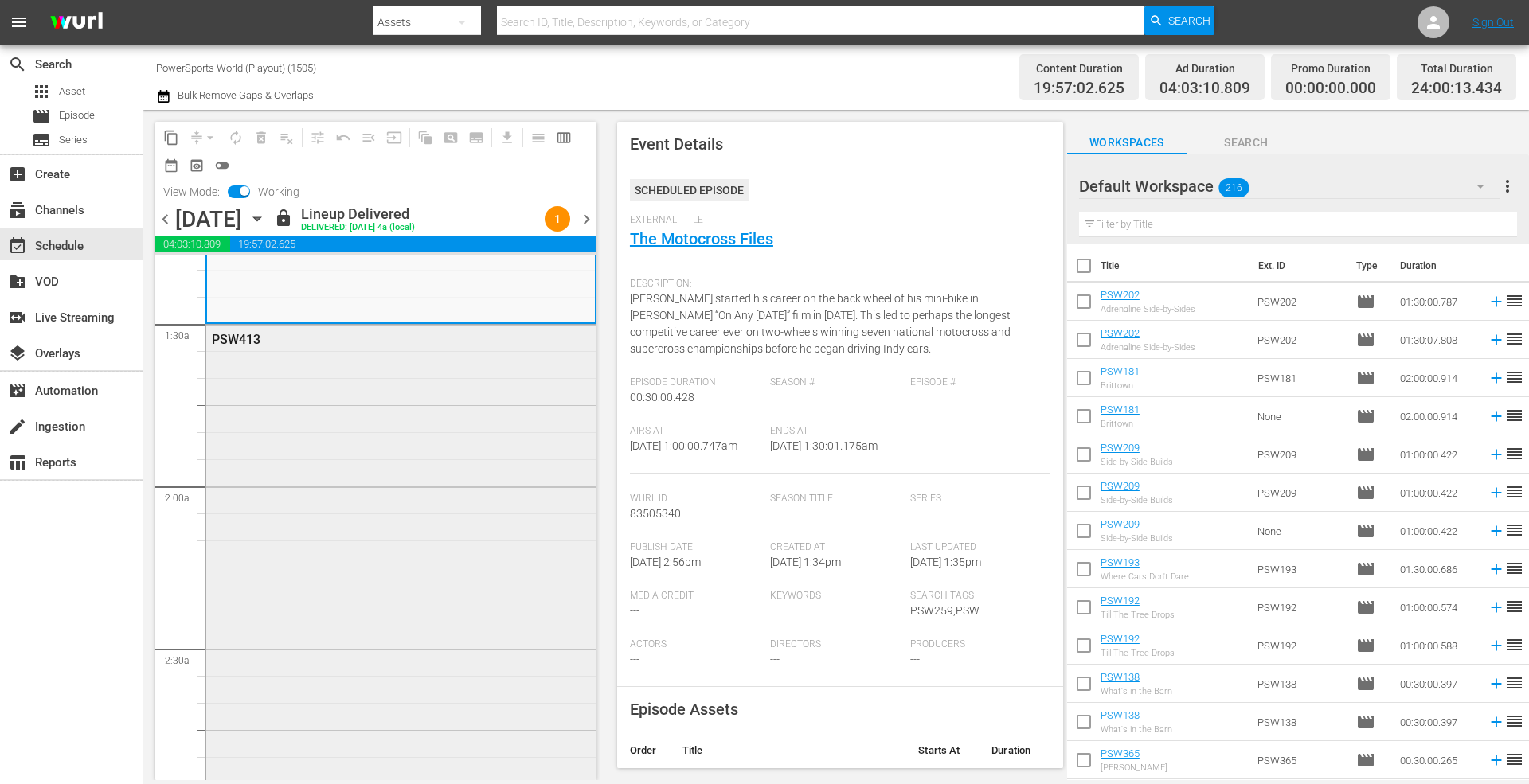 scroll, scrollTop: 424, scrollLeft: 0, axis: vertical 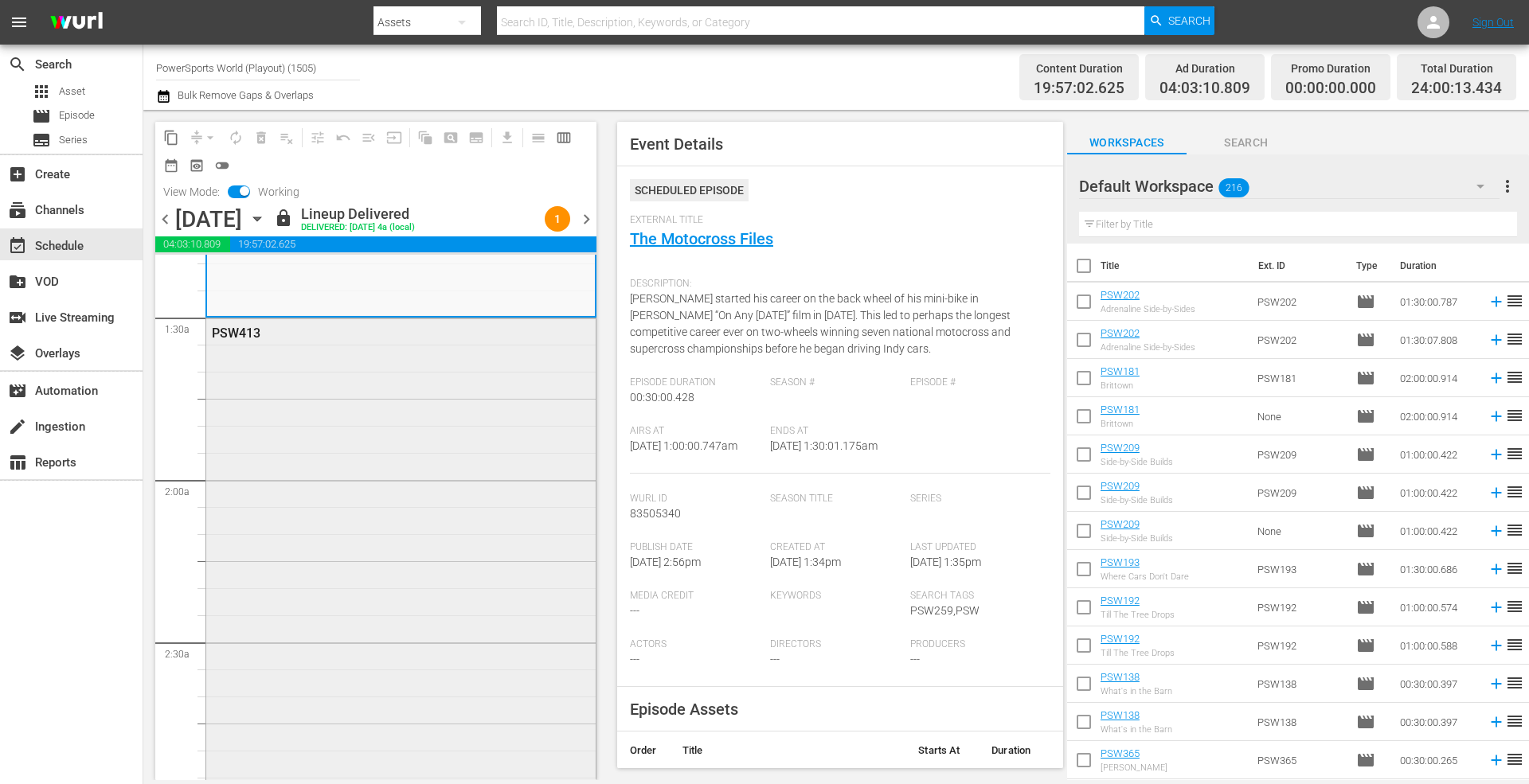 click on "PSW413" at bounding box center [401, 560] 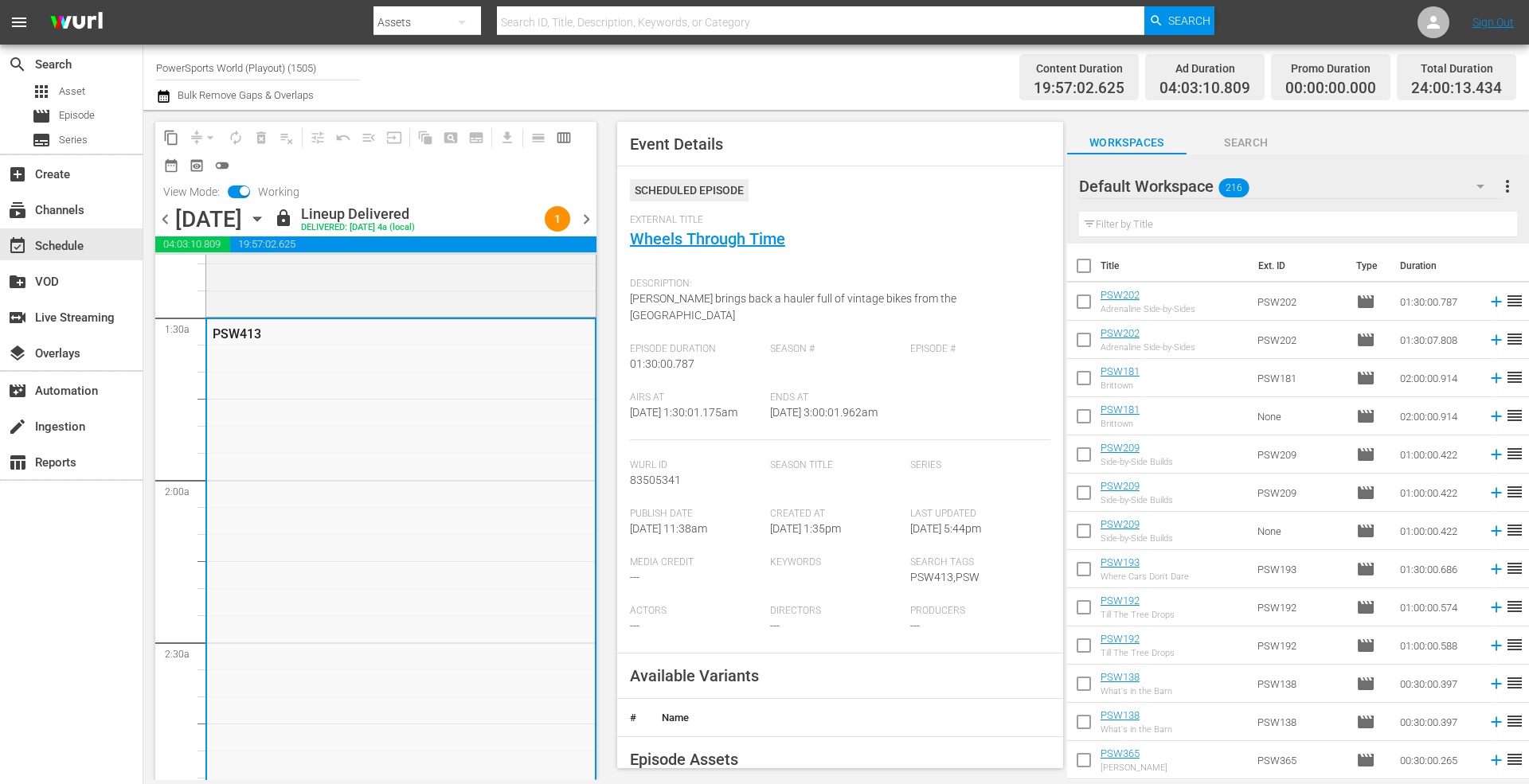 click on "Airs At 7/15/25 @ 1:30:01.175am Ends At 7/15/25 @ 3:00:01.962am" at bounding box center (840, 415) 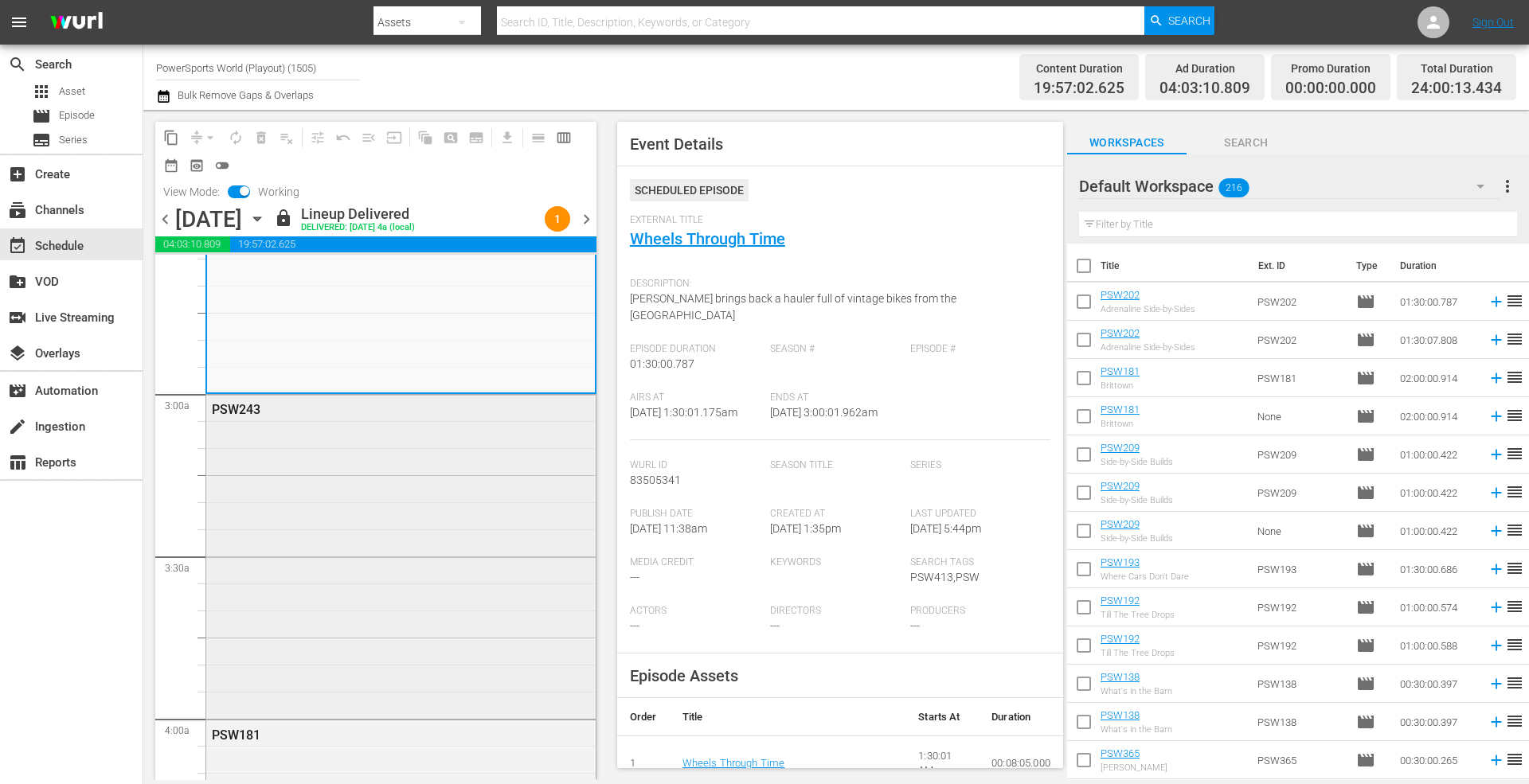 scroll, scrollTop: 955, scrollLeft: 0, axis: vertical 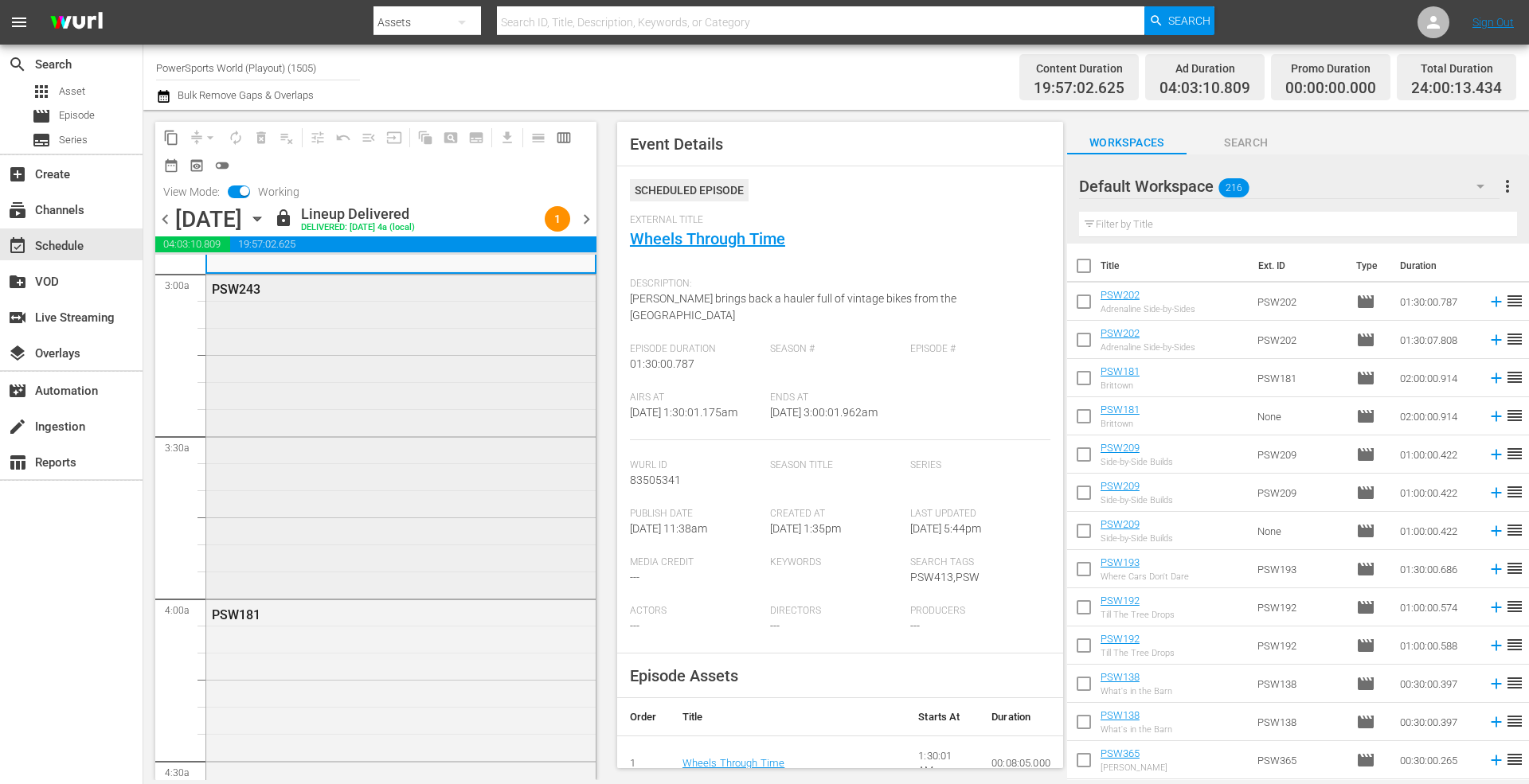 click on "PSW243" at bounding box center (401, 435) 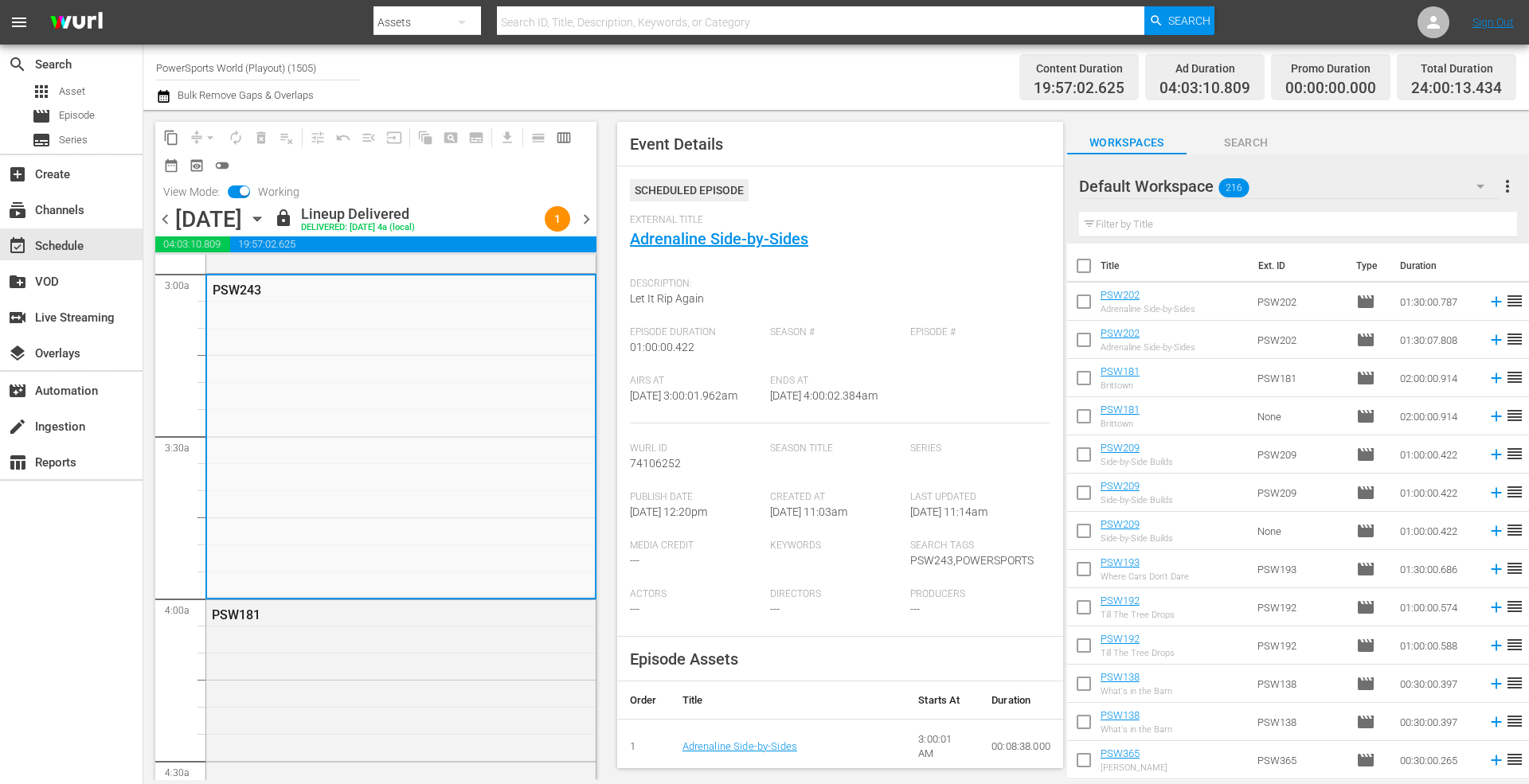 click on "Season #" at bounding box center [840, 350] 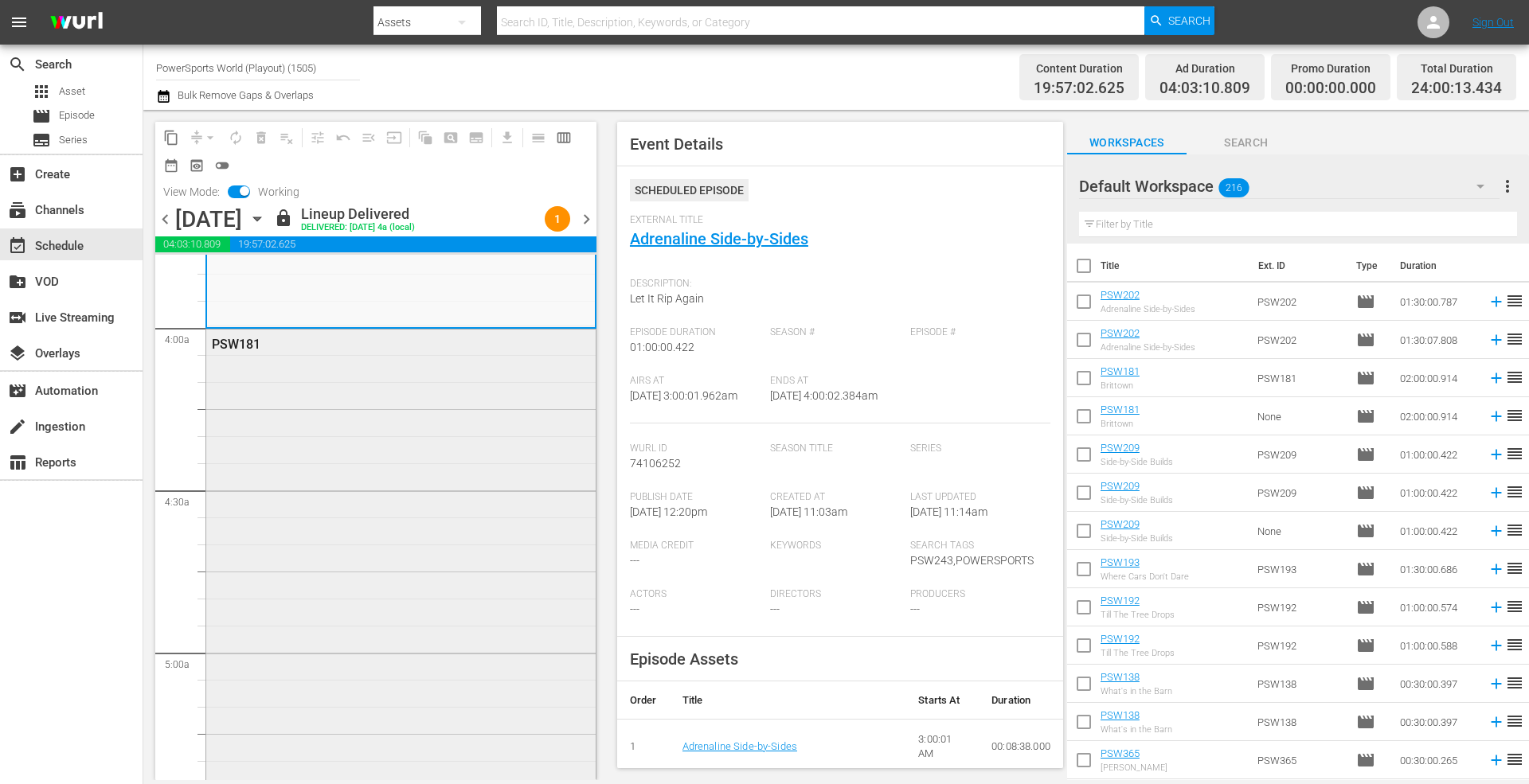scroll, scrollTop: 1274, scrollLeft: 0, axis: vertical 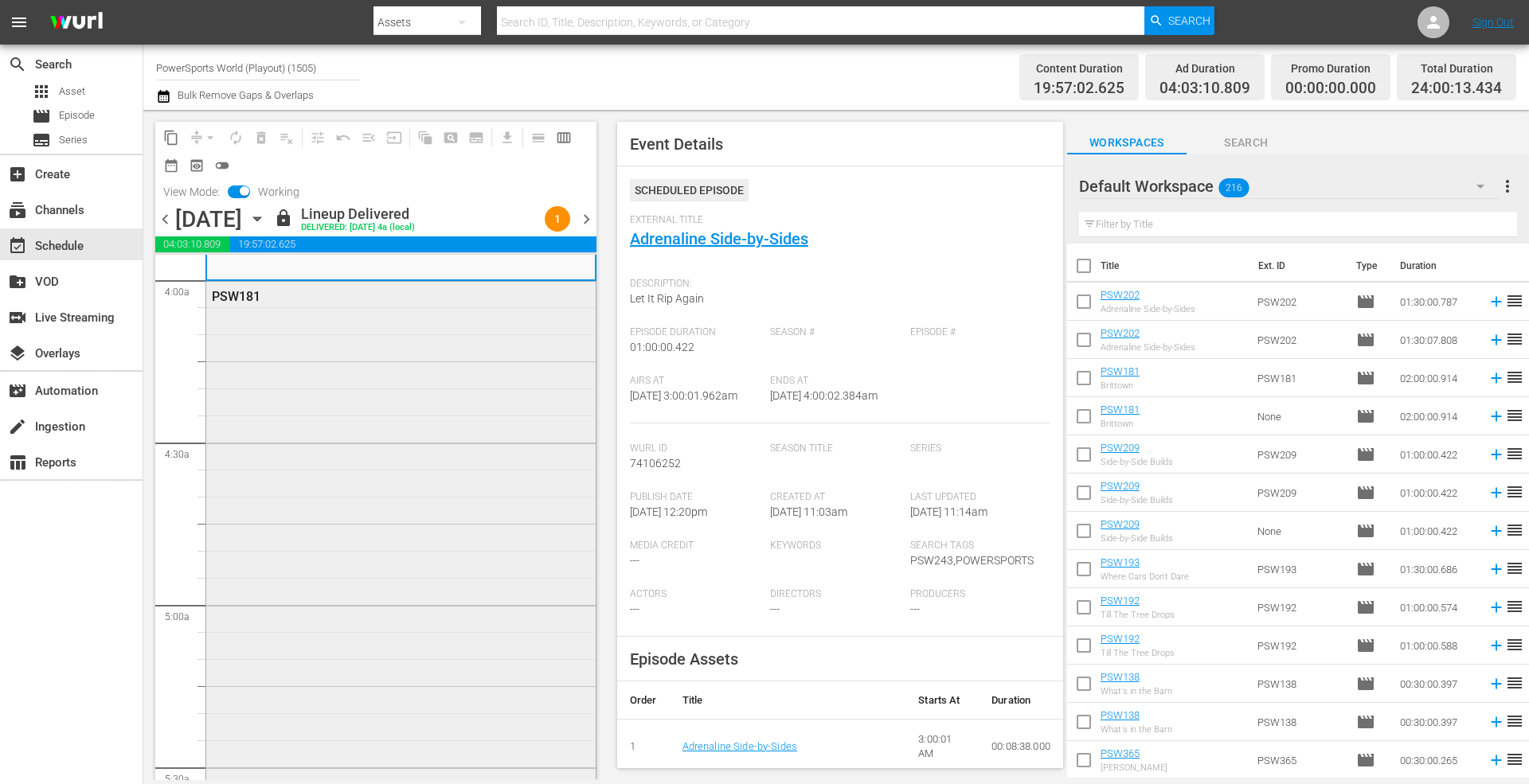 click on "PSW181" at bounding box center (401, 604) 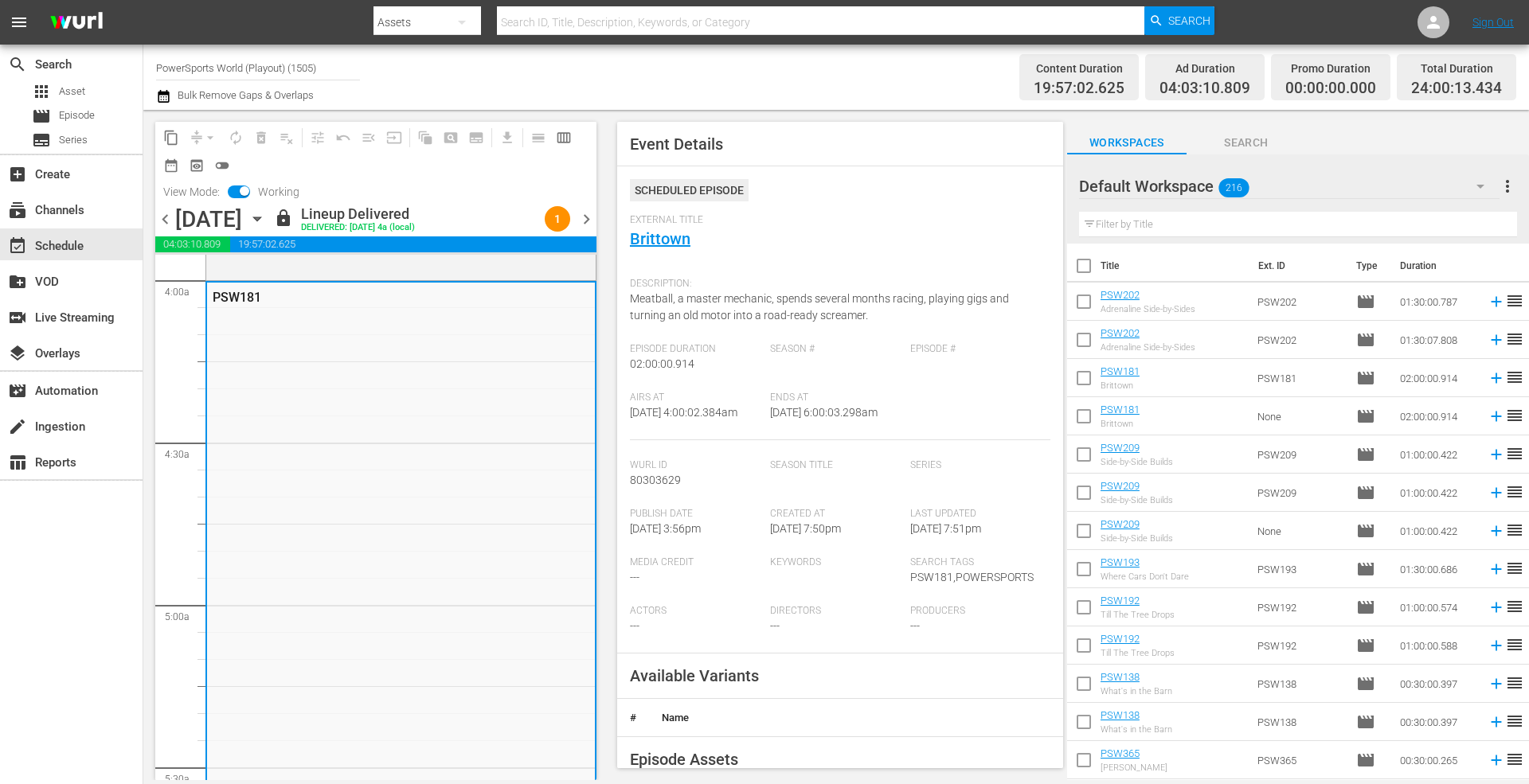 click on "Episode #" at bounding box center (980, 367) 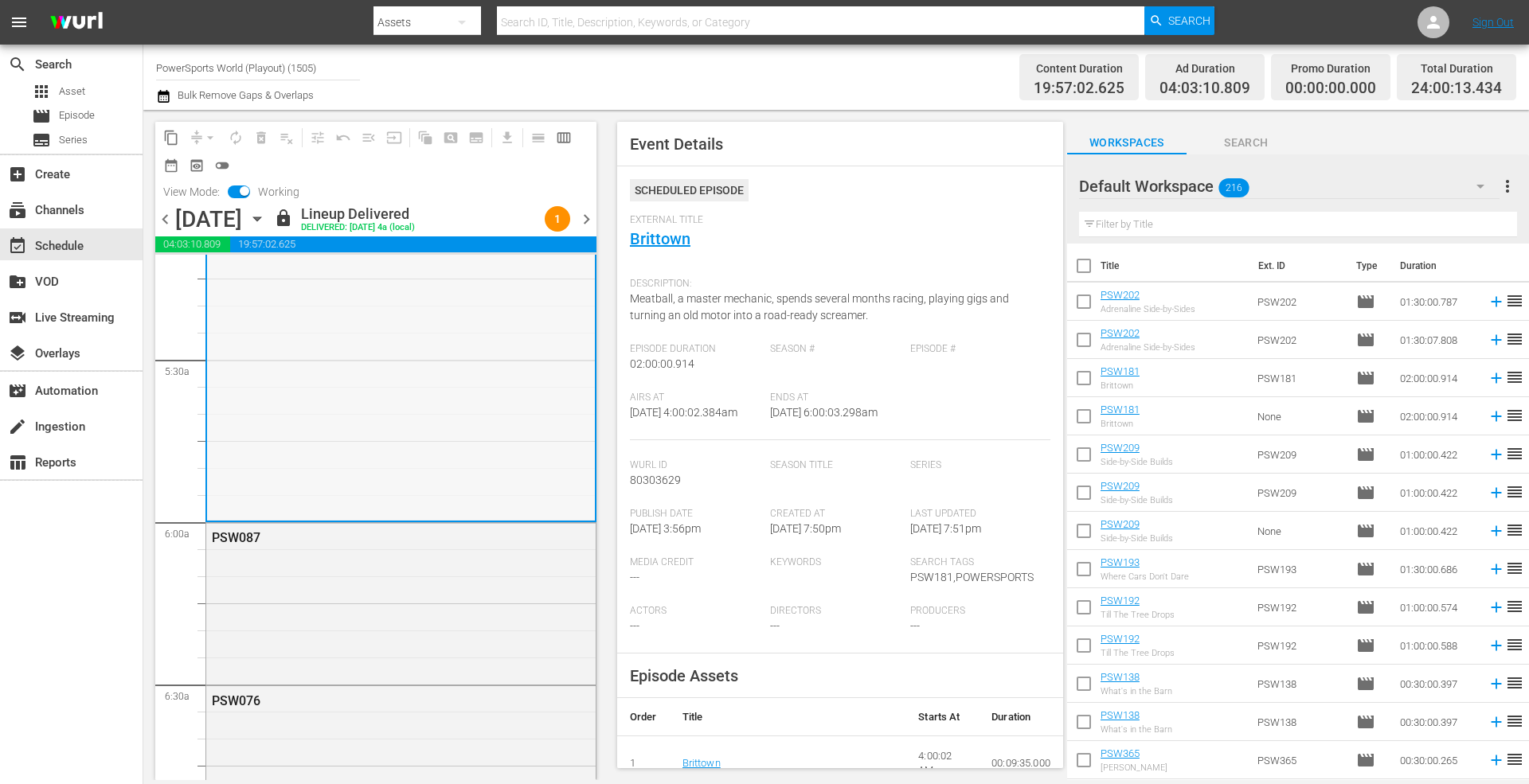 scroll, scrollTop: 1804, scrollLeft: 0, axis: vertical 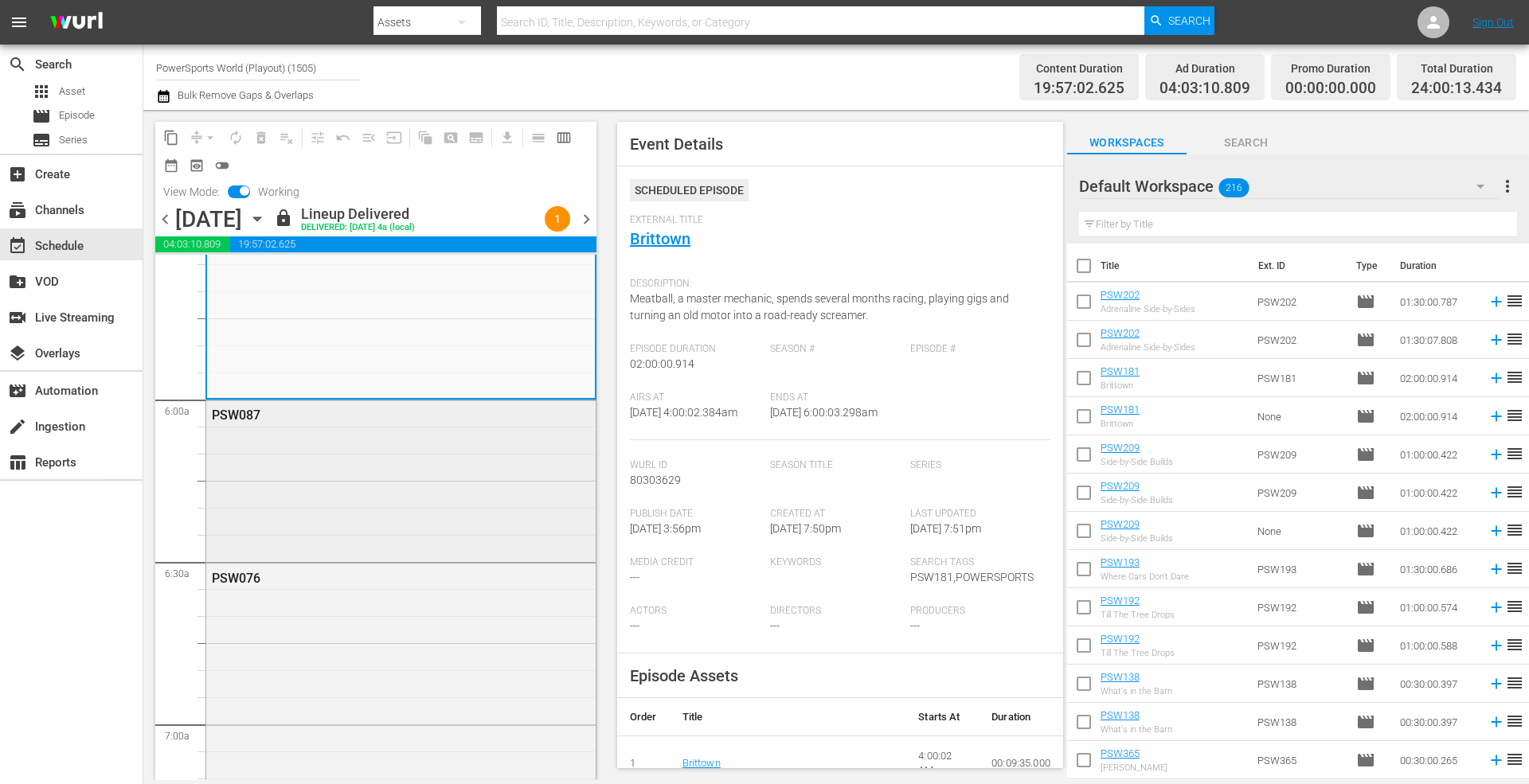 click on "PSW087" at bounding box center (362, 415) 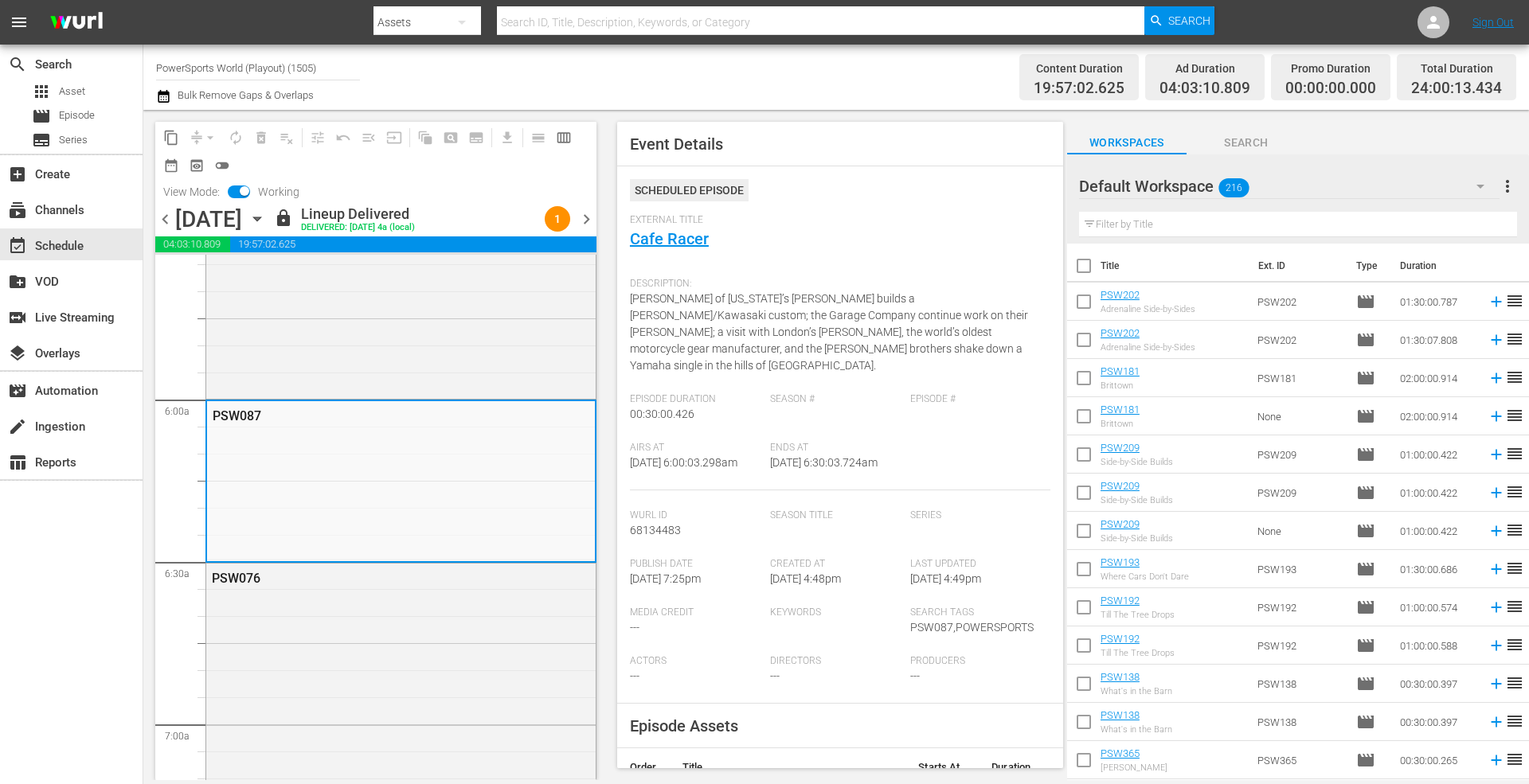 click on "Airs At 7/15/25 @ 6:00:03.298am Ends At 7/15/25 @ 6:30:03.724am" at bounding box center [840, 466] 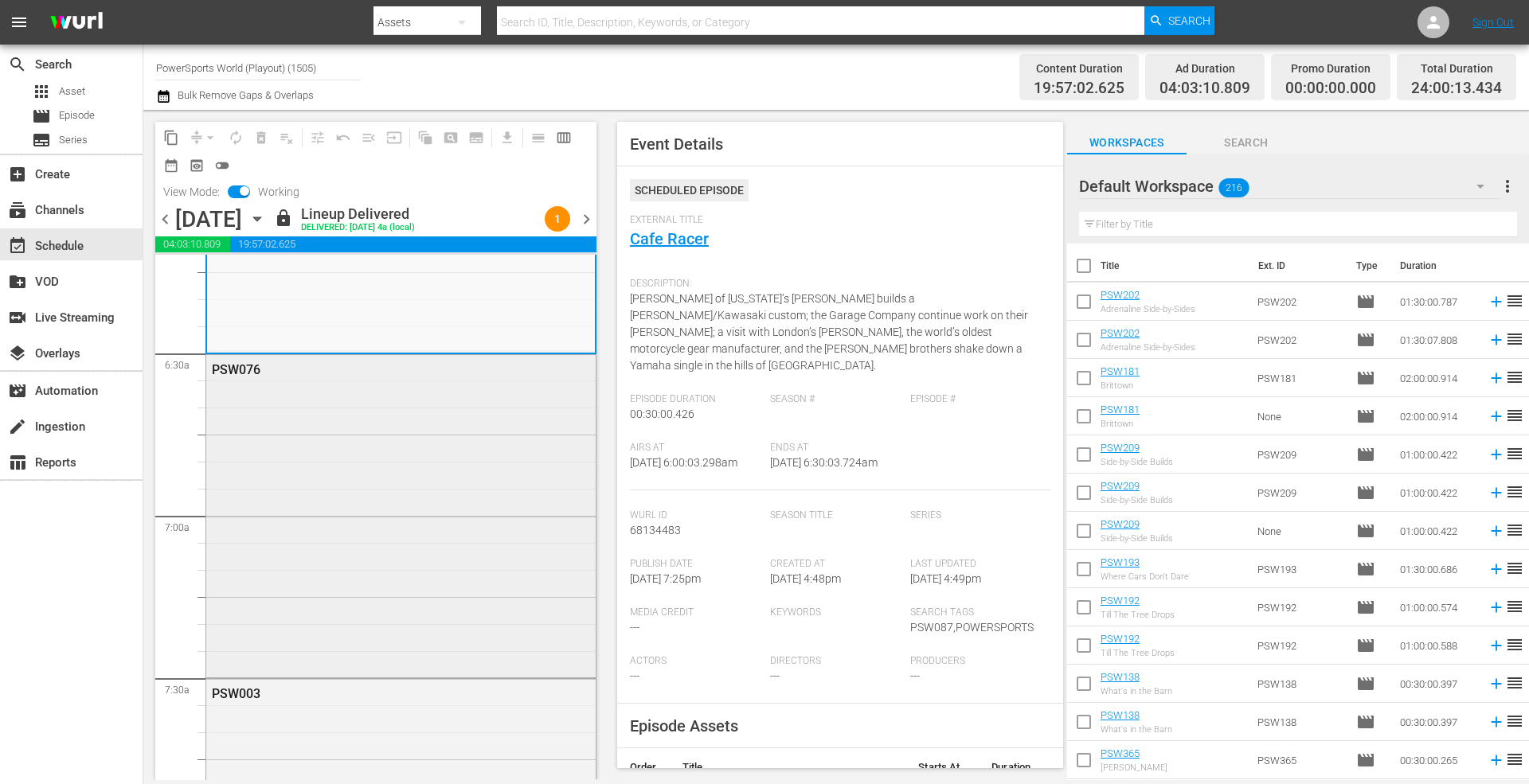 scroll, scrollTop: 2016, scrollLeft: 0, axis: vertical 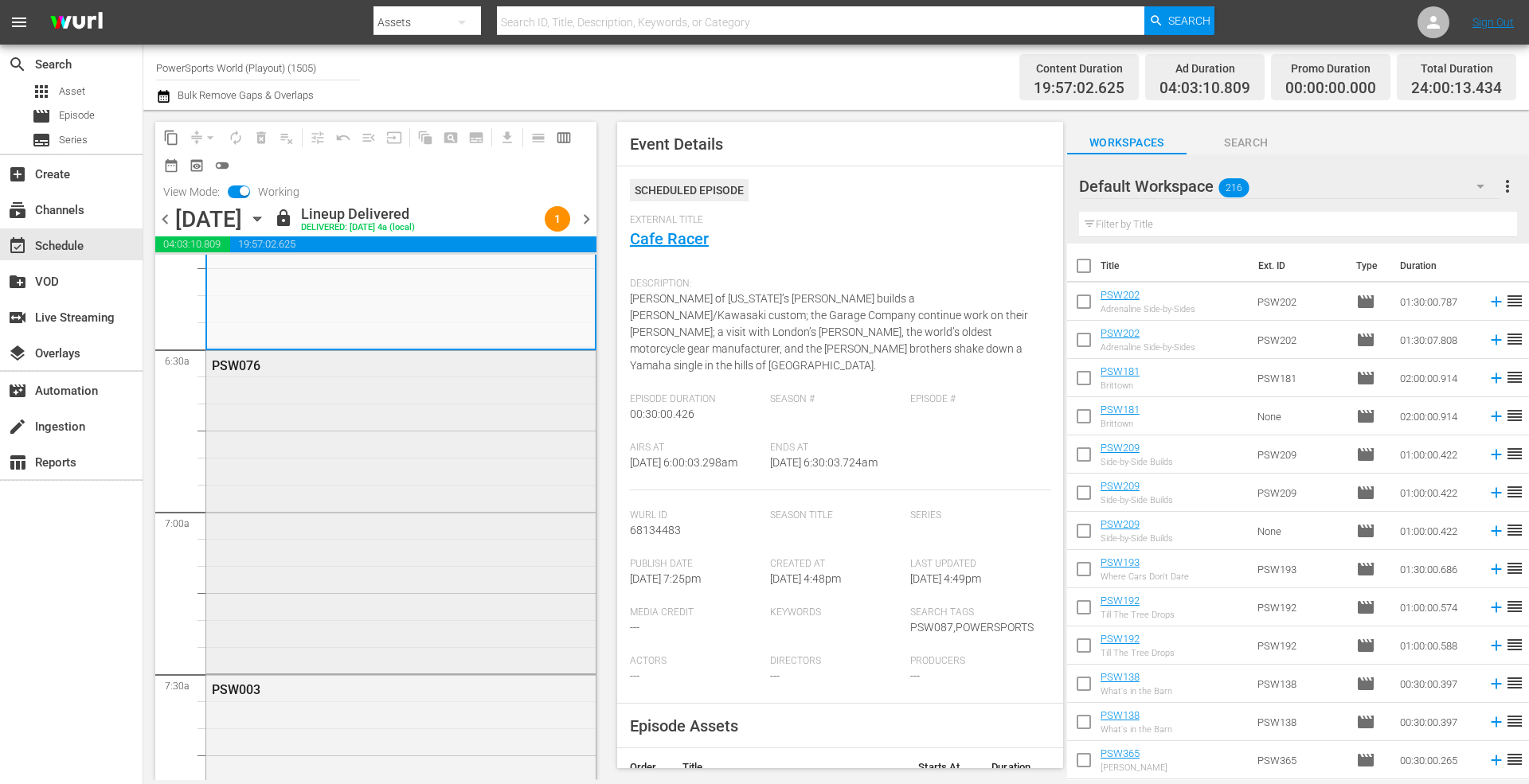 click on "PSW076" at bounding box center [401, 511] 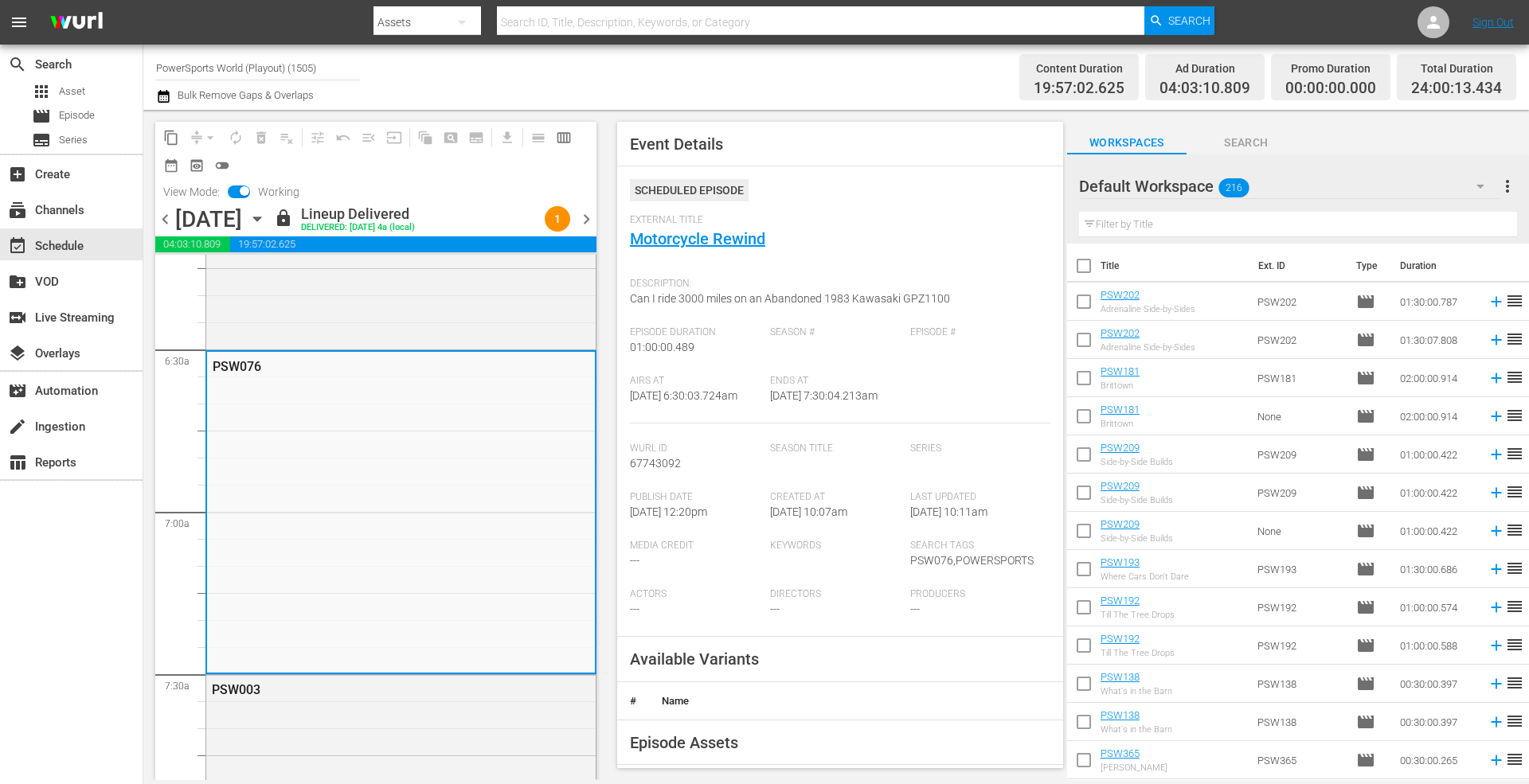 click on "Season #" at bounding box center [840, 350] 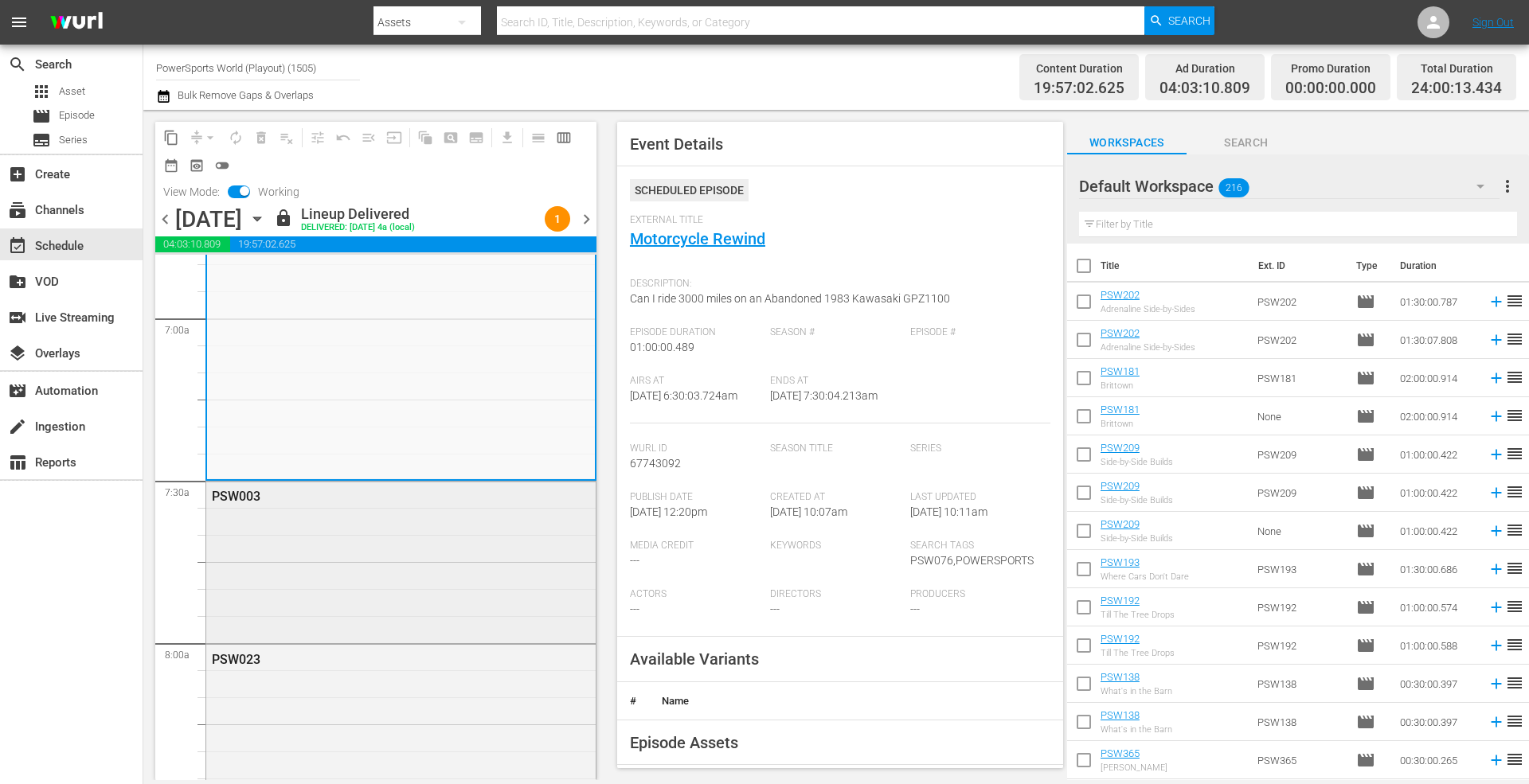 scroll, scrollTop: 2229, scrollLeft: 0, axis: vertical 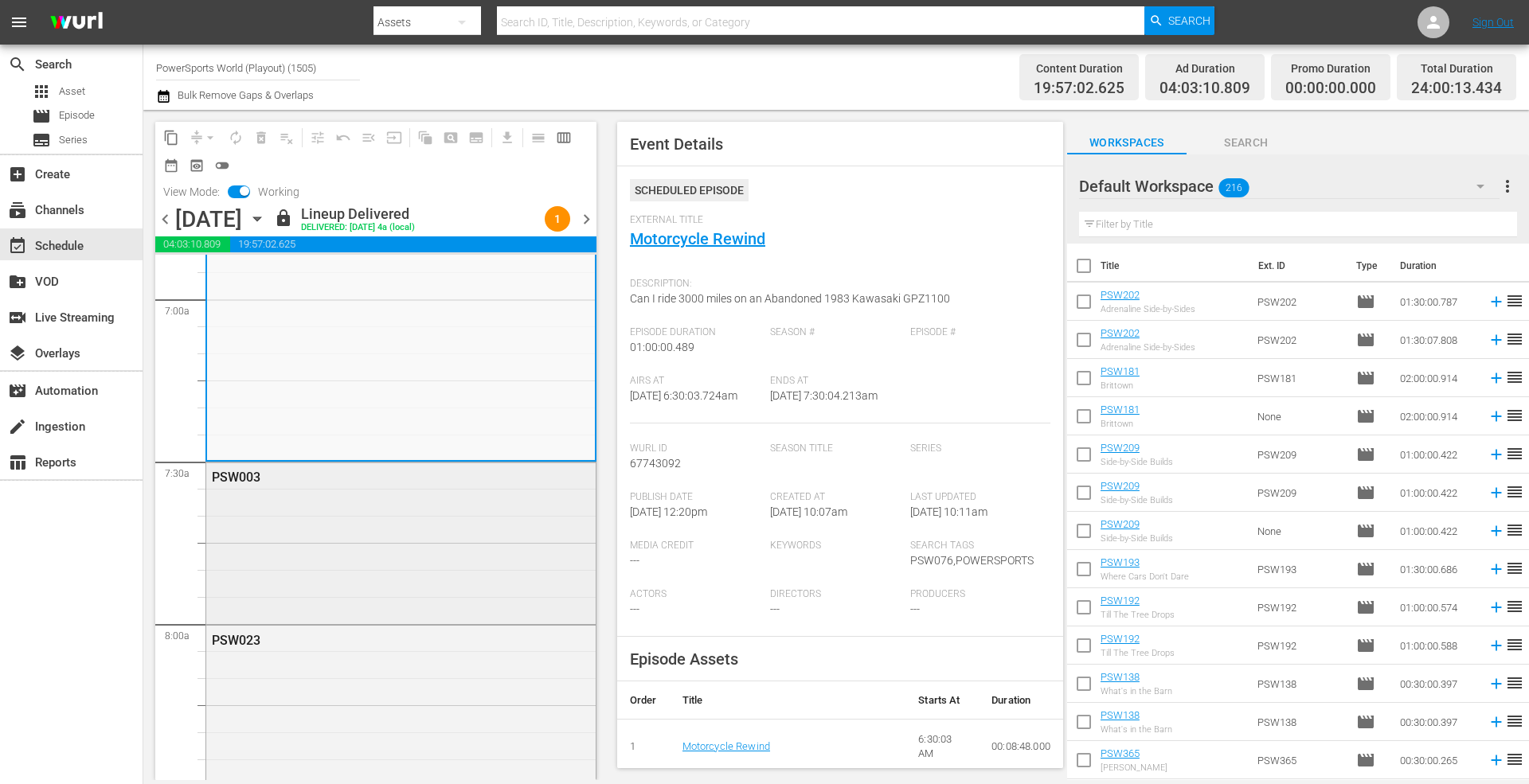 click on "PSW003" at bounding box center (401, 541) 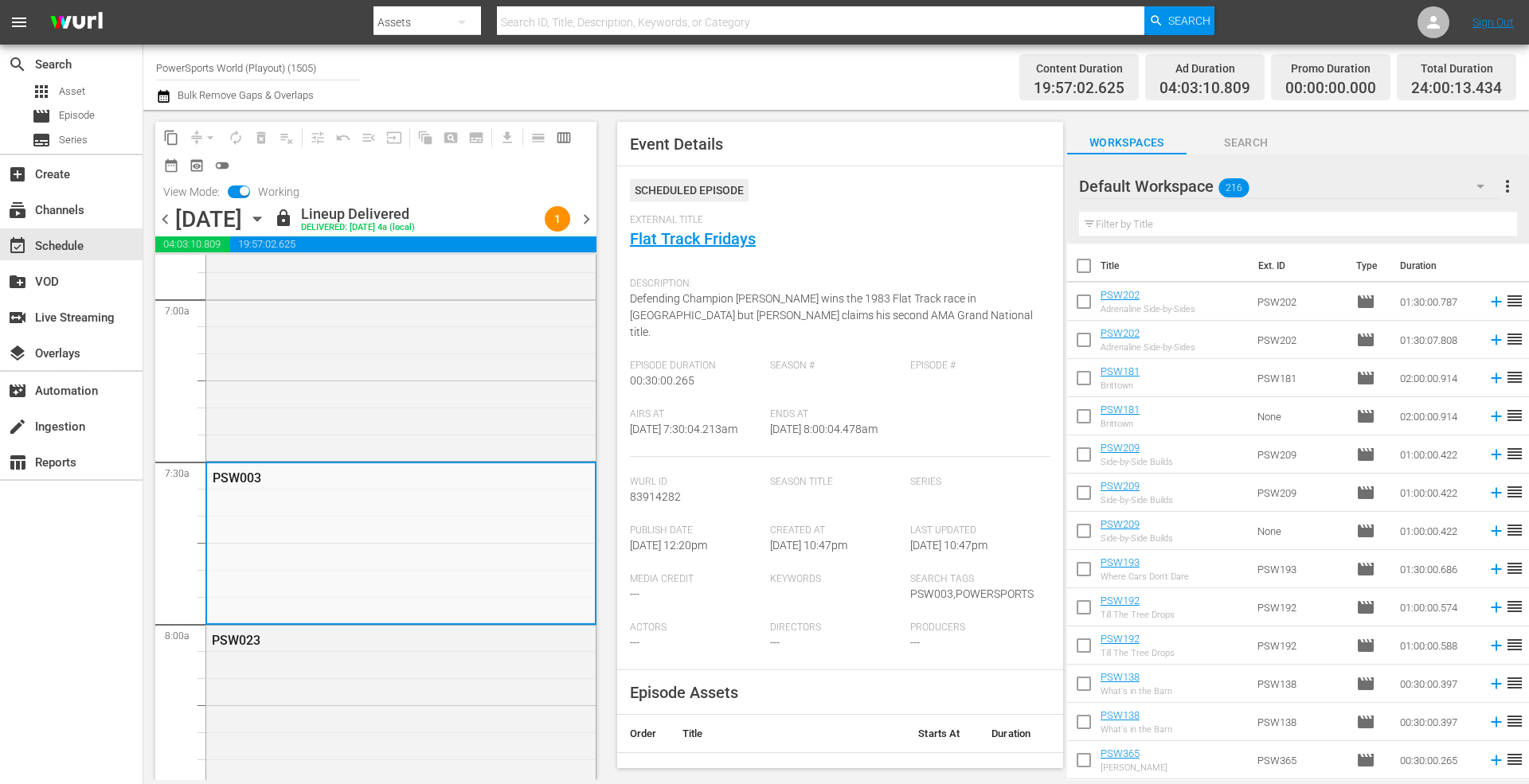 click on "Airs At 7/15/25 @ 7:30:04.213am" at bounding box center [700, 432] 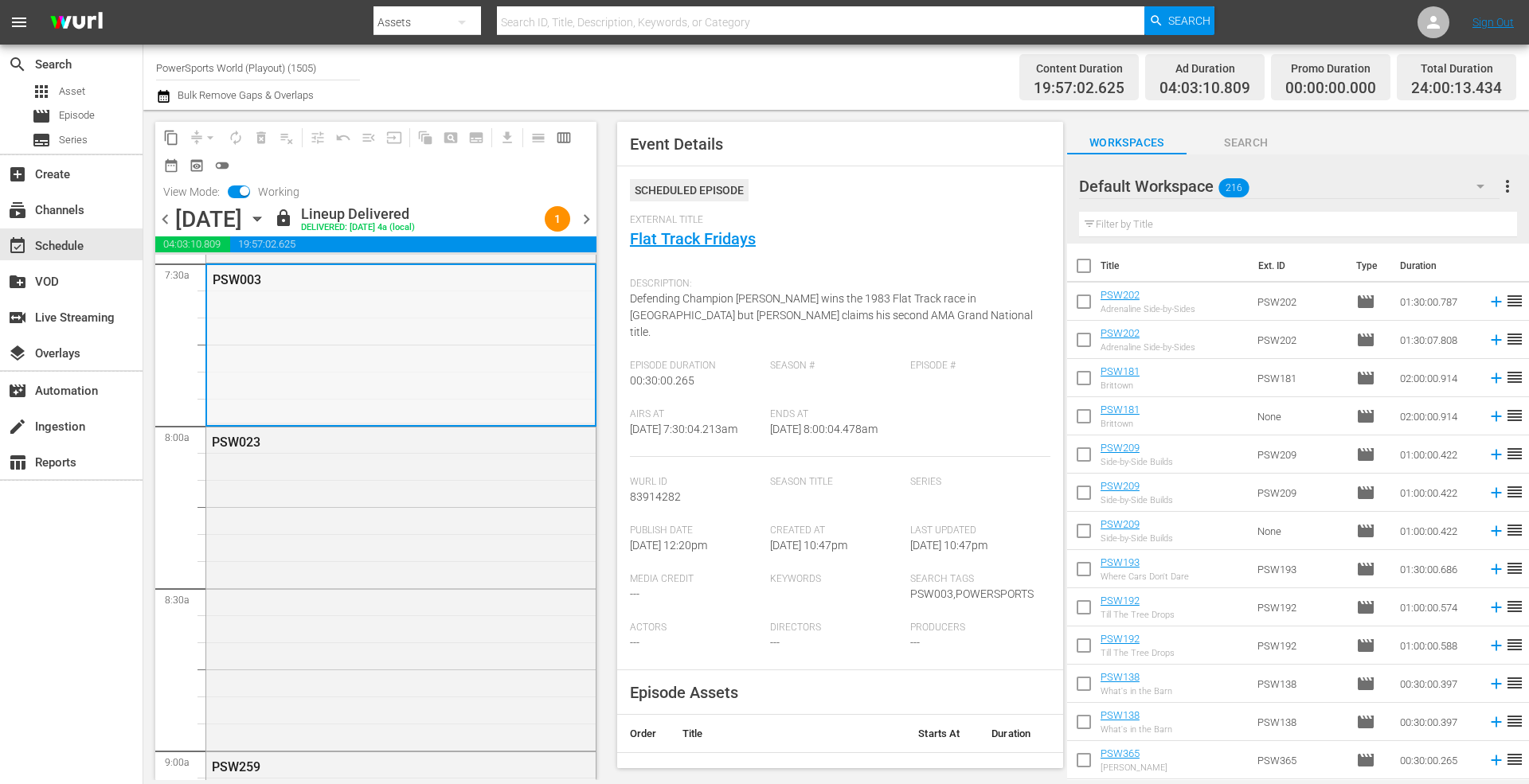 scroll, scrollTop: 2440, scrollLeft: 0, axis: vertical 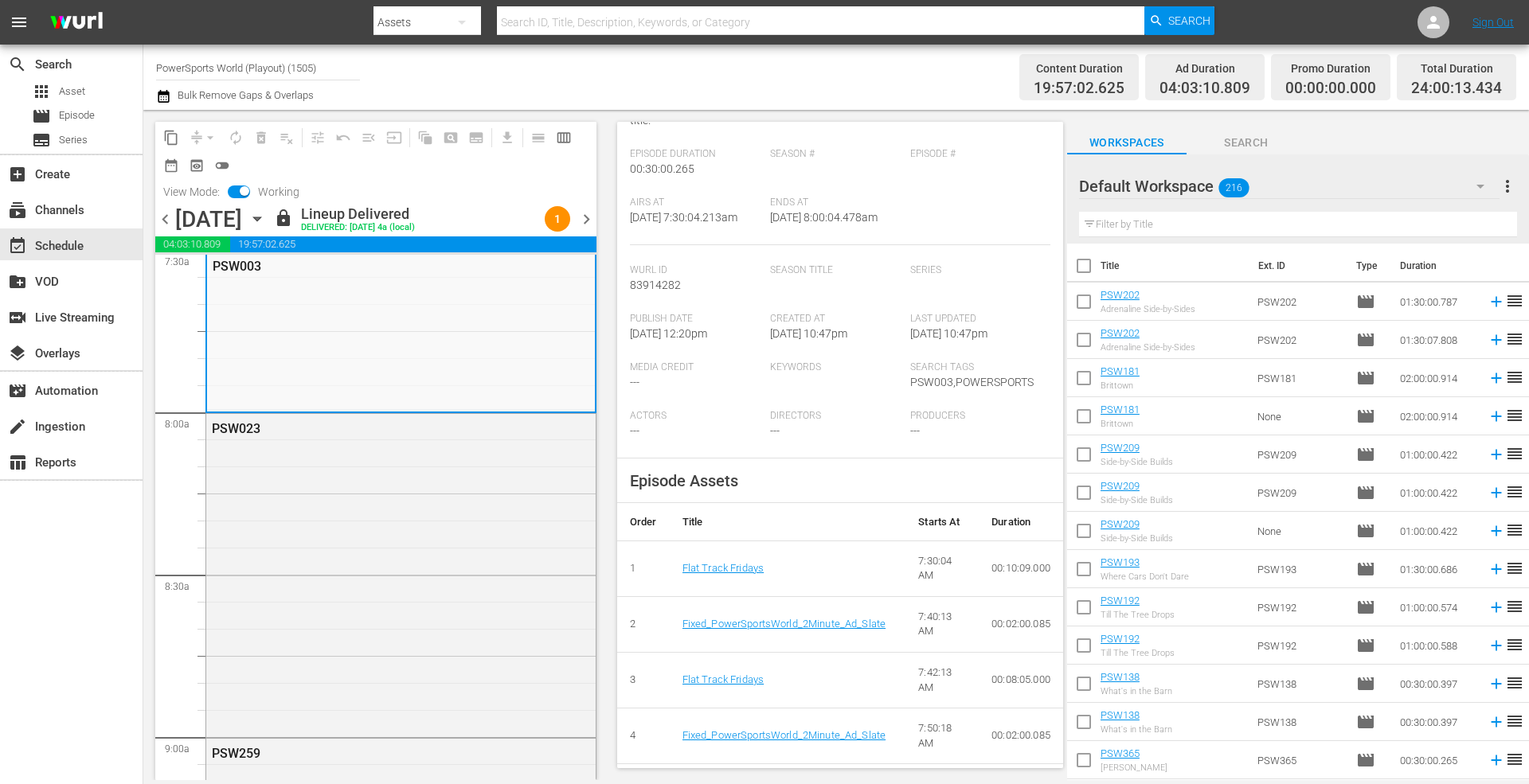click on "chevron_right" at bounding box center [586, 219] 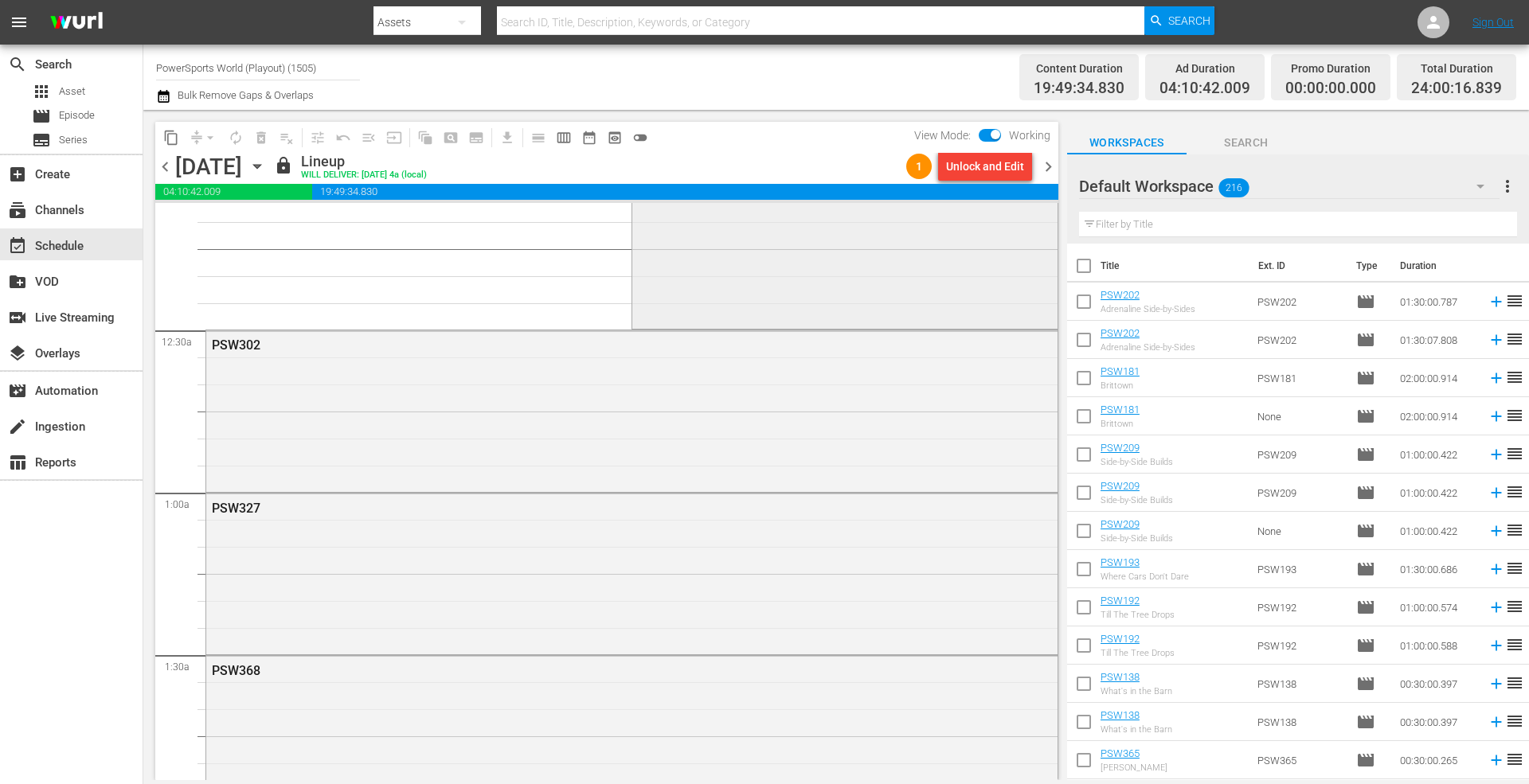 scroll, scrollTop: 0, scrollLeft: 0, axis: both 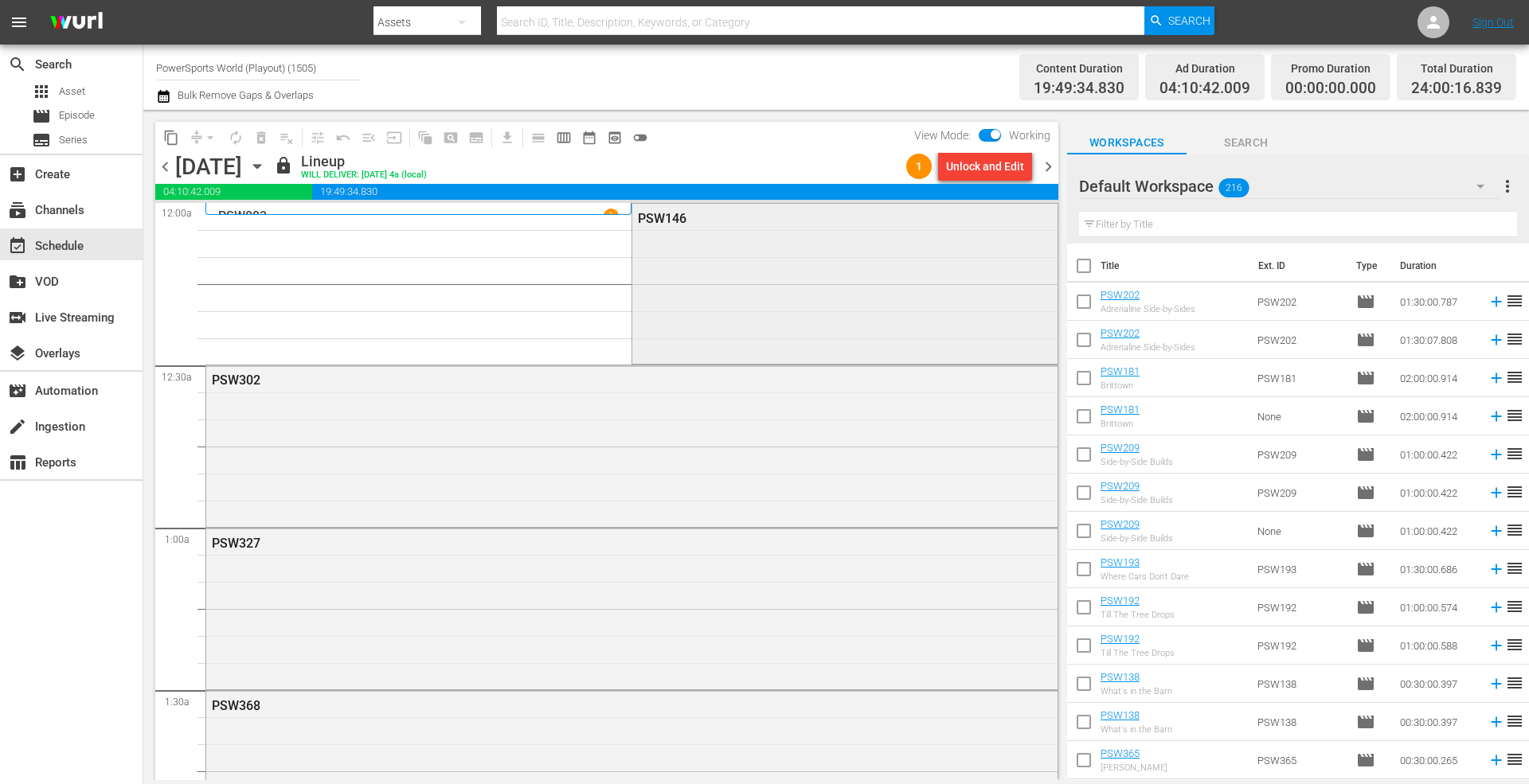 click on "PSW146" at bounding box center [844, 283] 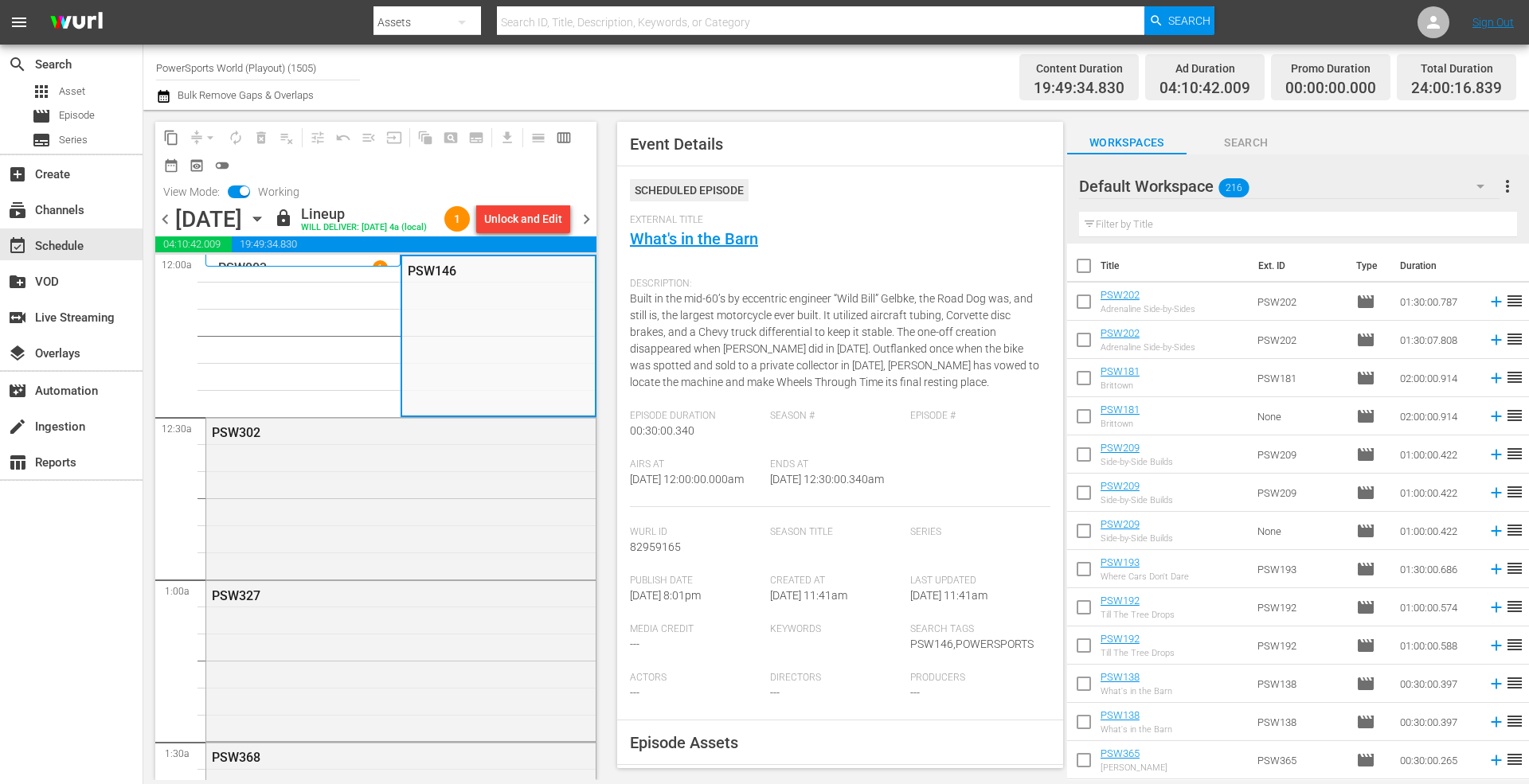 click on "Season #" at bounding box center (840, 434) 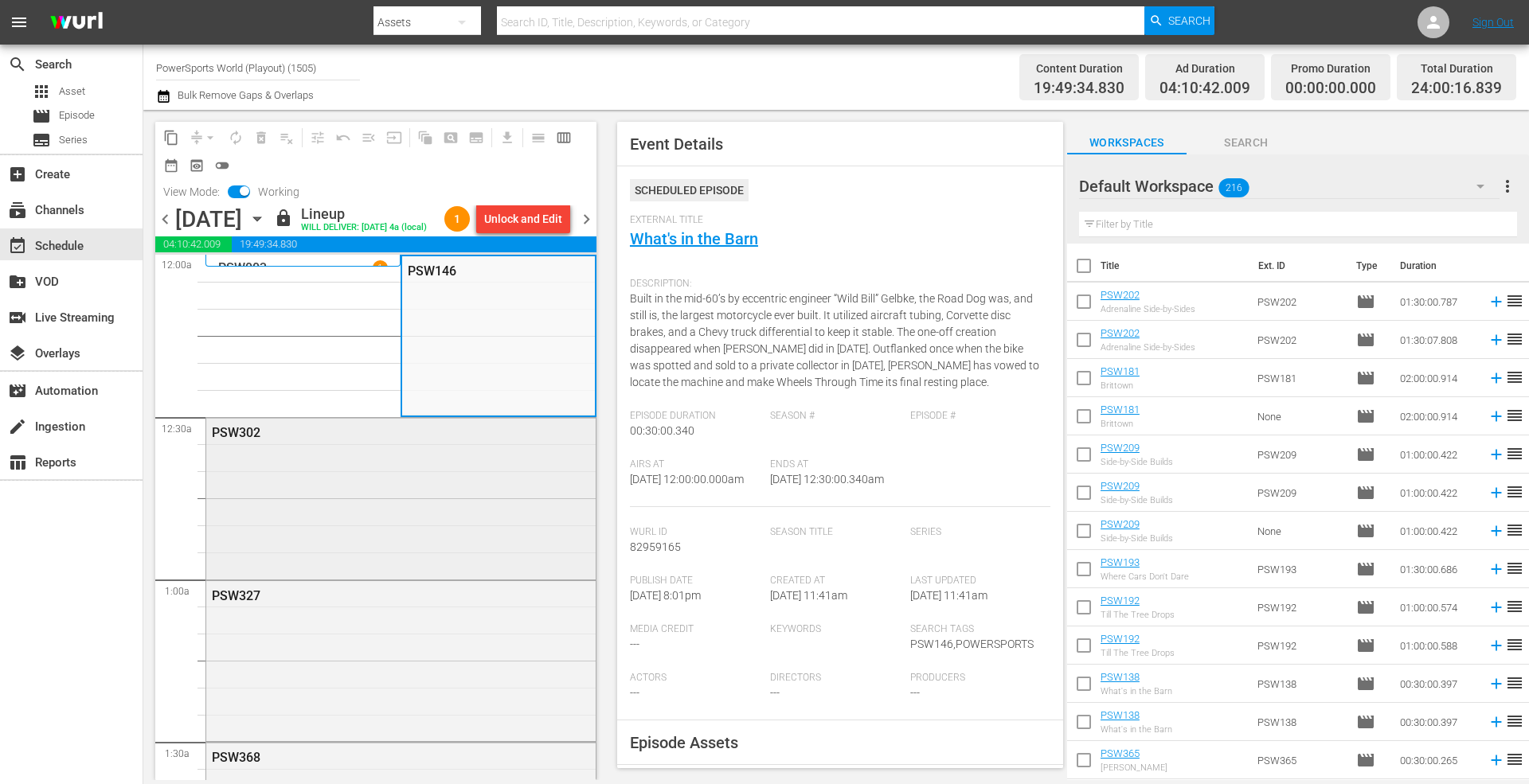 click on "PSW302" at bounding box center (401, 497) 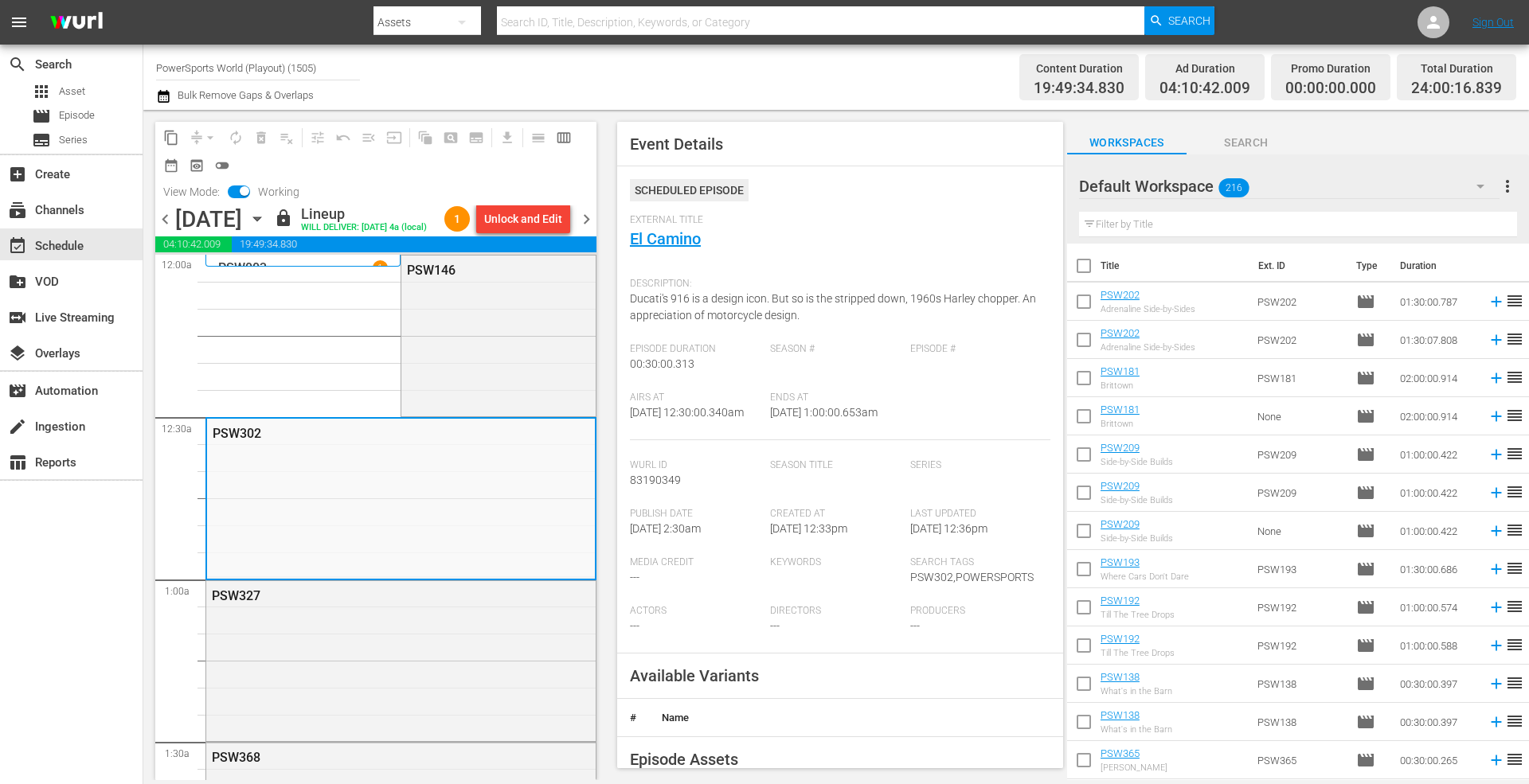 click on "Ends At 7/16/25 @ 1:00:00.653am" at bounding box center [840, 415] 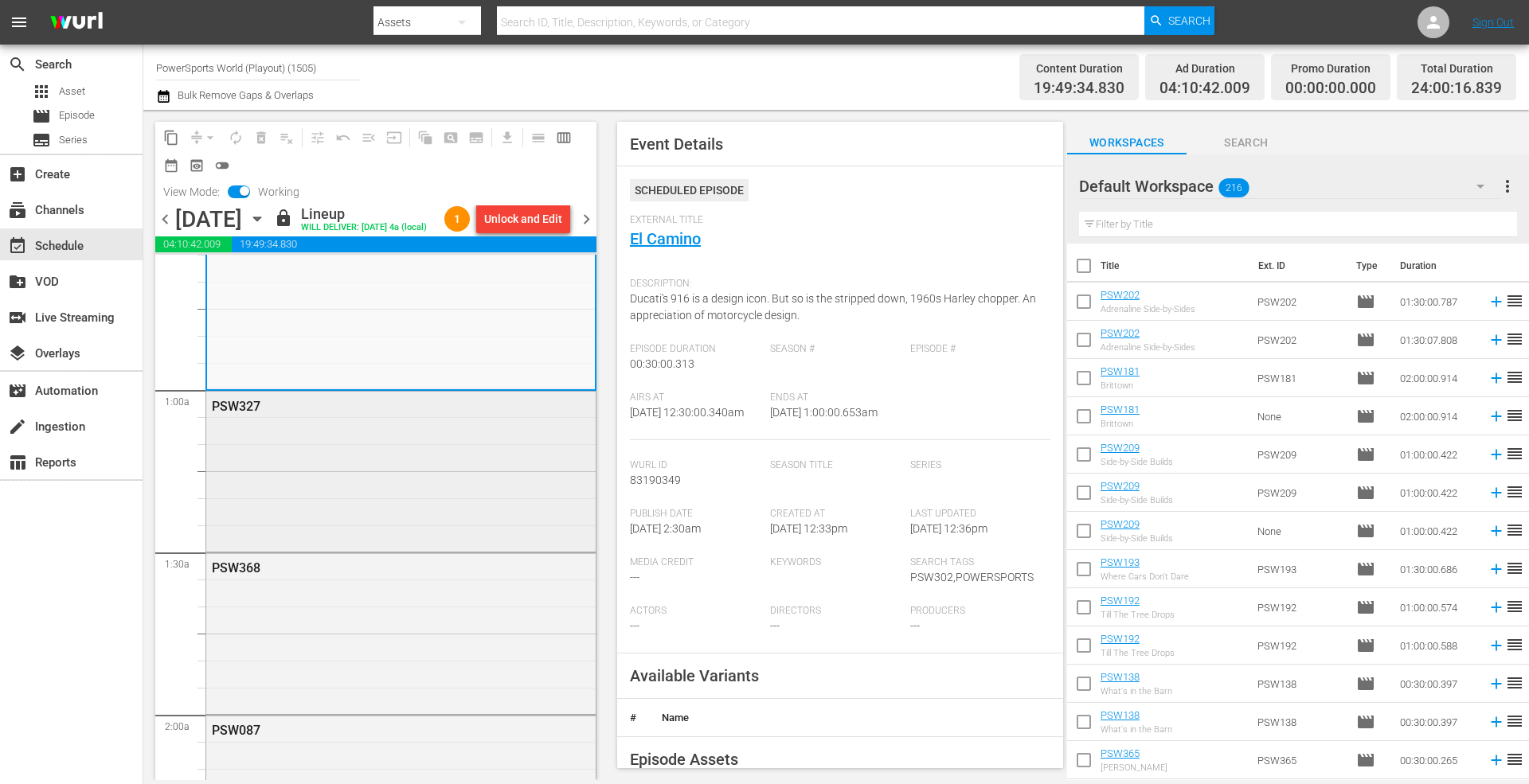scroll, scrollTop: 212, scrollLeft: 0, axis: vertical 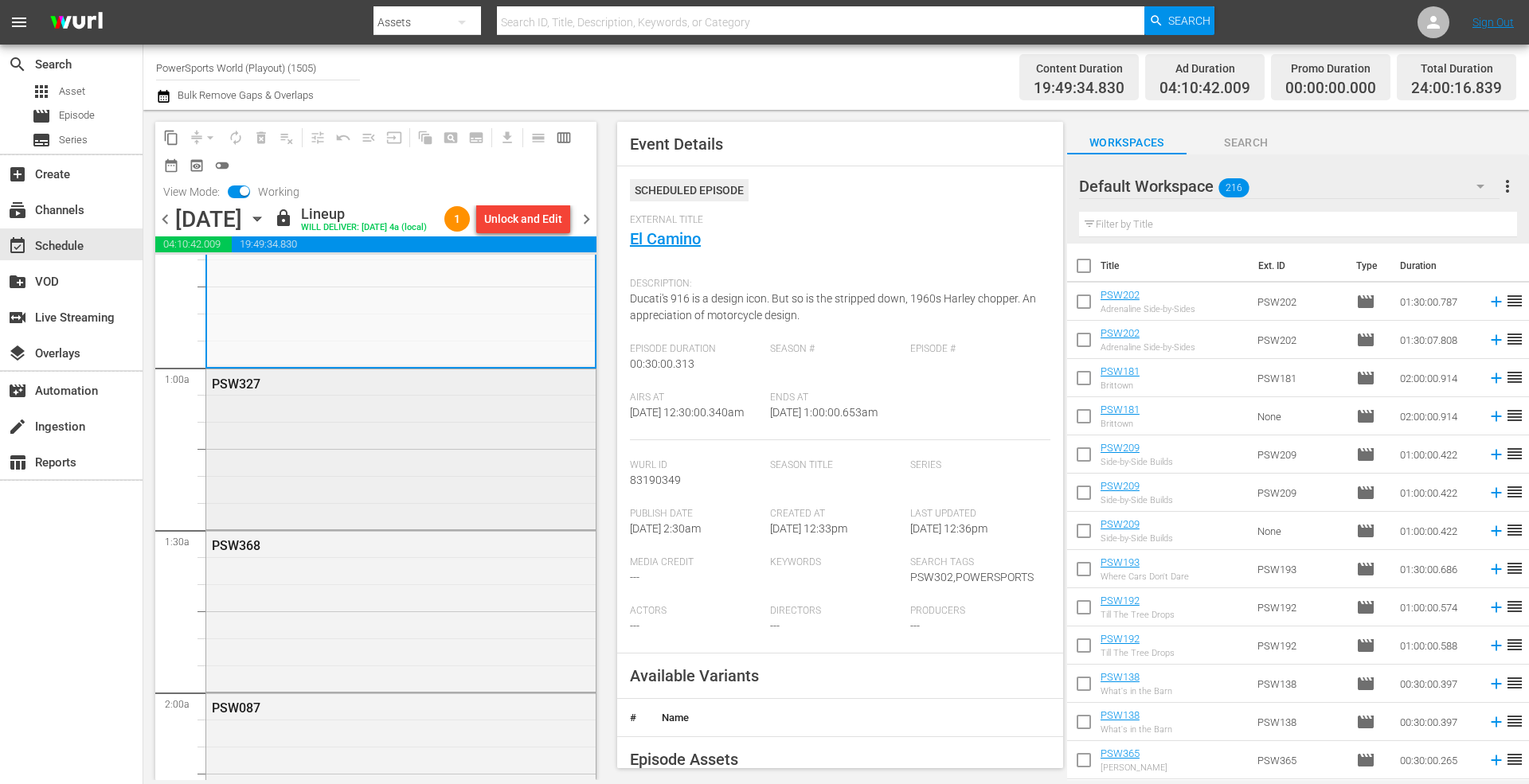 click on "PSW327" at bounding box center [401, 448] 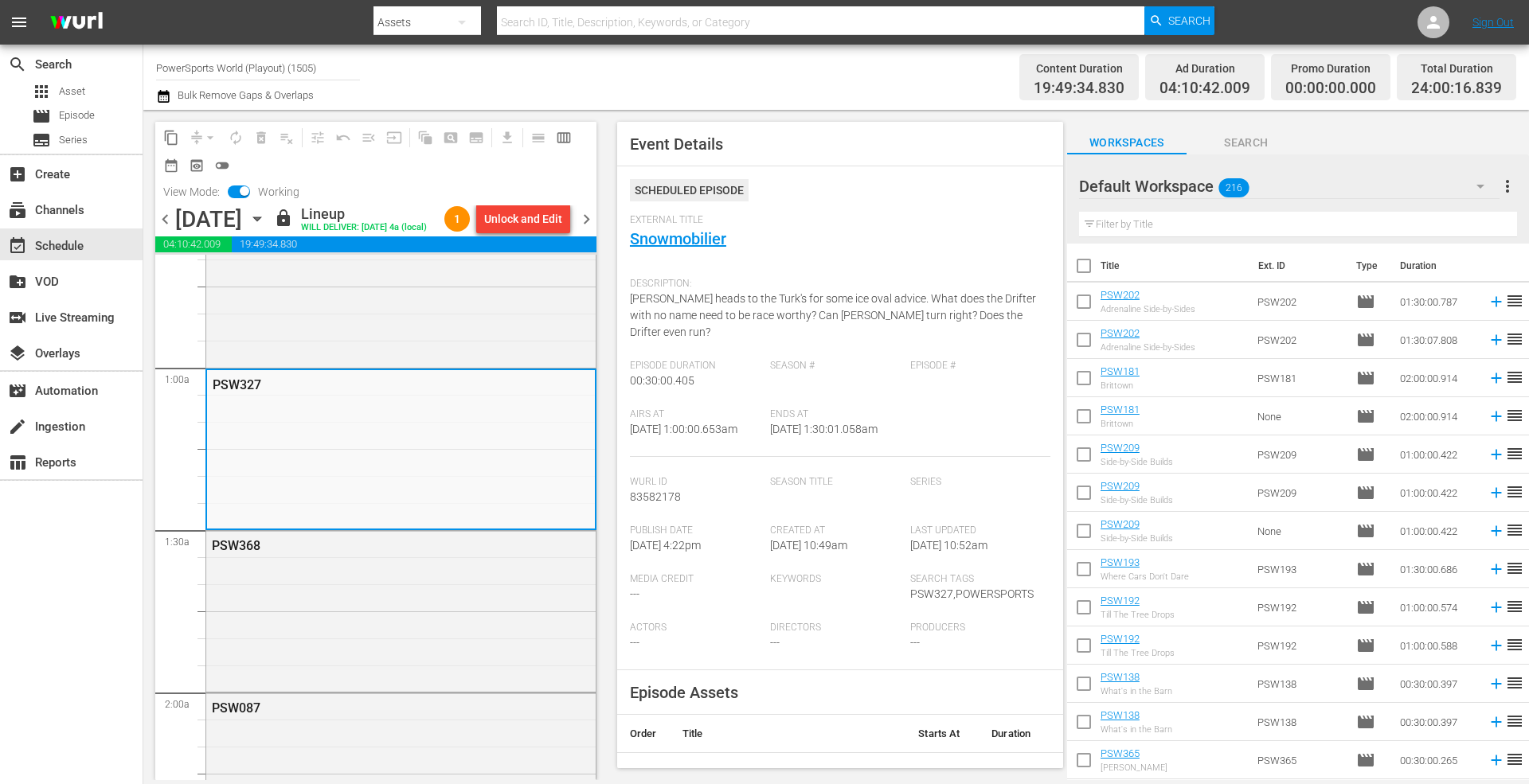 drag, startPoint x: 908, startPoint y: 424, endPoint x: 858, endPoint y: 415, distance: 50.803543 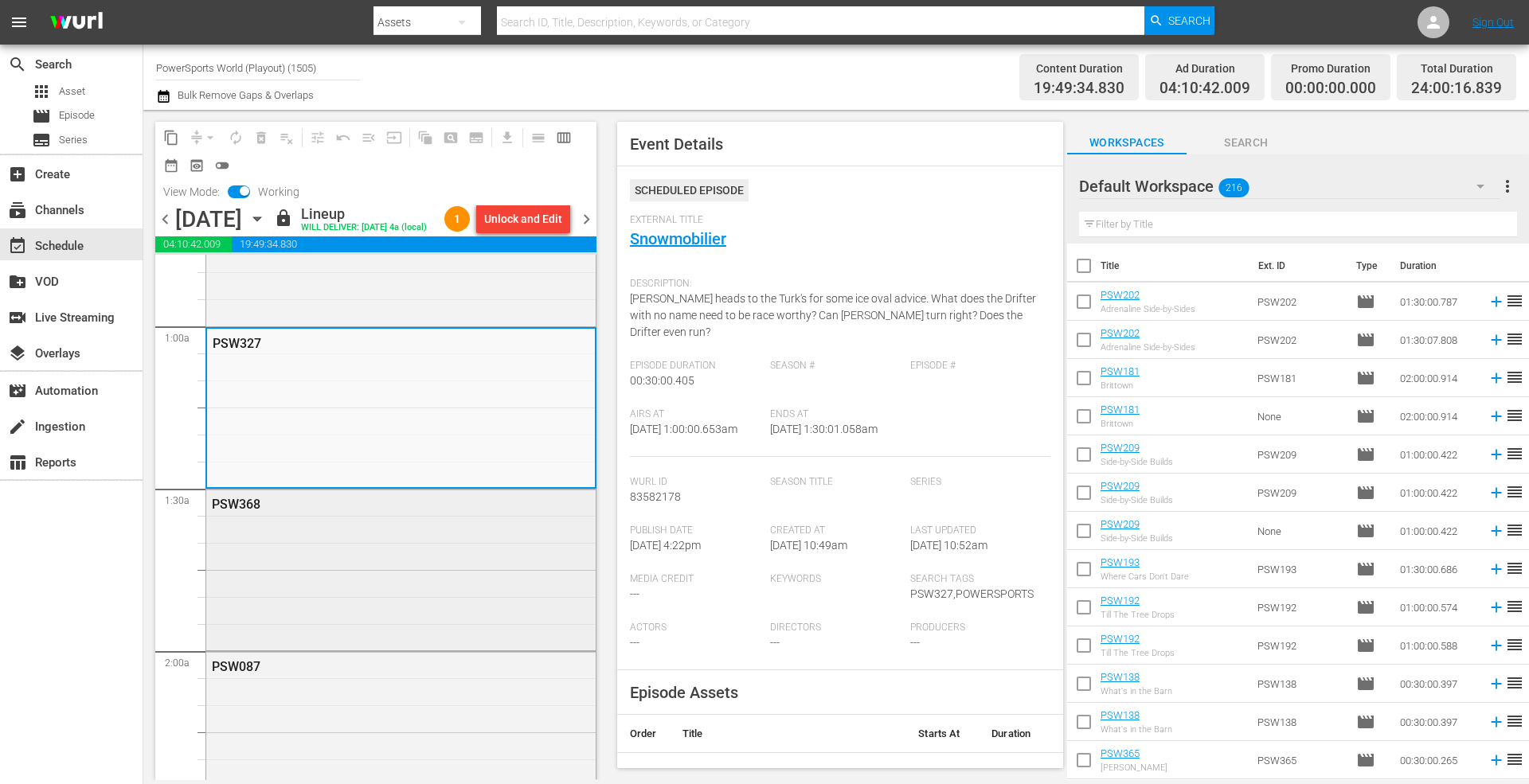 scroll, scrollTop: 318, scrollLeft: 0, axis: vertical 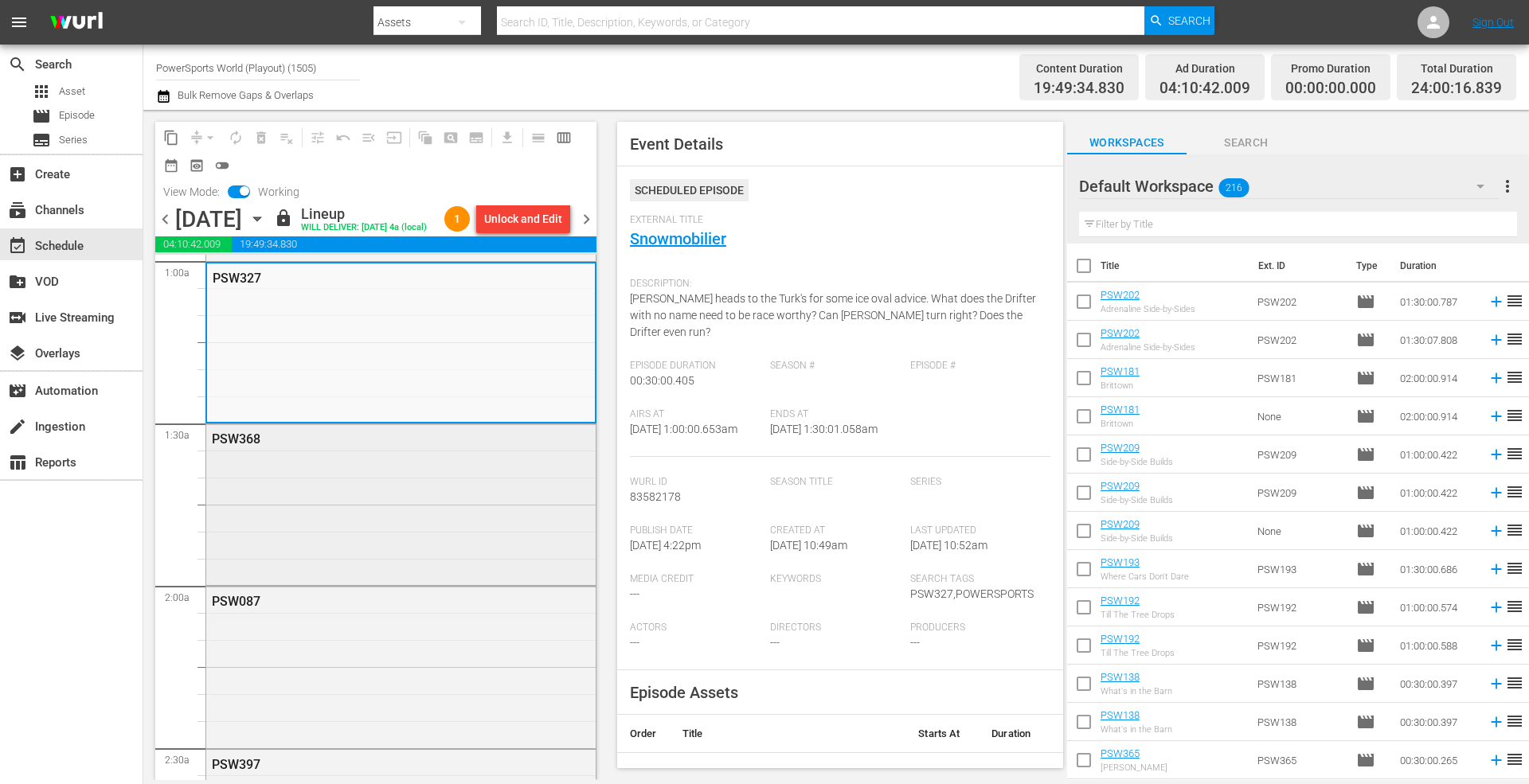 click on "PSW368" at bounding box center [401, 503] 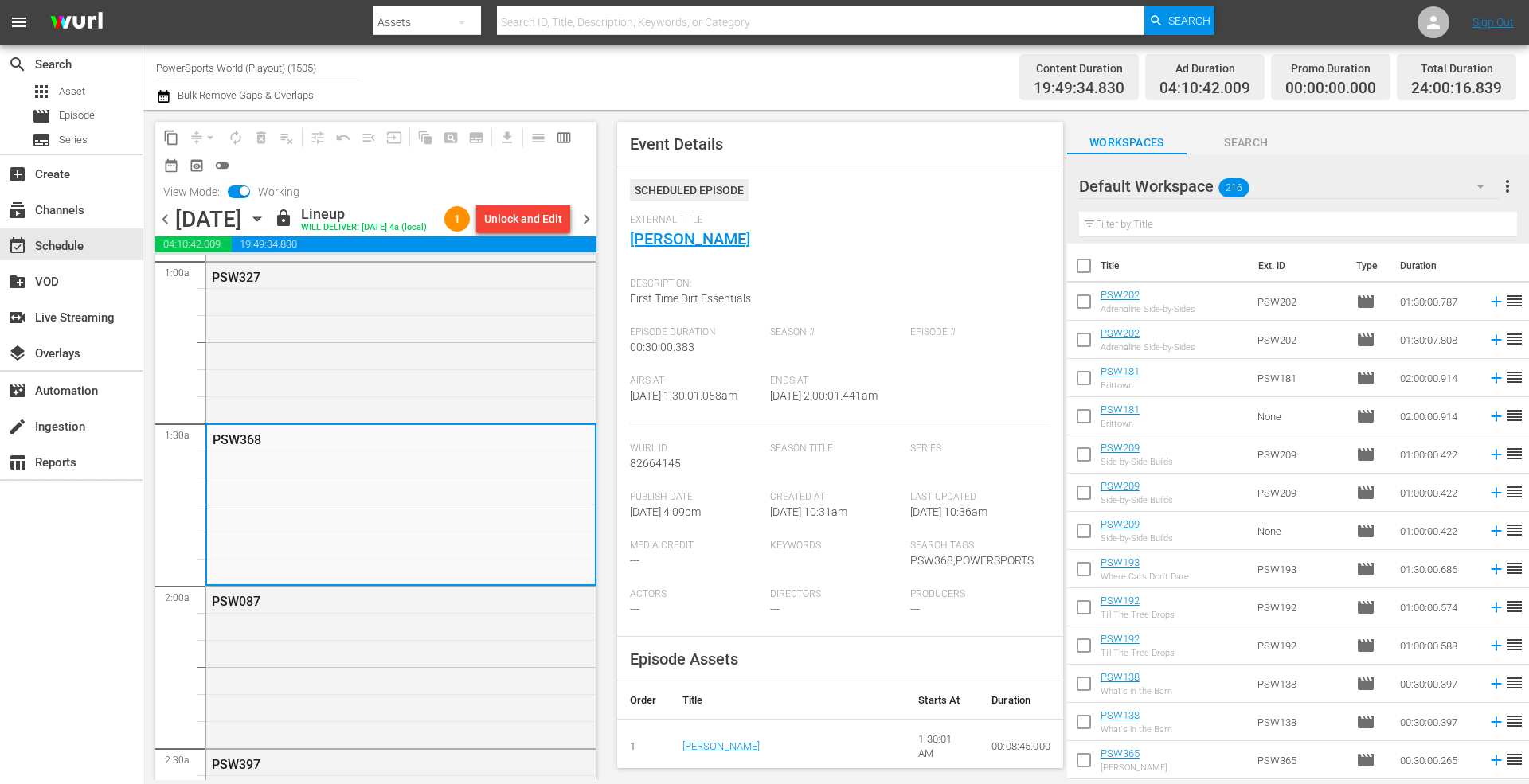 click on "Wurl Id" at bounding box center (696, 449) 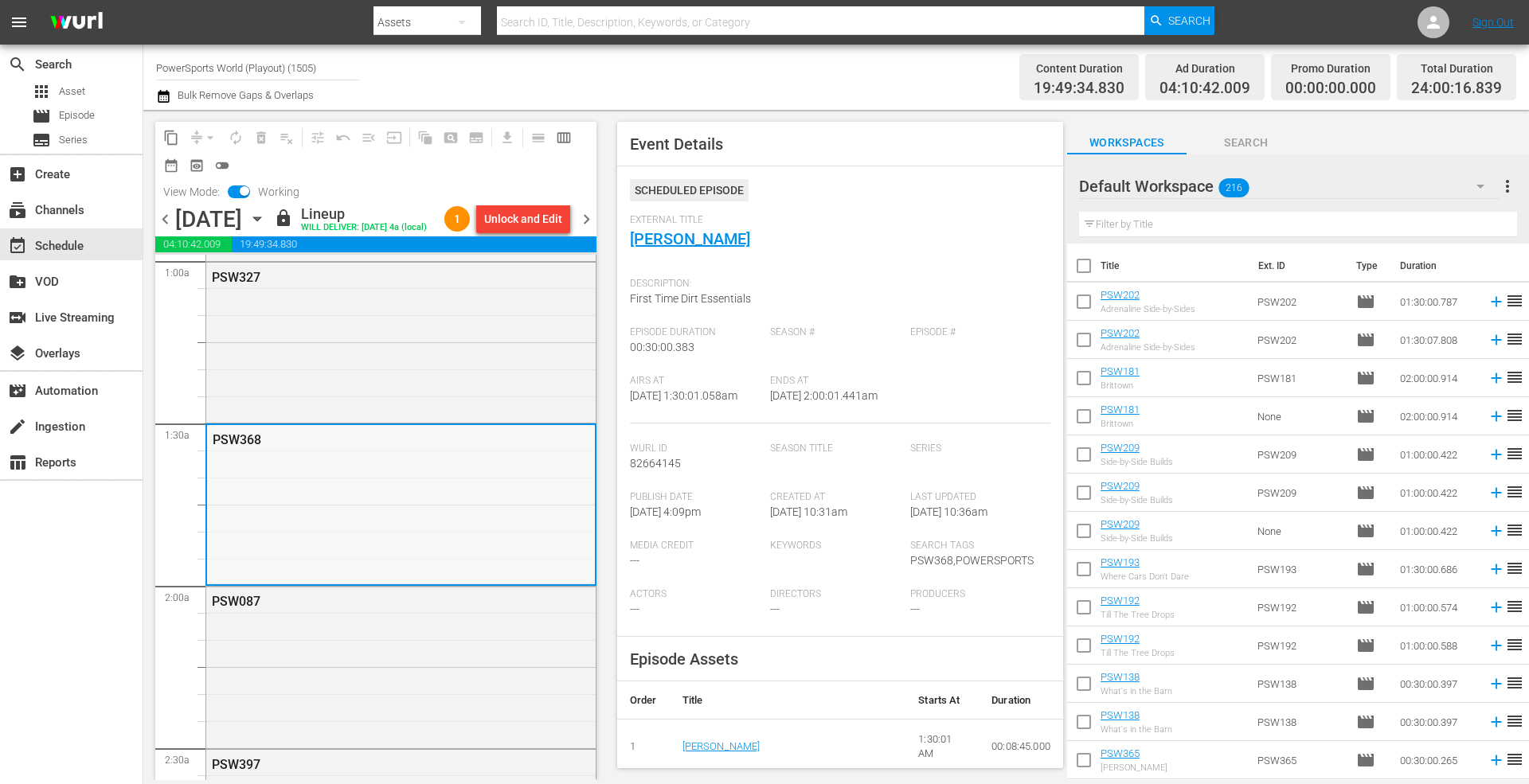scroll, scrollTop: 424, scrollLeft: 0, axis: vertical 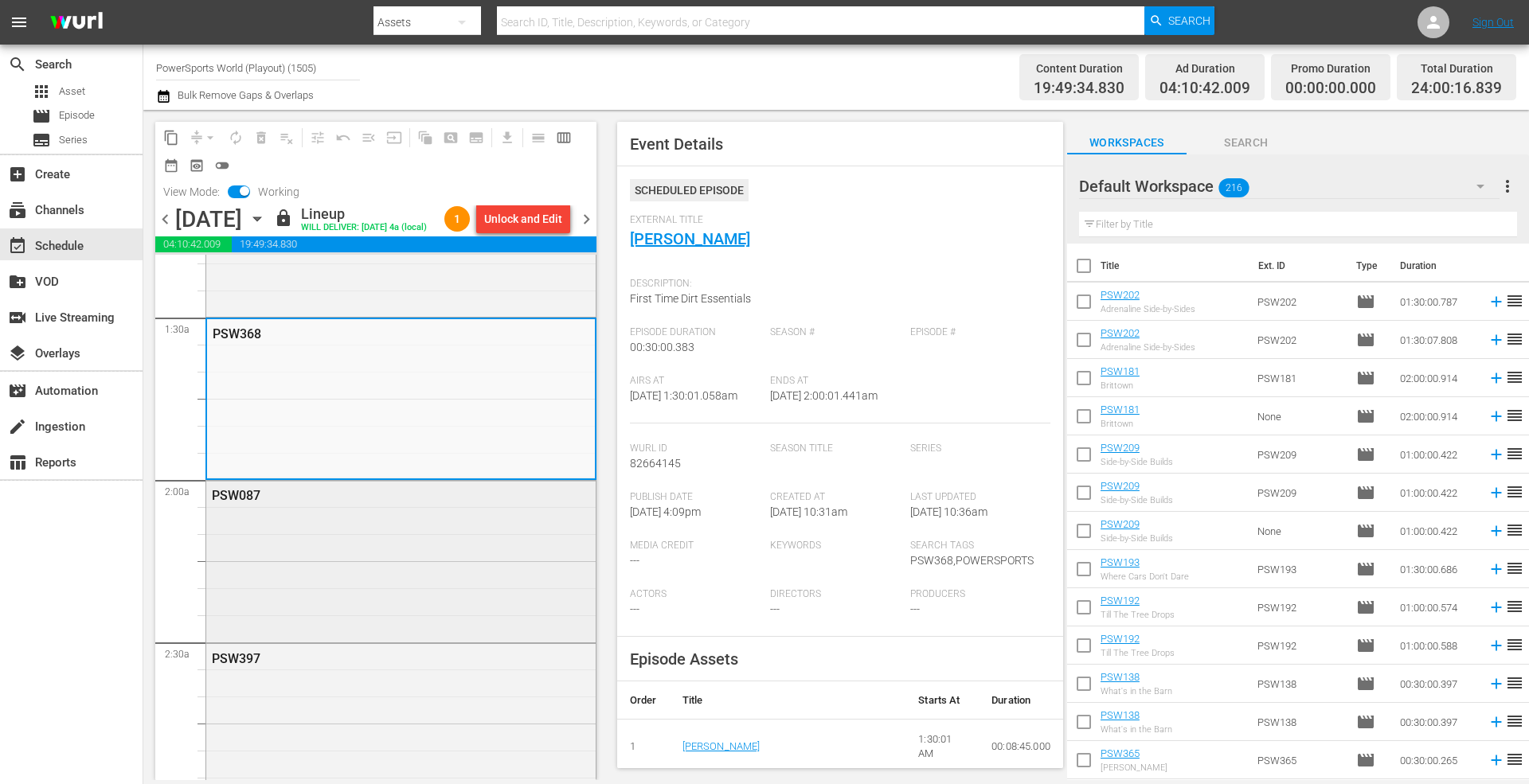 click on "PSW087" at bounding box center (362, 495) 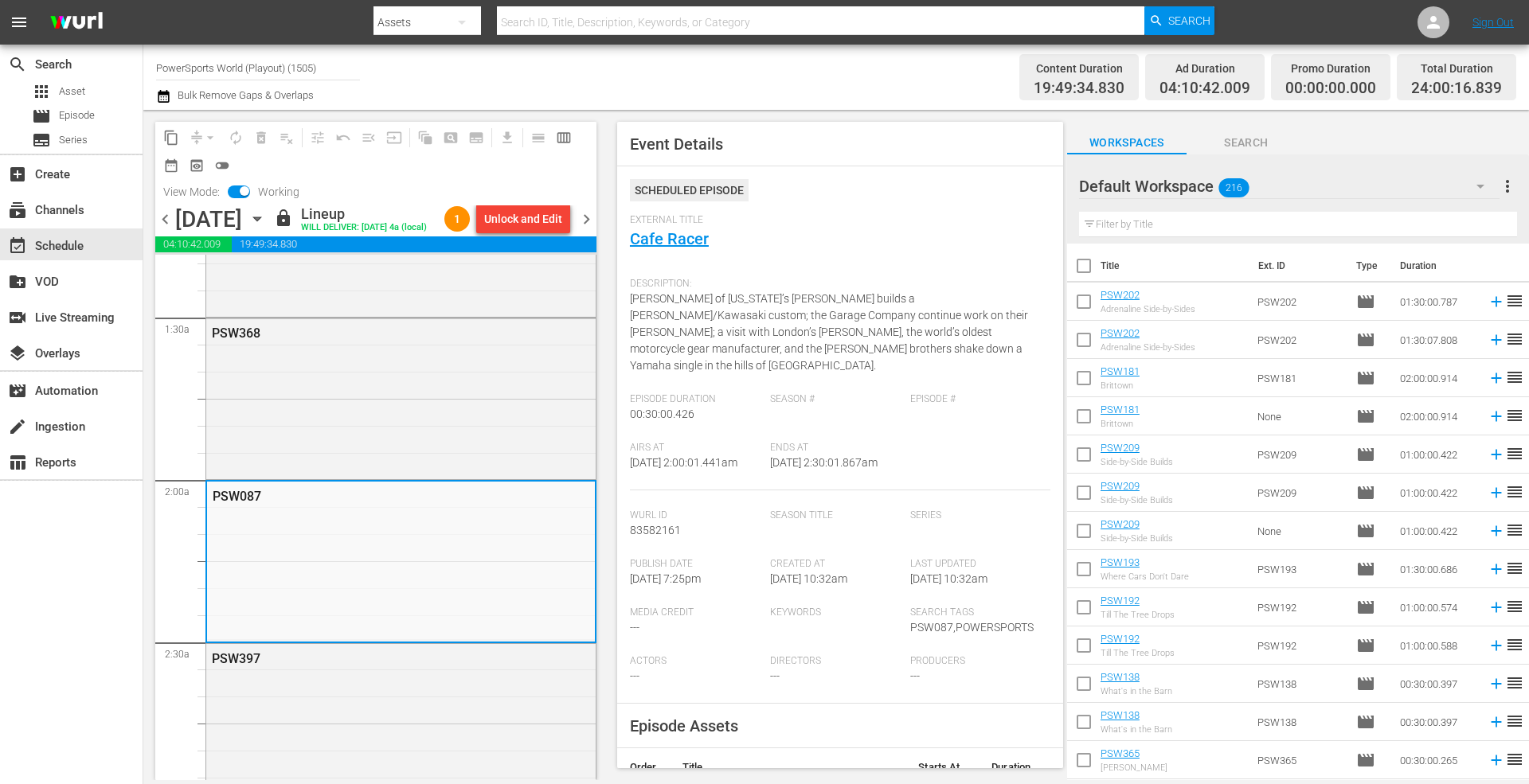 drag, startPoint x: 905, startPoint y: 462, endPoint x: 877, endPoint y: 462, distance: 28 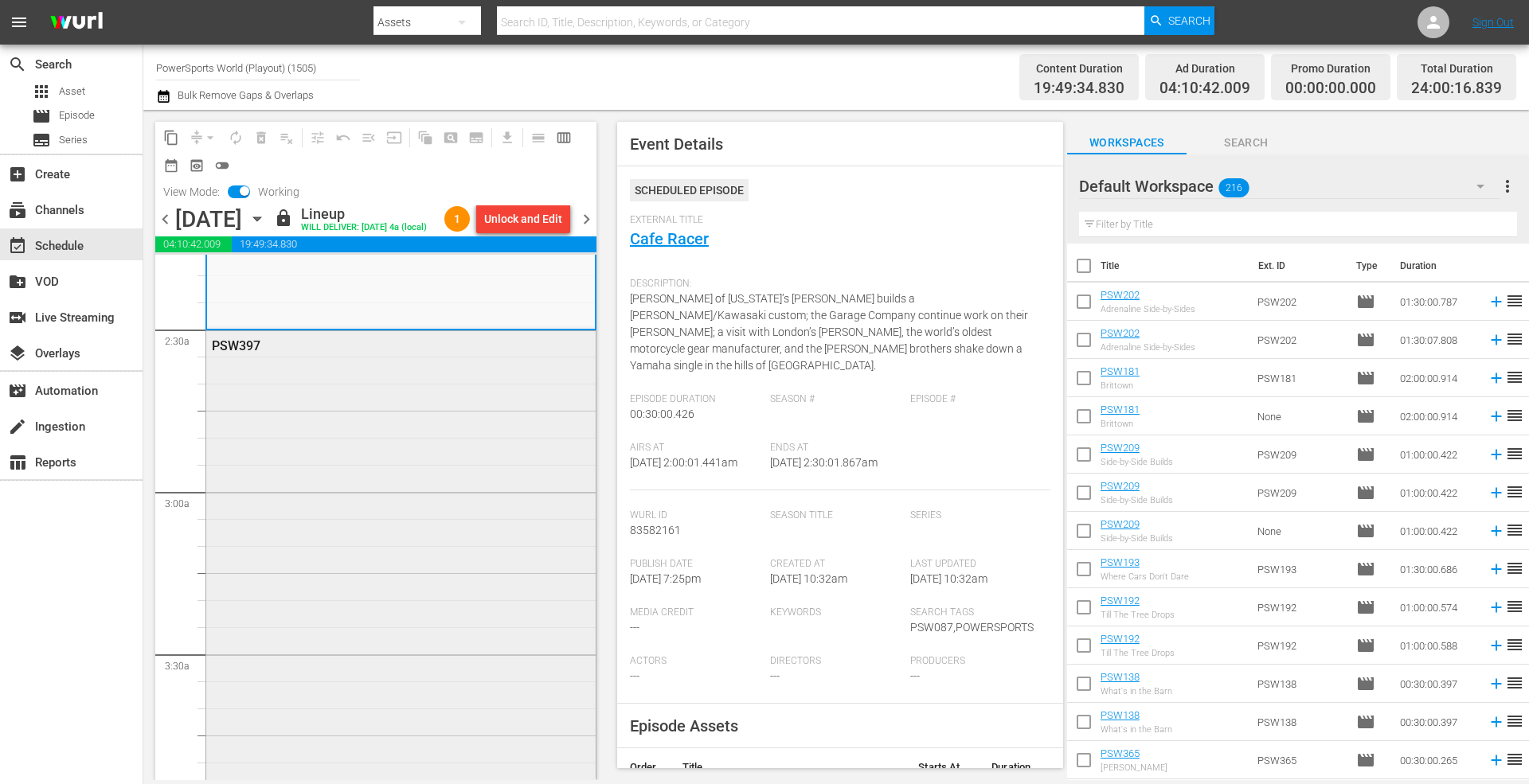 scroll, scrollTop: 743, scrollLeft: 0, axis: vertical 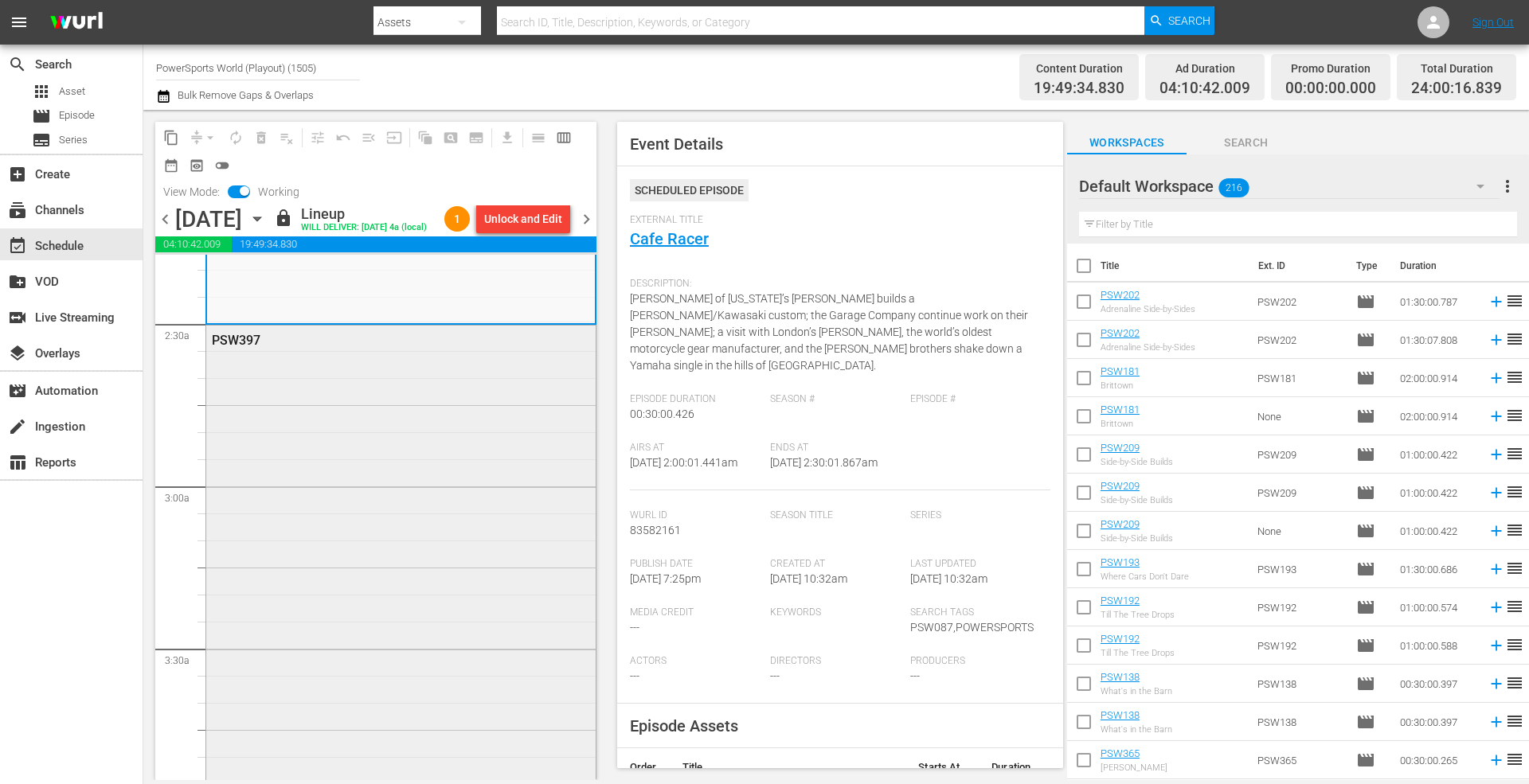 click on "PSW397" at bounding box center (401, 567) 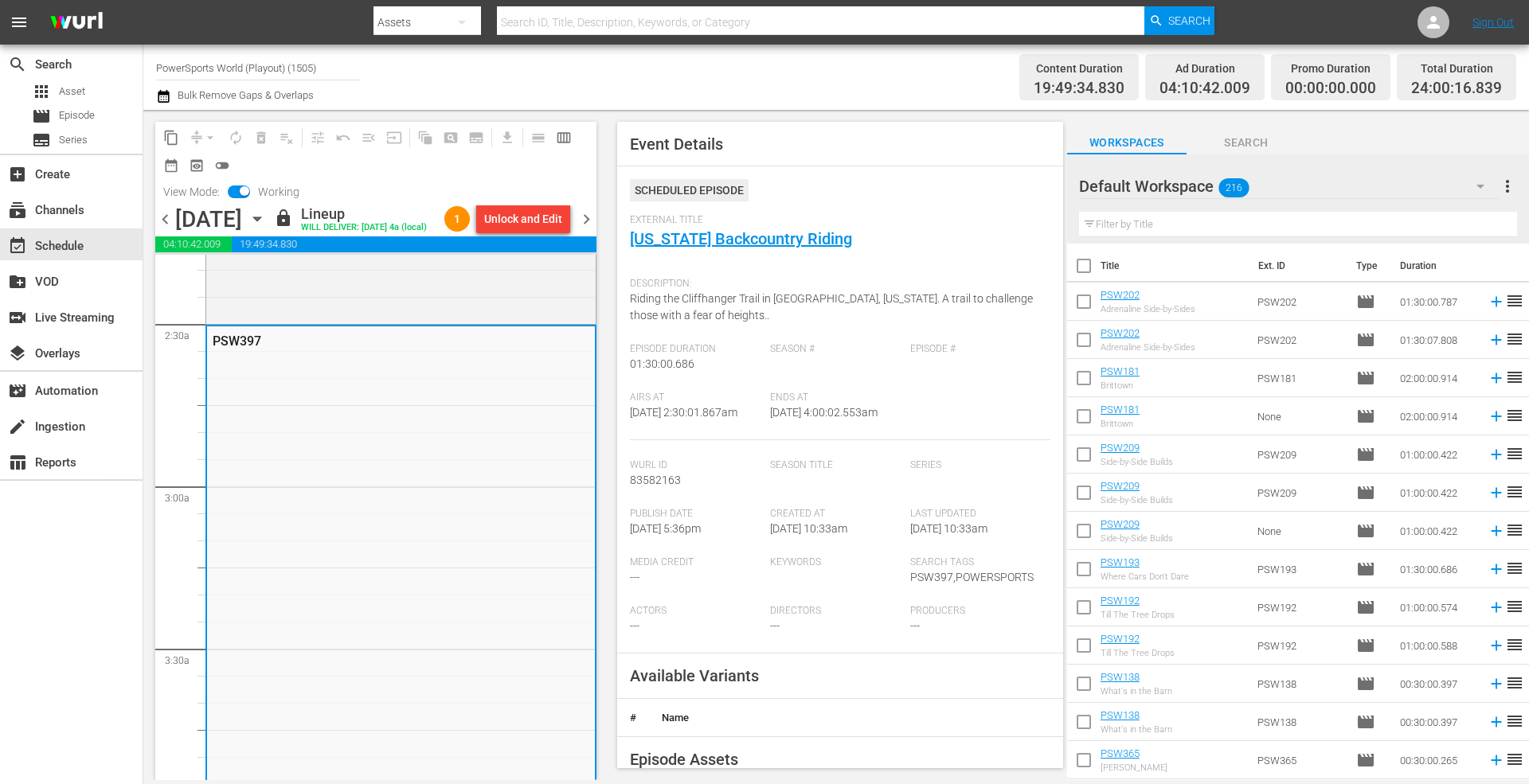 click on "Series" at bounding box center [980, 483] 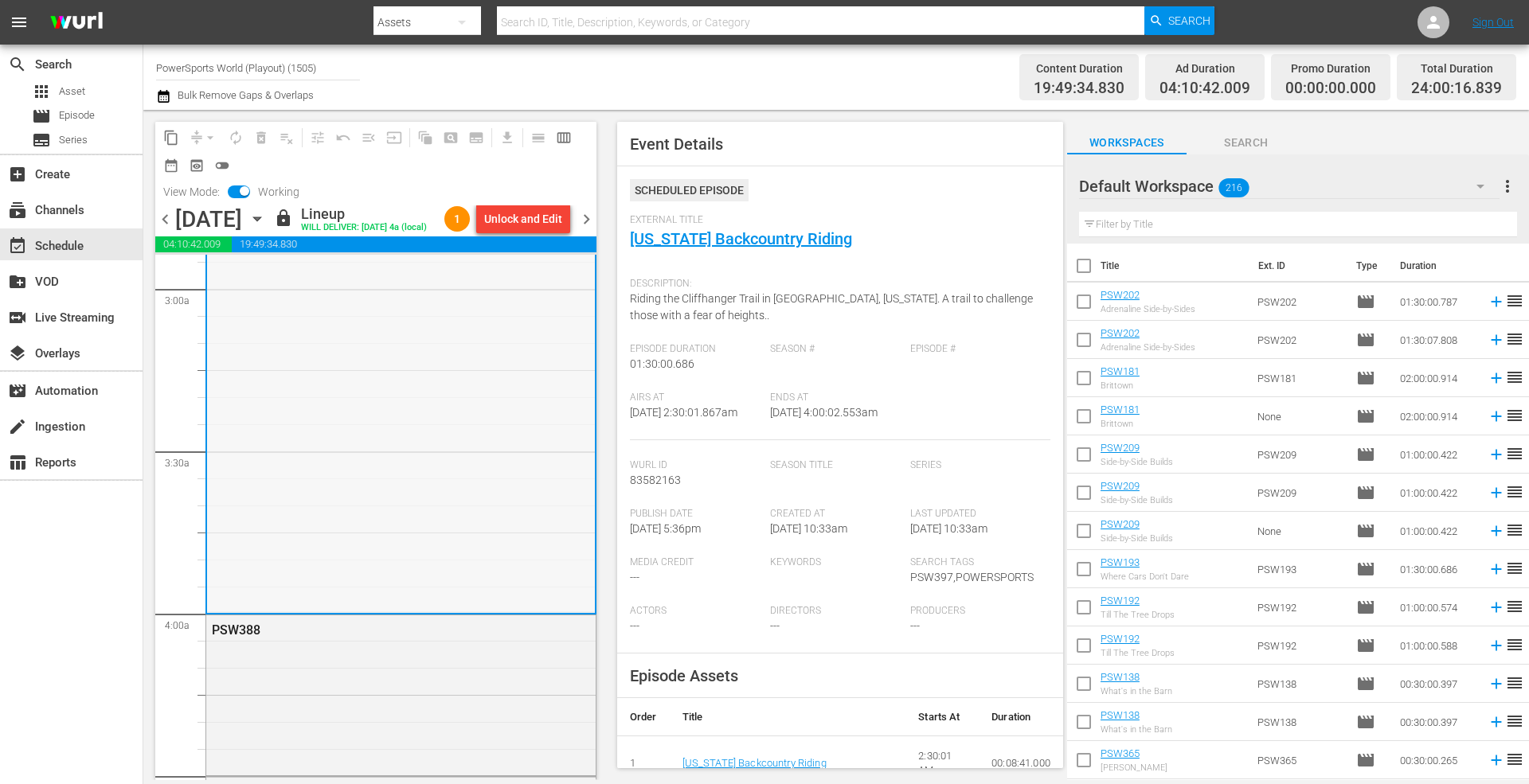 scroll, scrollTop: 1061, scrollLeft: 0, axis: vertical 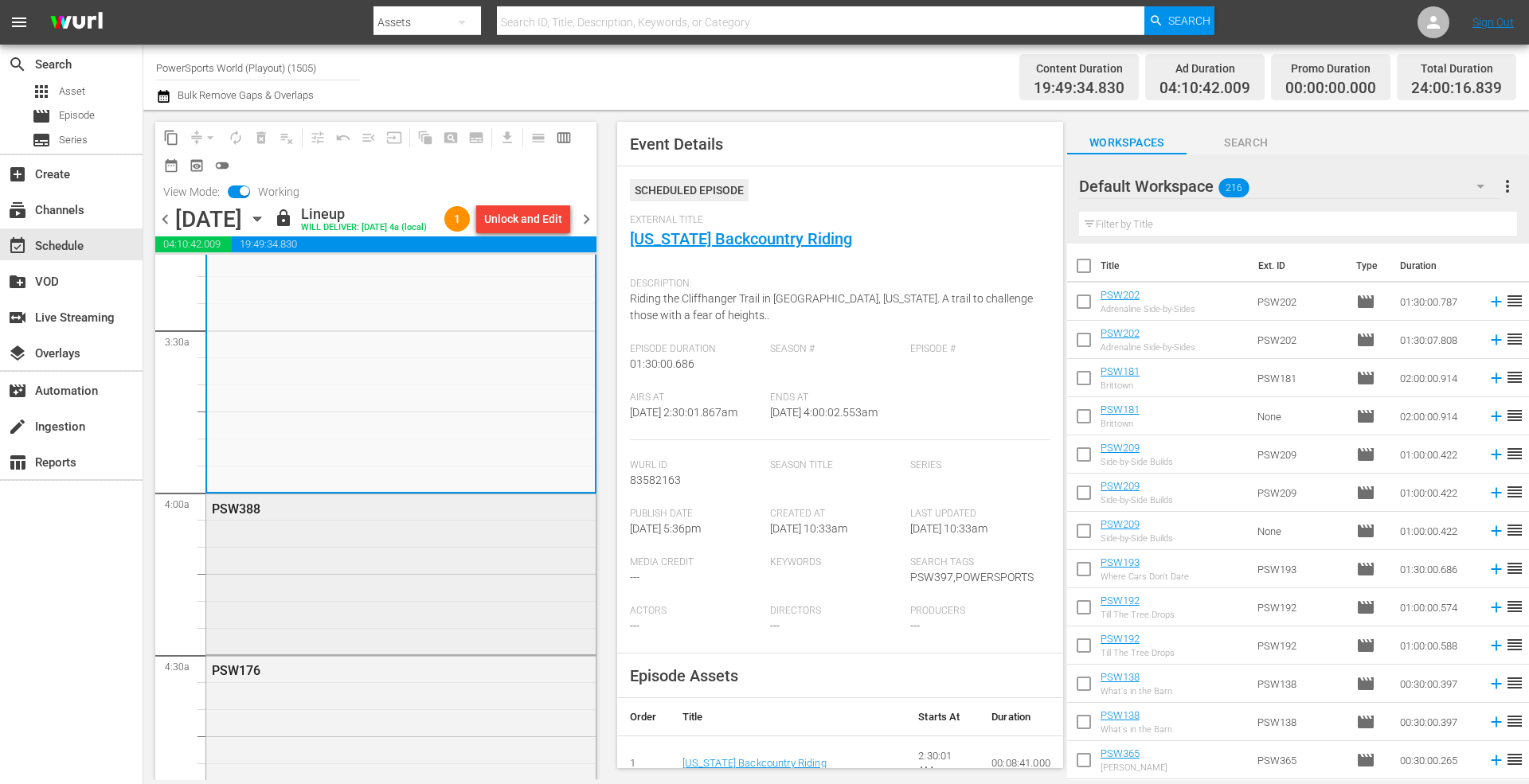 click on "PSW388" at bounding box center [401, 573] 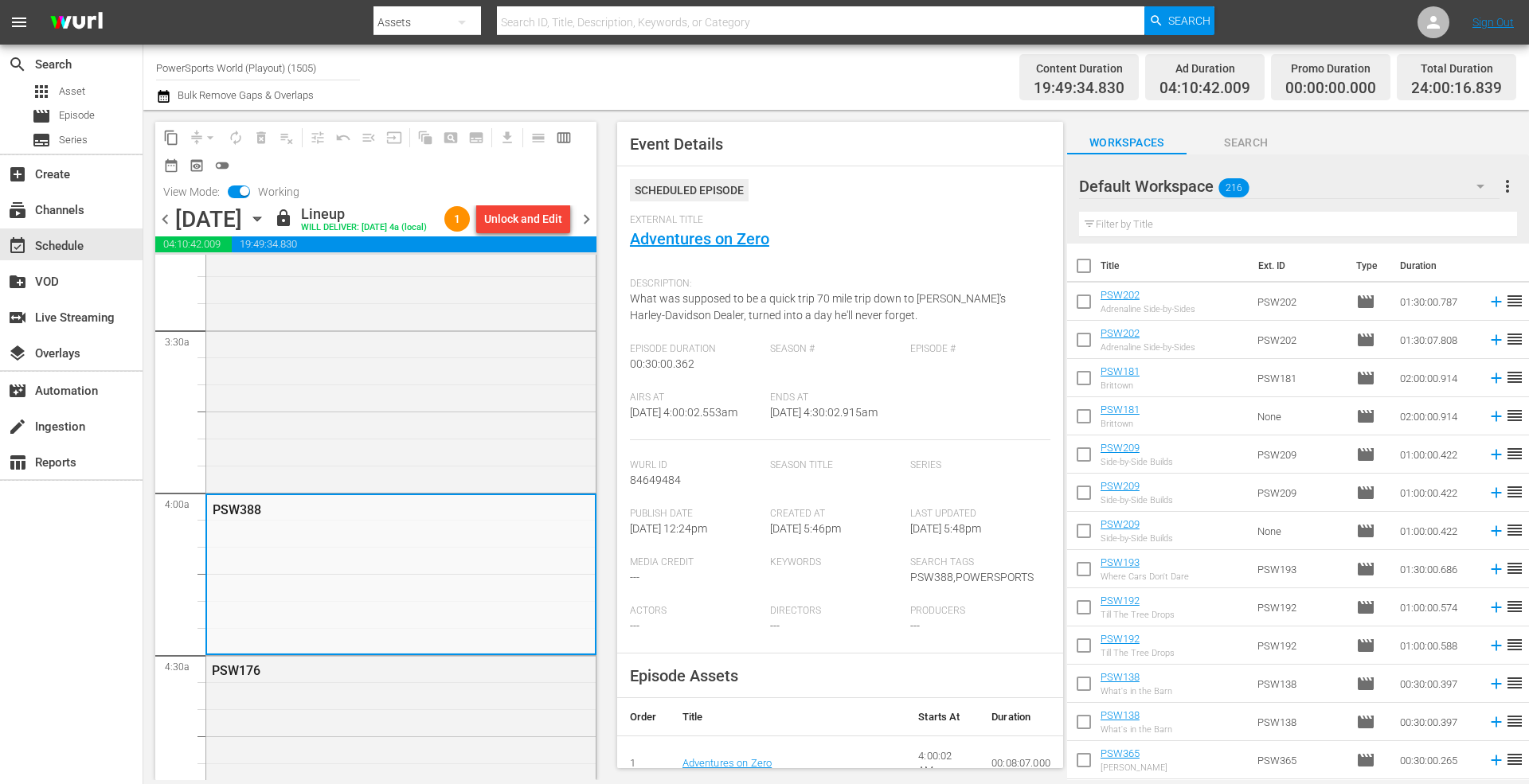 click on "Scheduled Episode External Title Adventures on Zero Description: What was supposed to be a quick trip 70 mile trip down to Ben's Harley-Davidson Dealer, turned into a day he'll never forget. Episode Duration 00:30:00.362 Season # Episode # Airs At 7/16/25 @ 4:00:02.553am Ends At 7/16/25 @ 4:30:02.915am Wurl Id 84649484 Season Title Series Publish Date 9/18/24 @ 12:24pm Created At 6/23/25 @ 5:46pm Last Updated 6/23/25 @ 5:48pm Media Credit --- Keywords Search Tags PSW388,POWERSPORTS Actors --- Directors --- Producers ---" 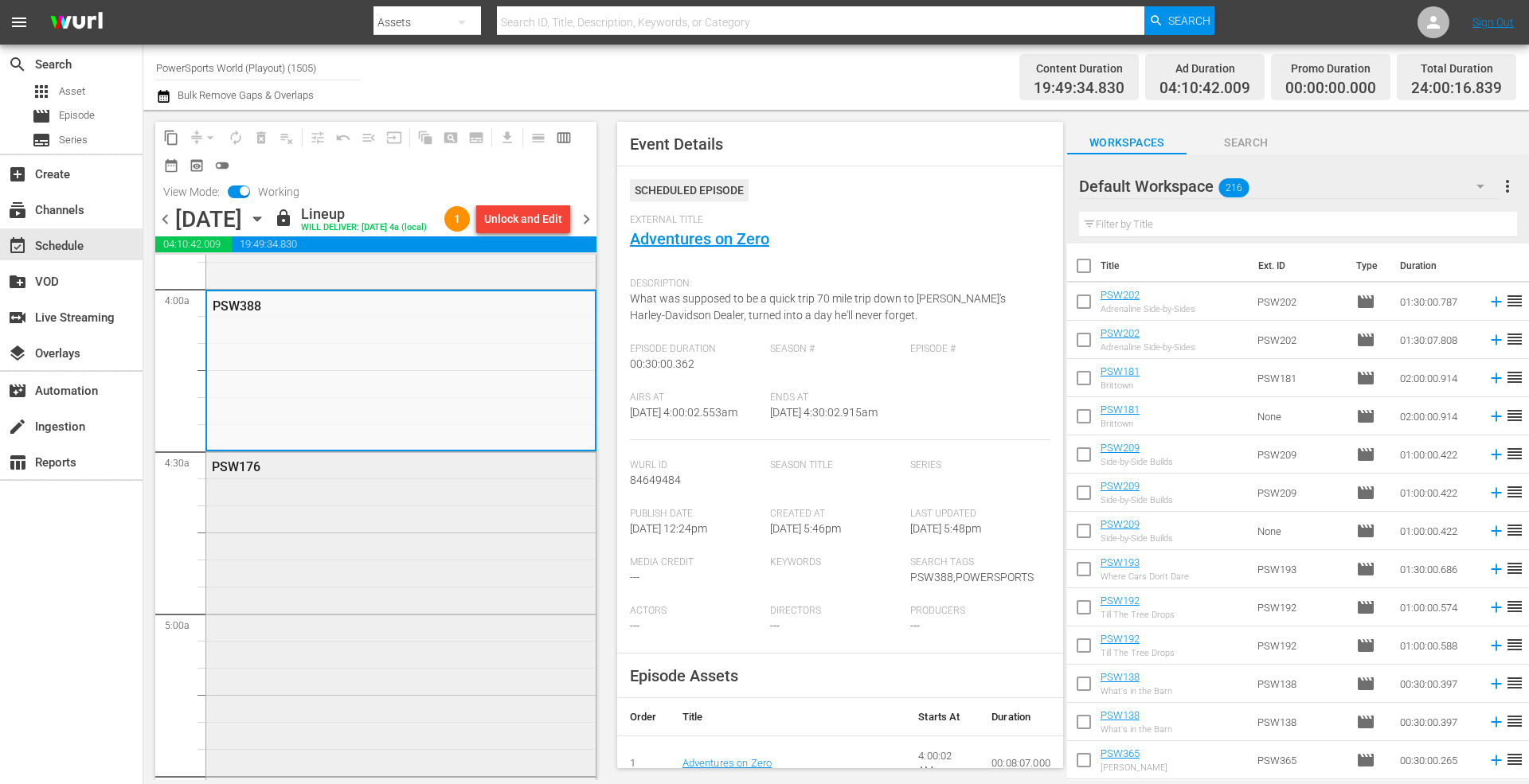 scroll, scrollTop: 1274, scrollLeft: 0, axis: vertical 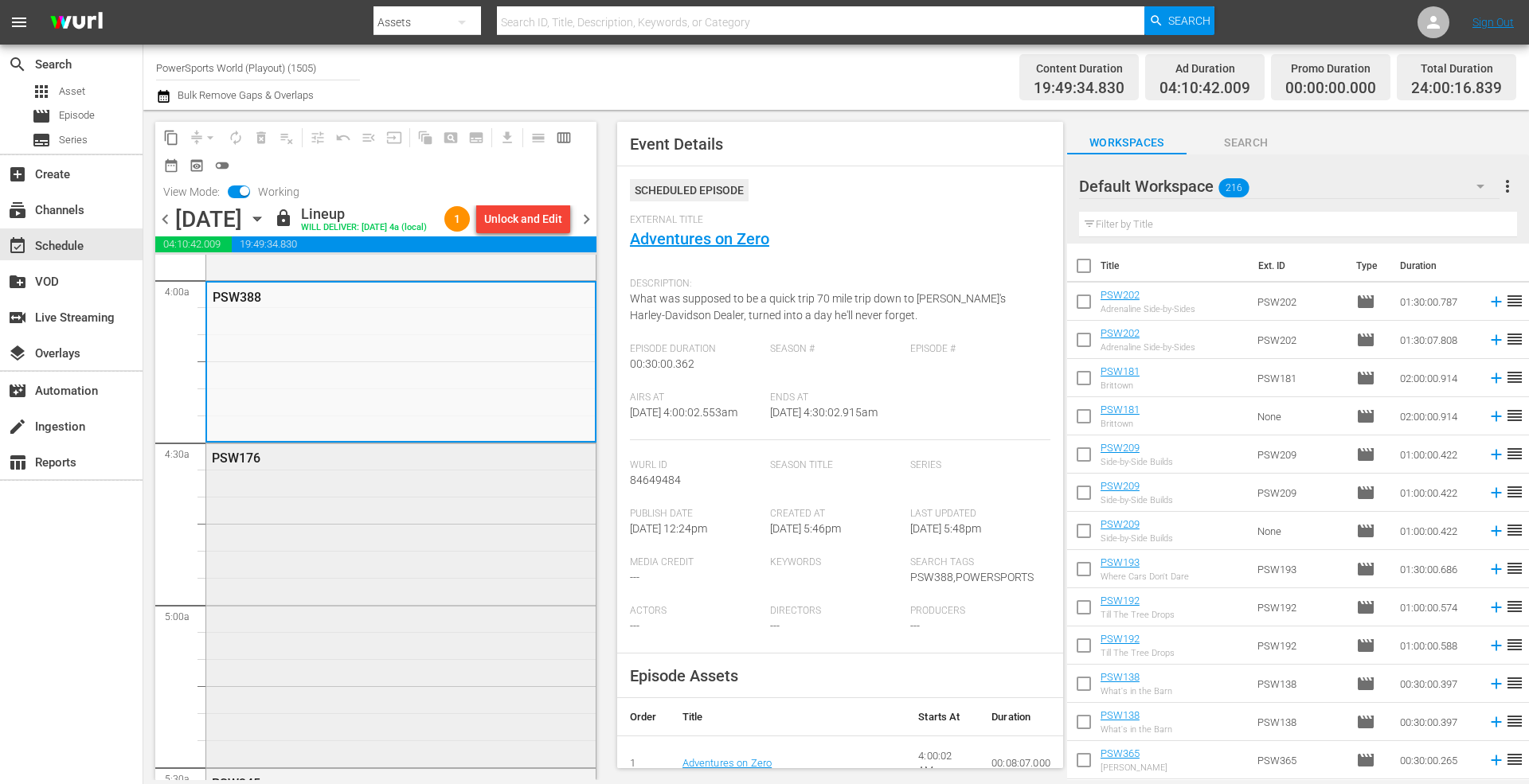 click on "PSW176" at bounding box center [401, 603] 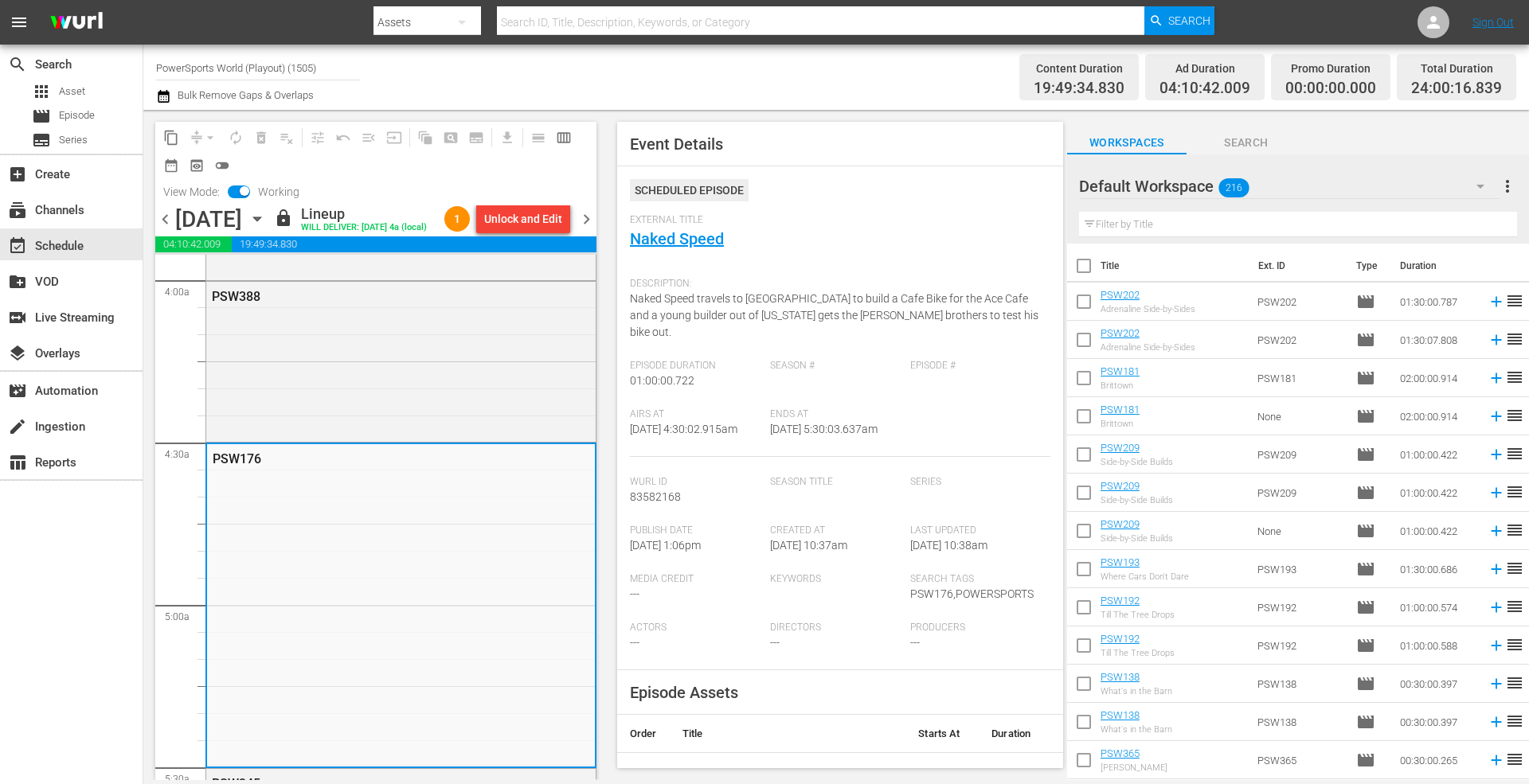 click on "Series" at bounding box center [980, 500] 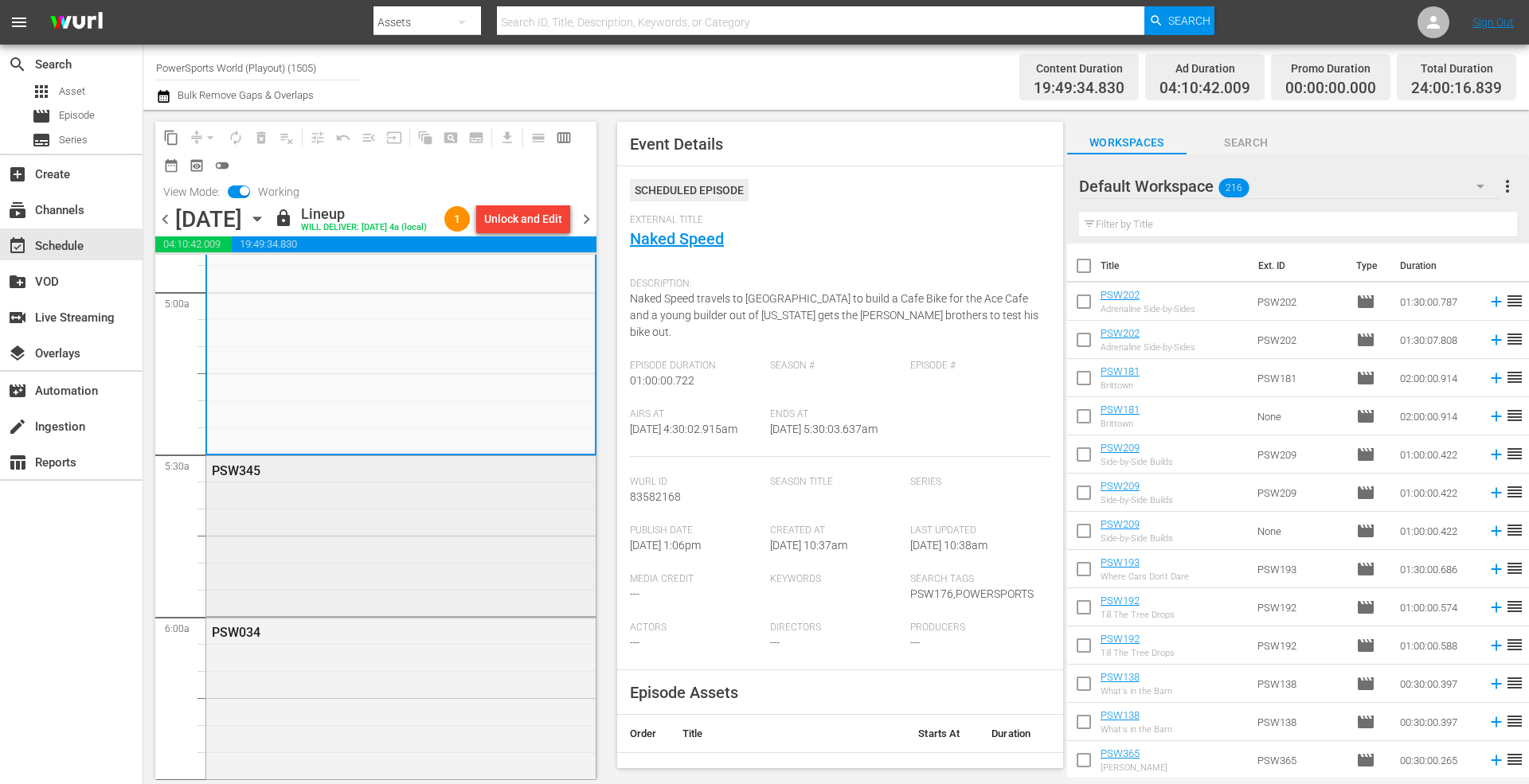 scroll, scrollTop: 1592, scrollLeft: 0, axis: vertical 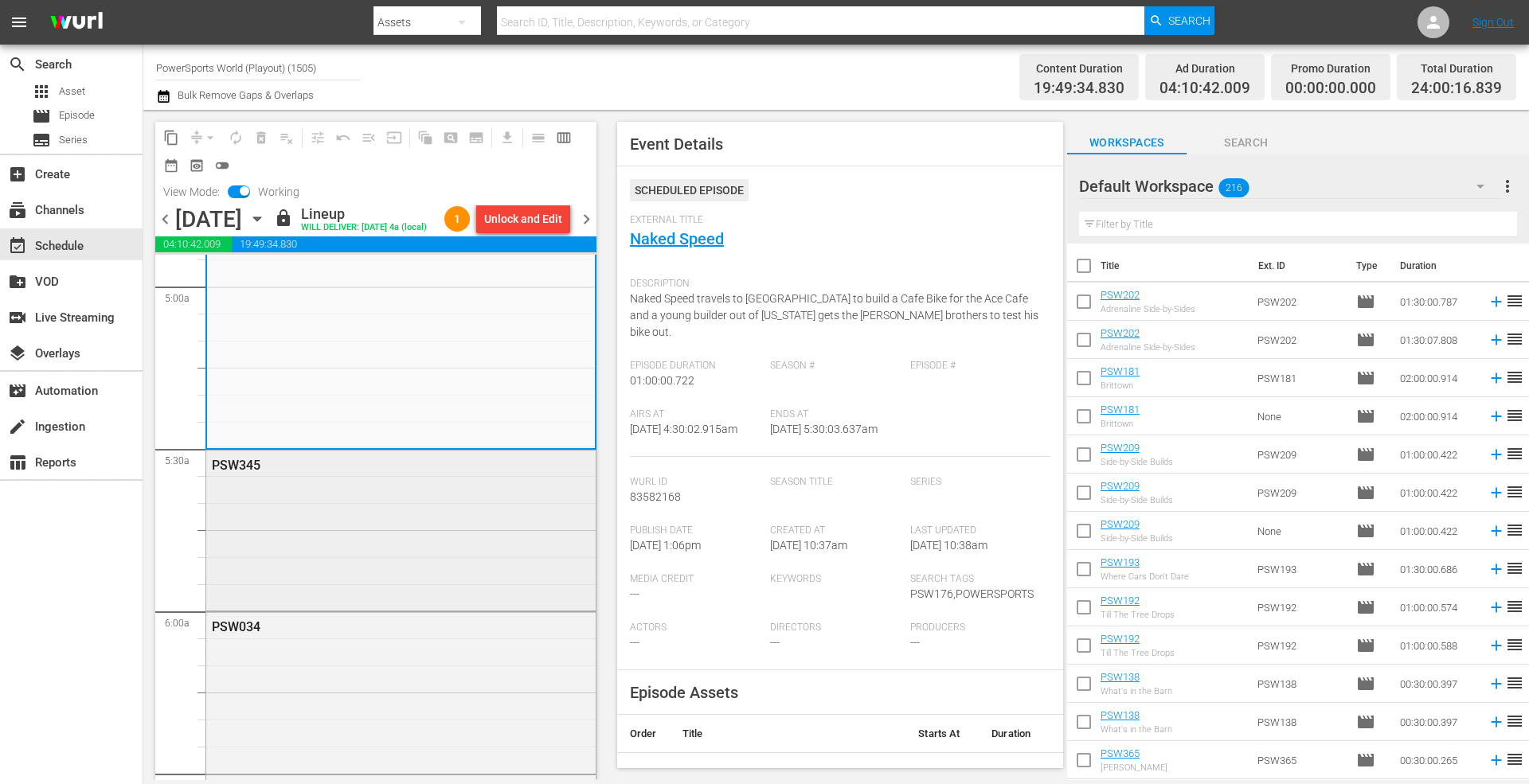 click on "PSW345" at bounding box center (401, 529) 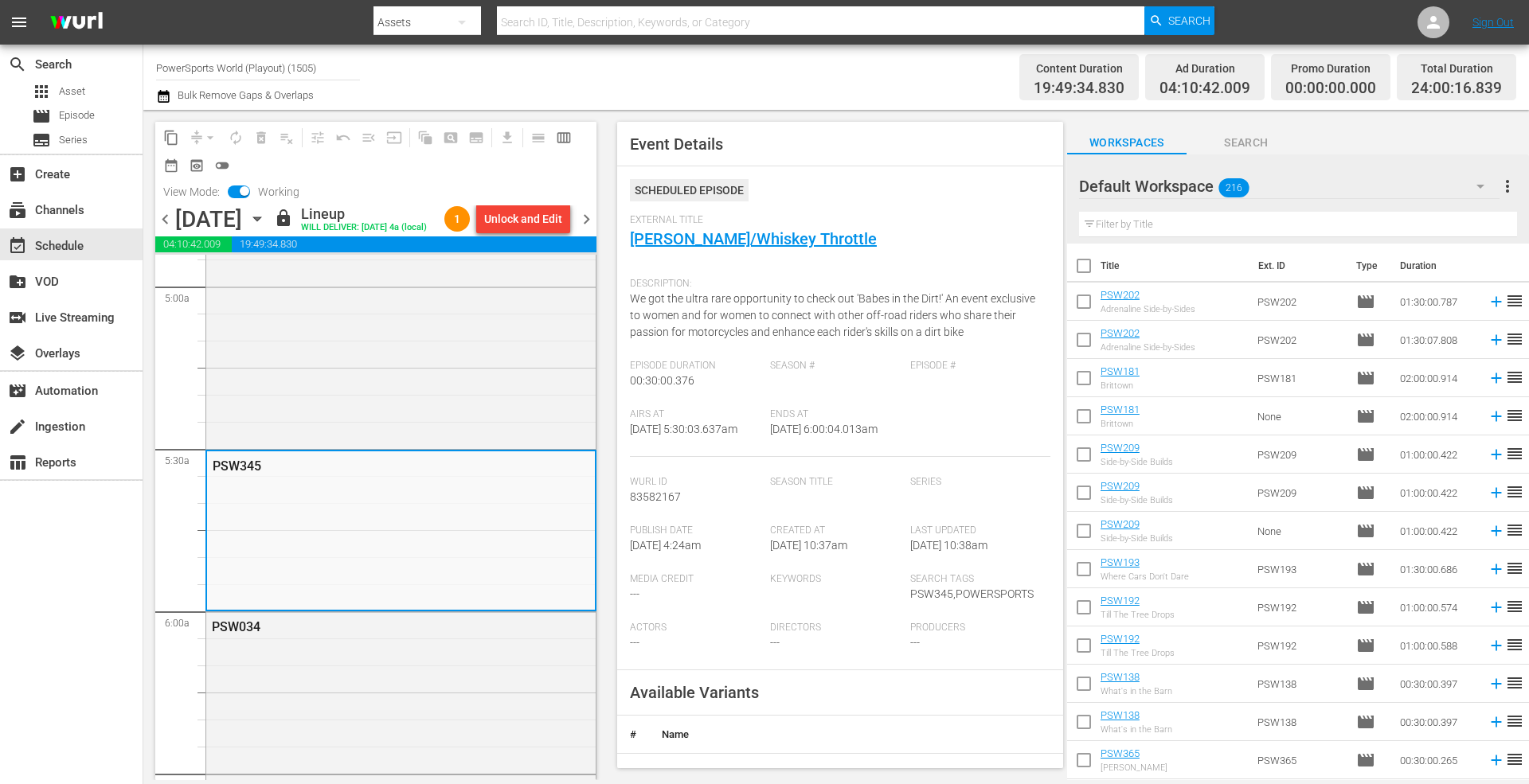 click on "Season Title" at bounding box center [840, 500] 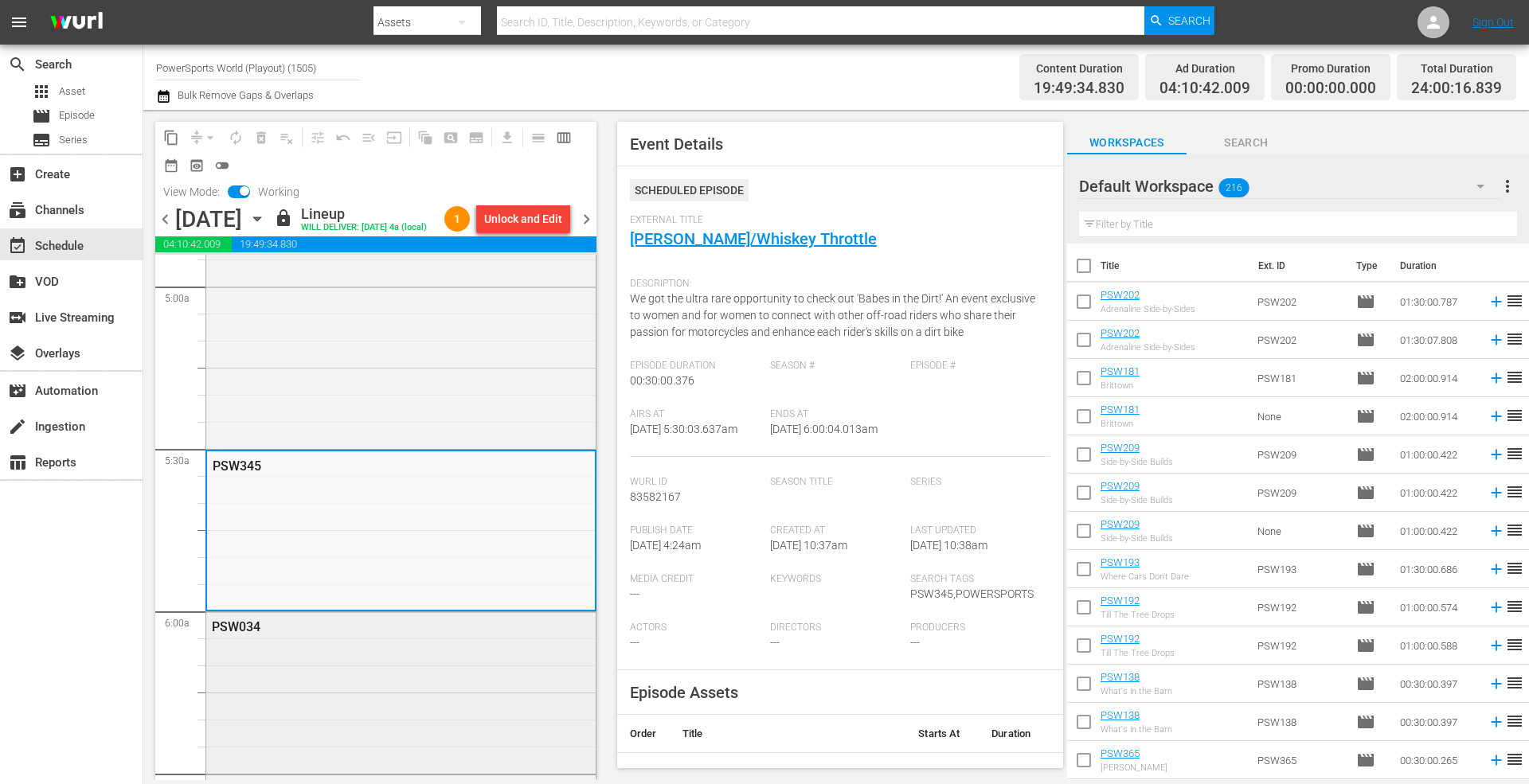 click on "PSW034" at bounding box center (401, 691) 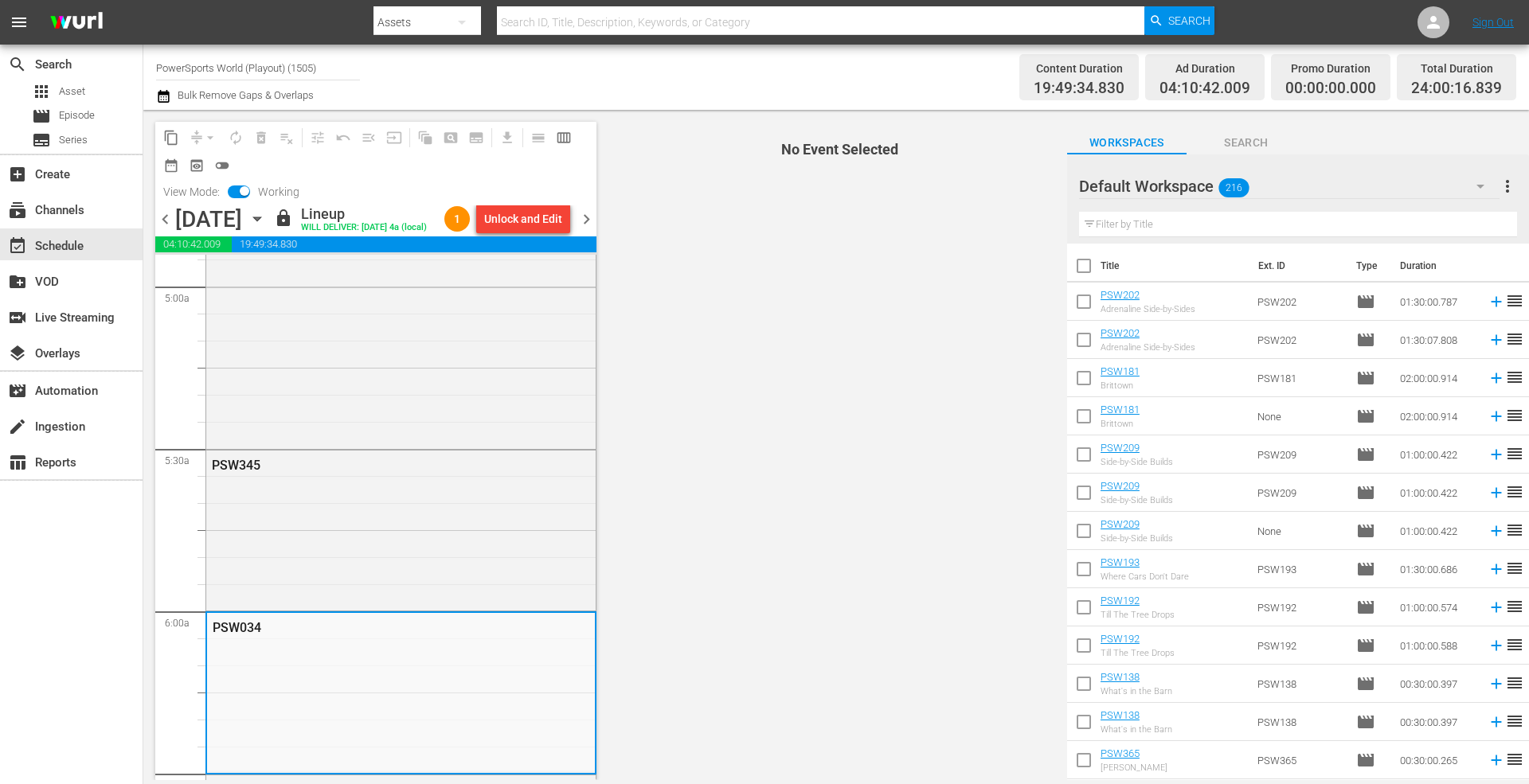 scroll, scrollTop: 1804, scrollLeft: 0, axis: vertical 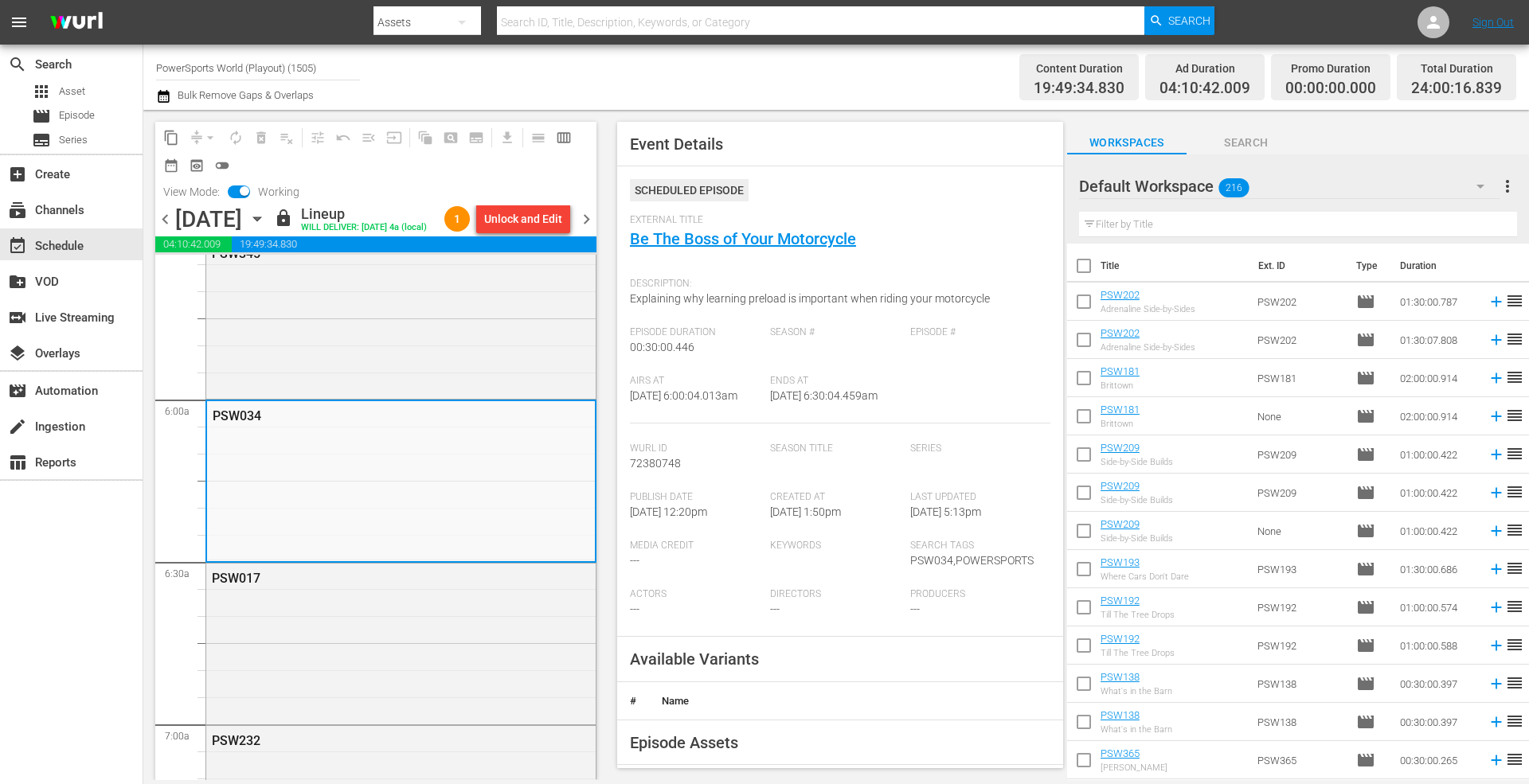 drag, startPoint x: 864, startPoint y: 497, endPoint x: 778, endPoint y: 462, distance: 93 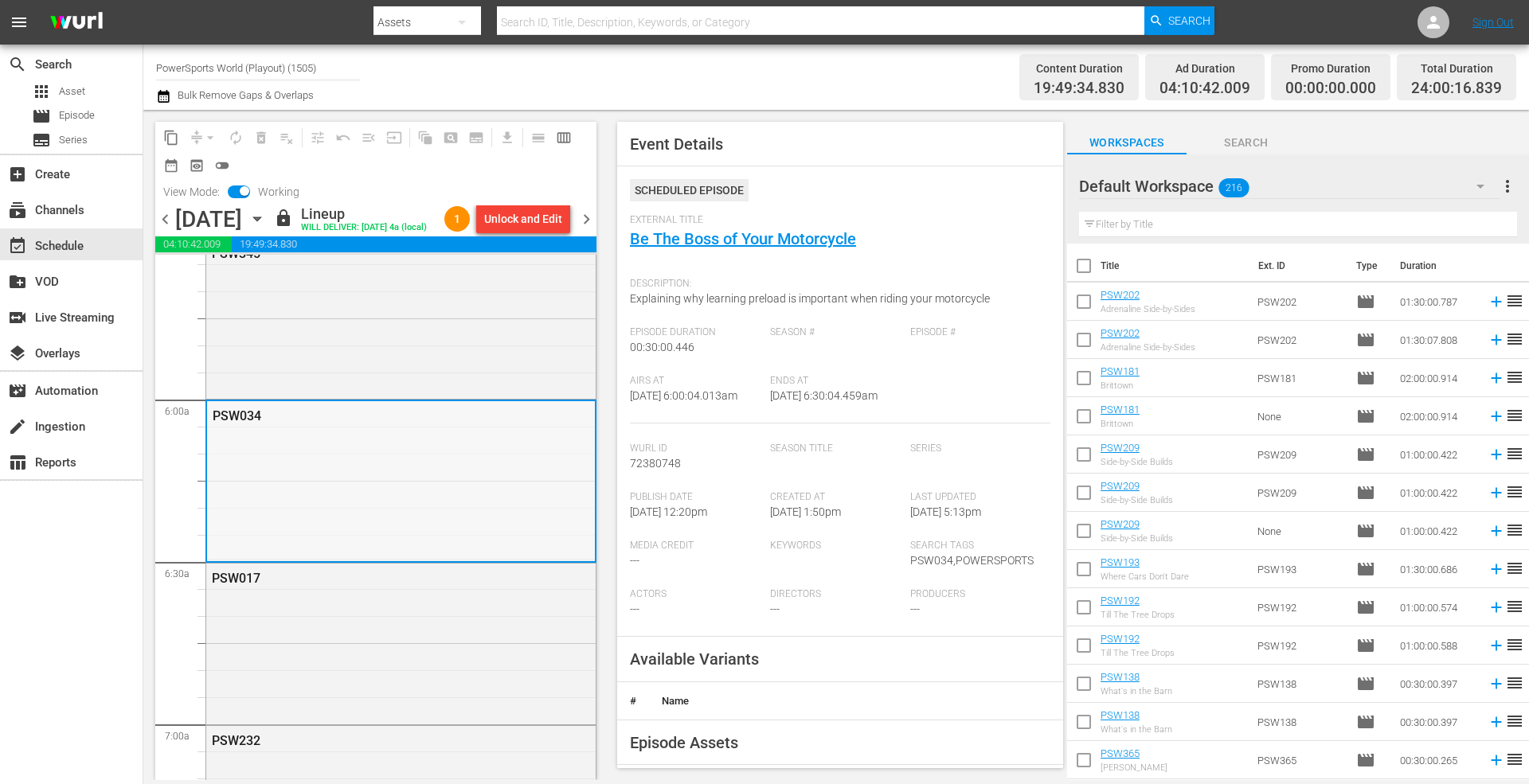 scroll, scrollTop: 1910, scrollLeft: 0, axis: vertical 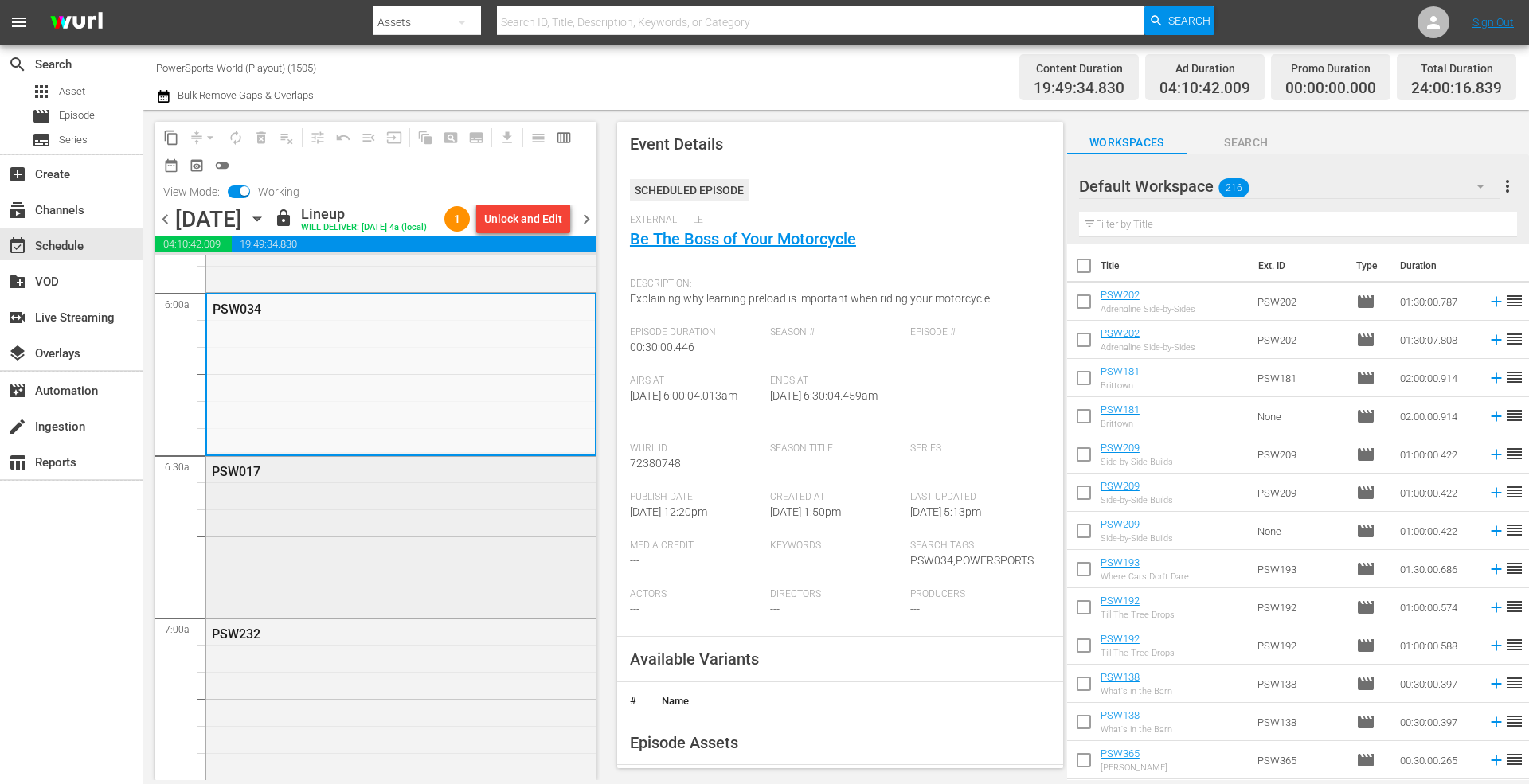 click on "PSW017" at bounding box center [362, 471] 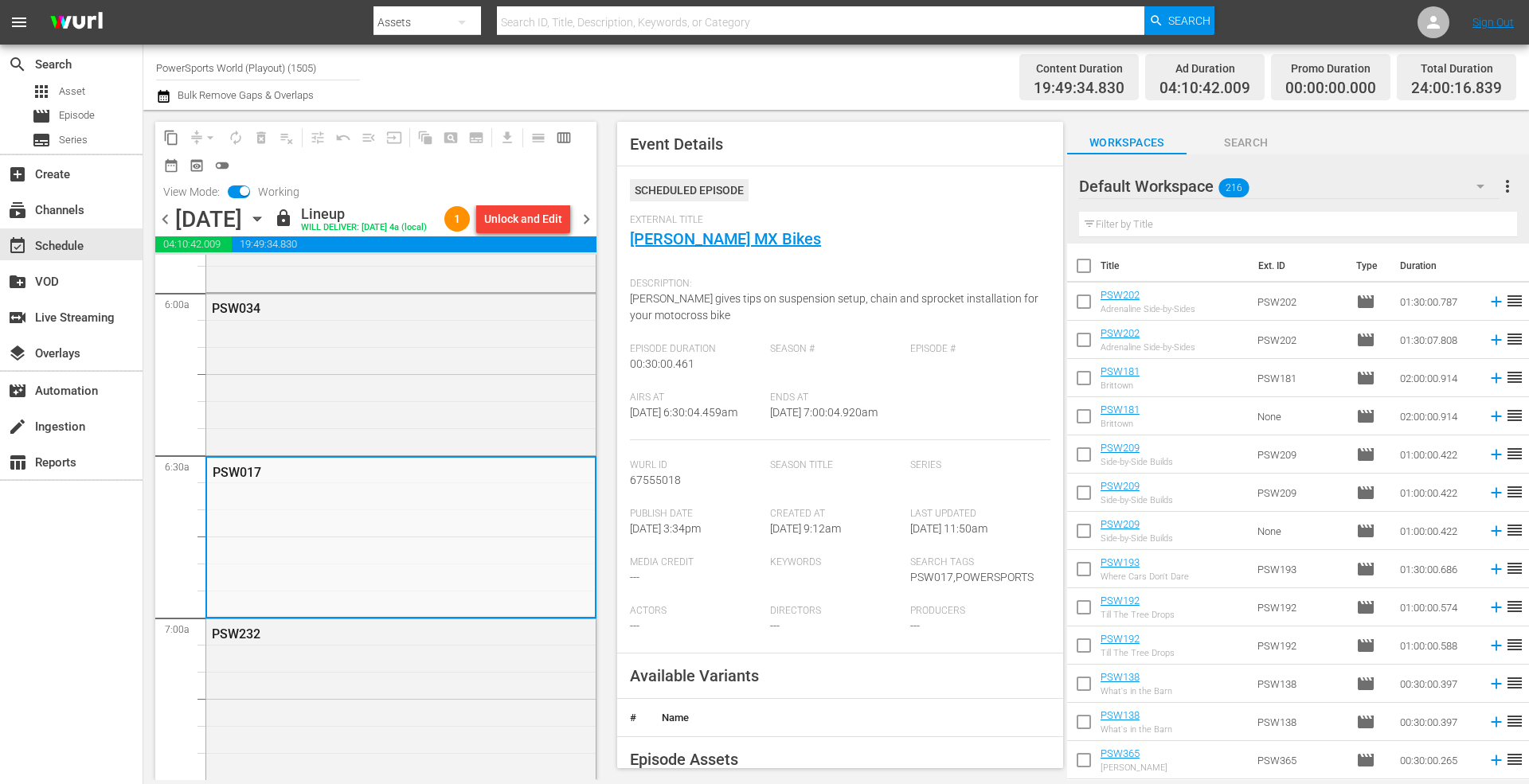 click on "Season Title" at bounding box center (840, 483) 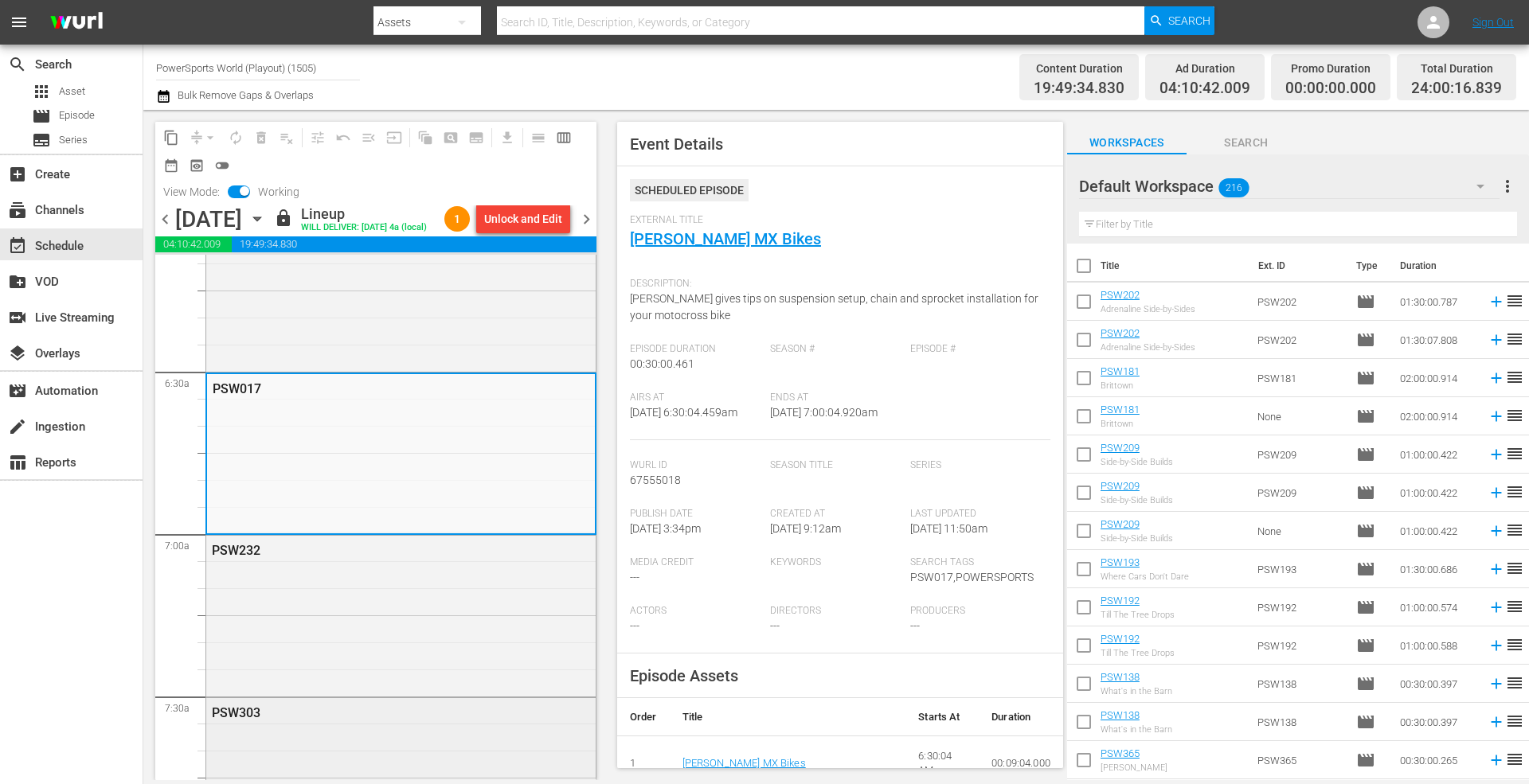scroll, scrollTop: 2229, scrollLeft: 0, axis: vertical 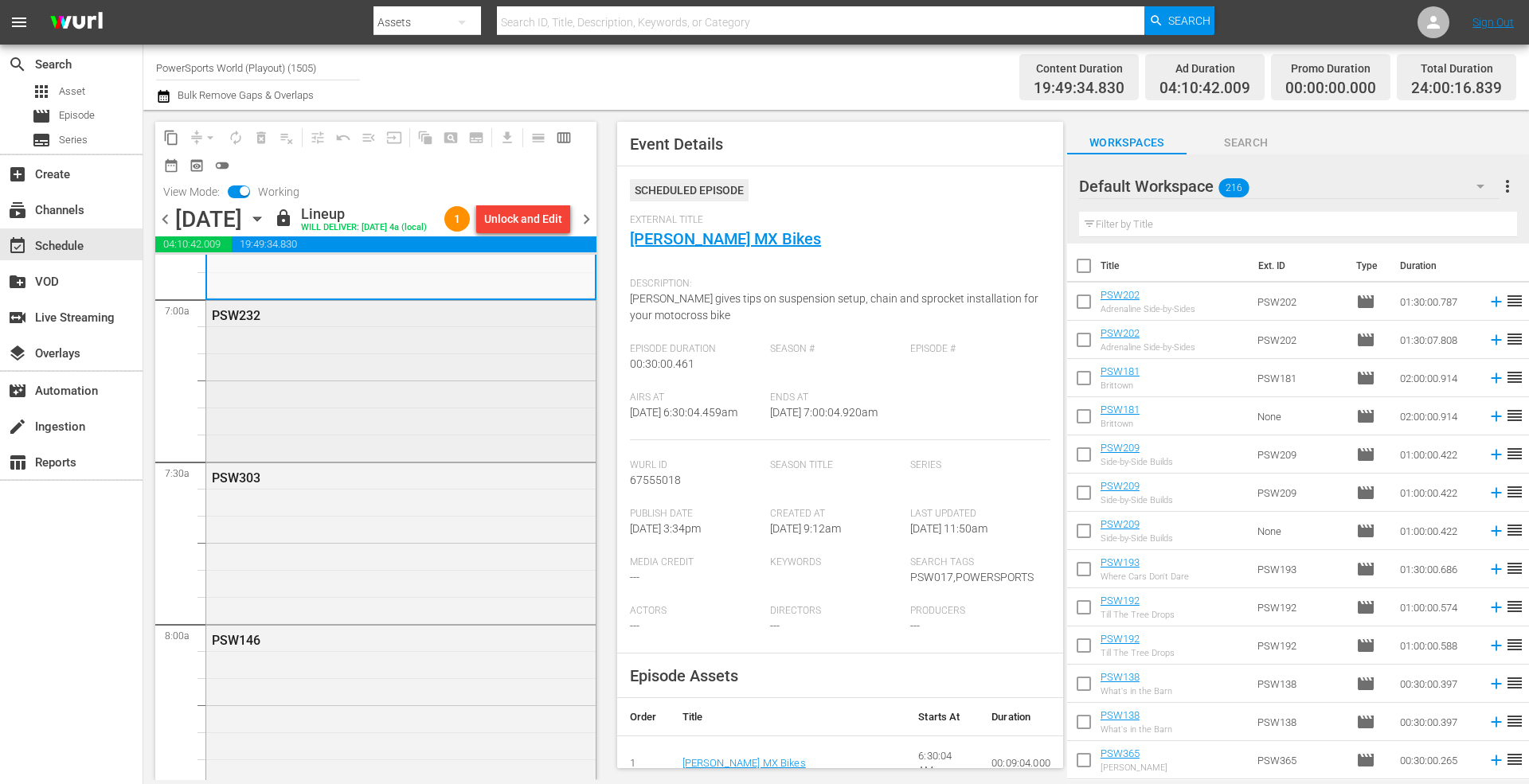 click on "PSW232" at bounding box center (401, 380) 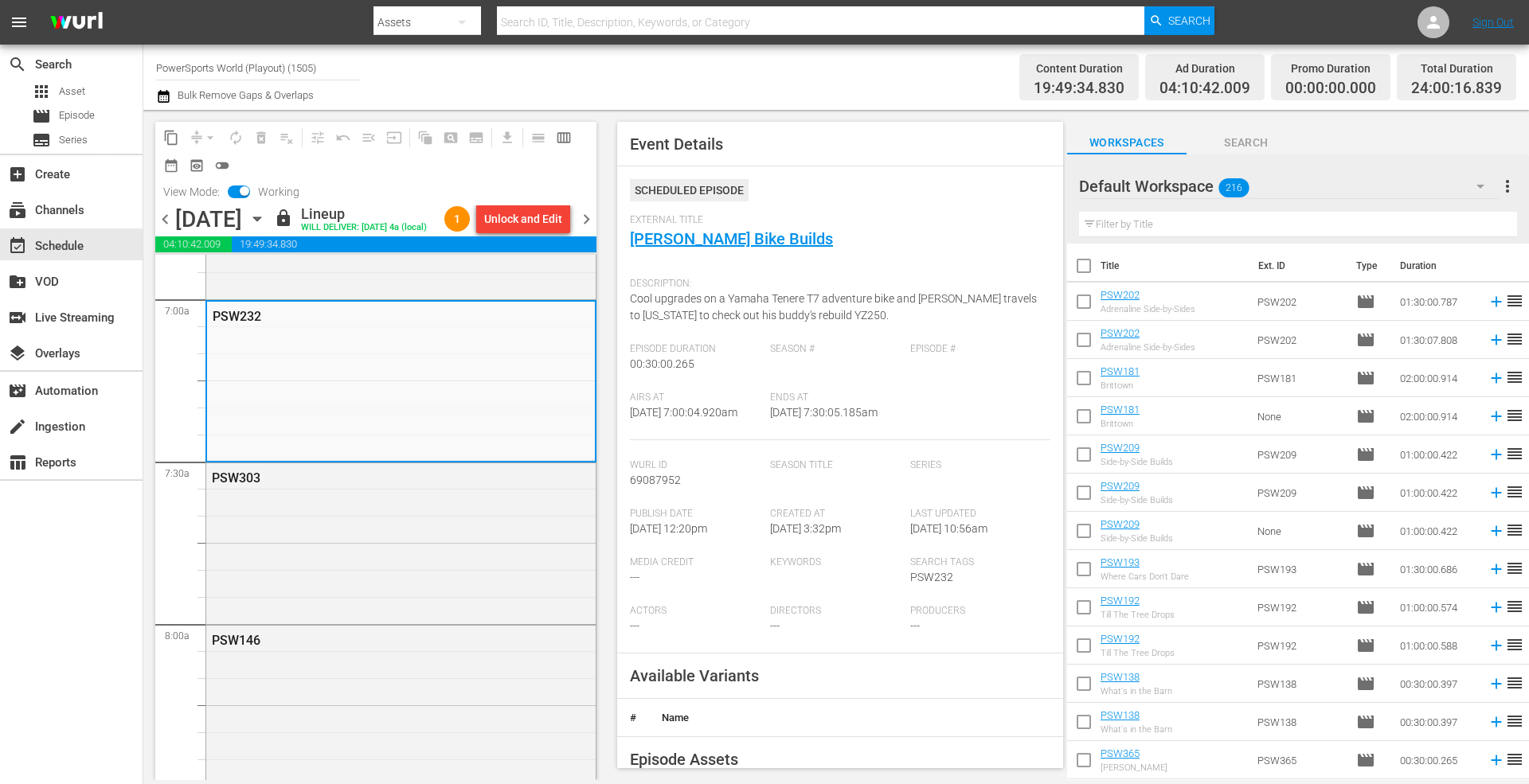 click on "Airs At 7/16/25 @ 7:00:04.920am" at bounding box center [700, 415] 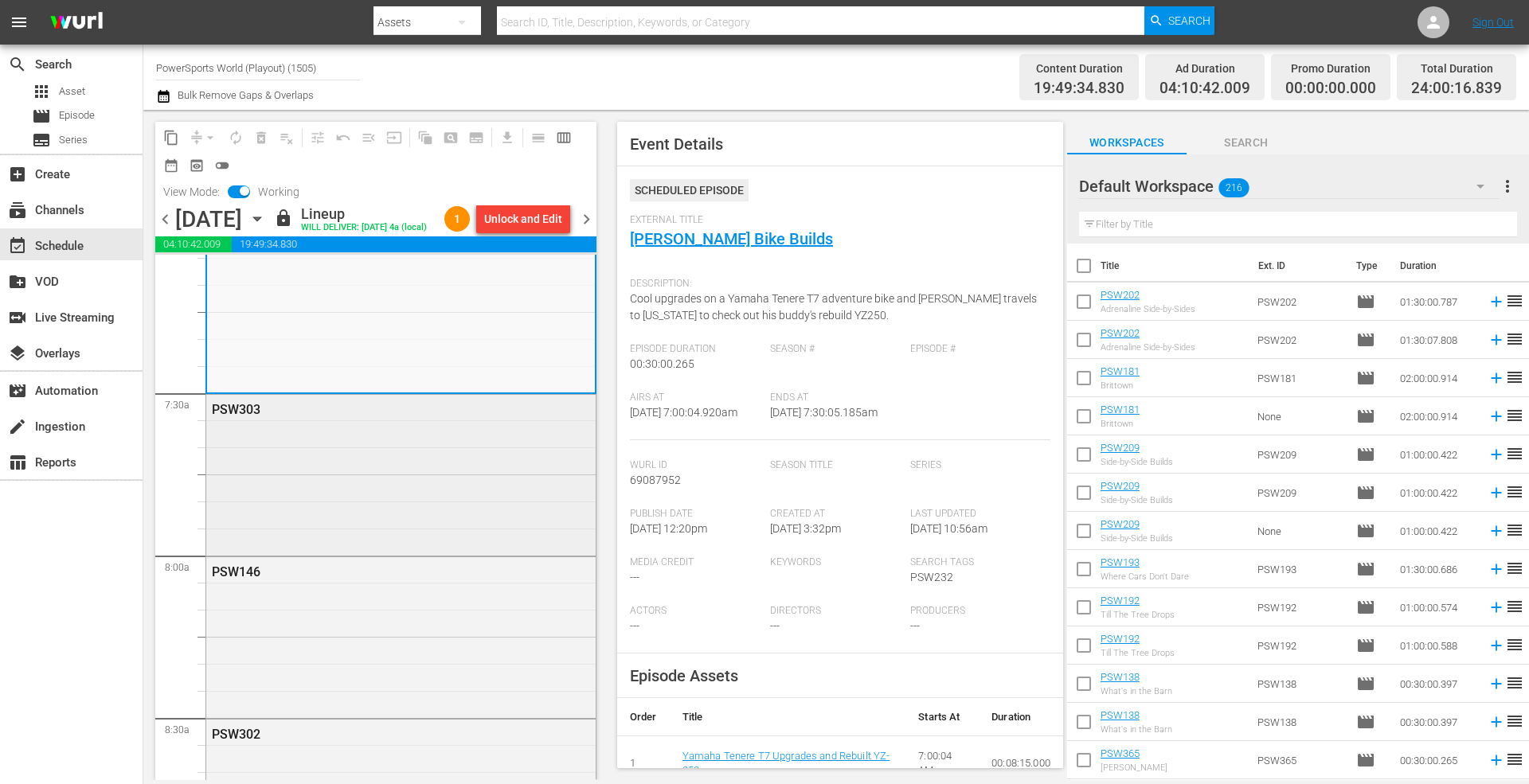 scroll, scrollTop: 2334, scrollLeft: 0, axis: vertical 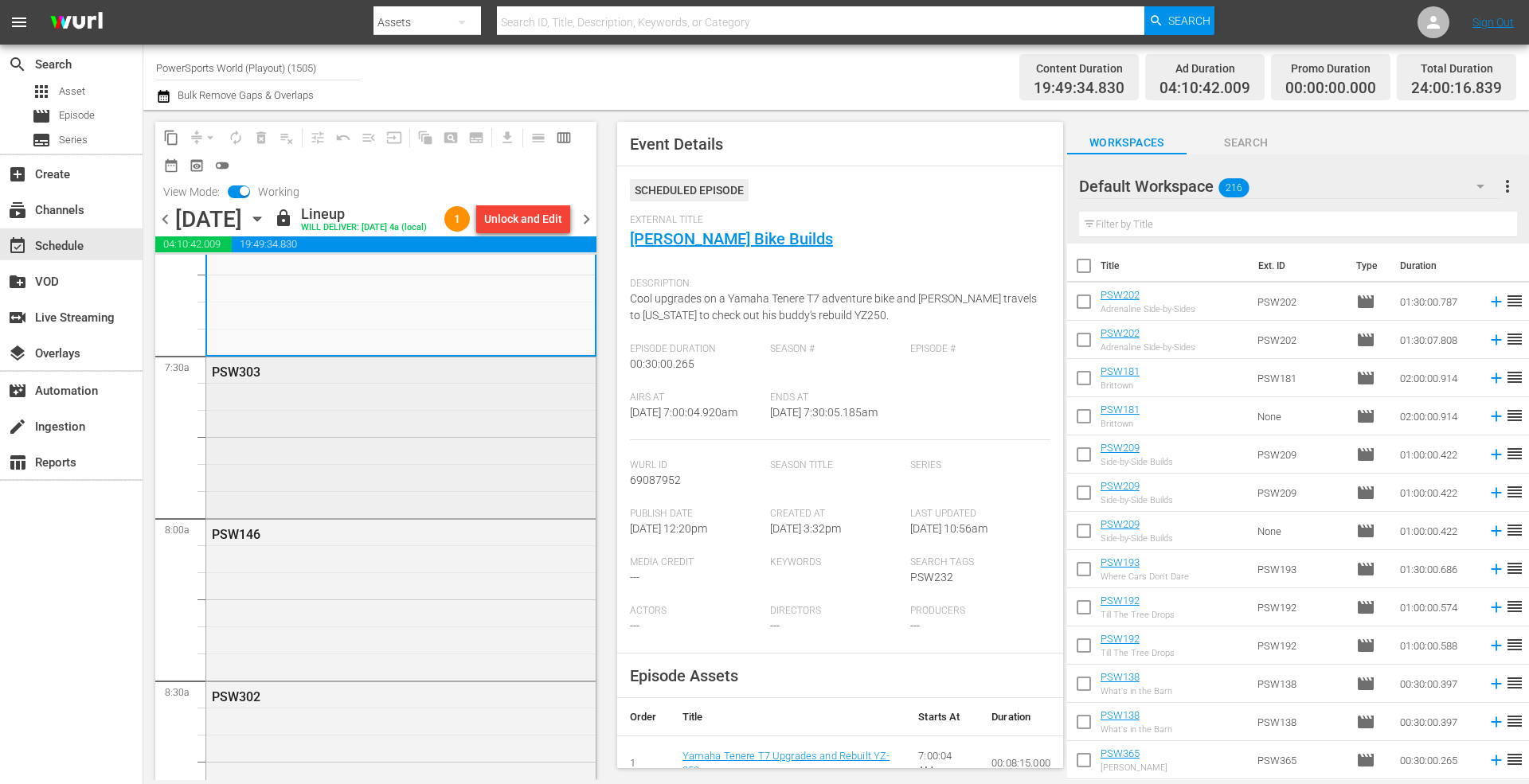 click on "PSW303" at bounding box center (401, 436) 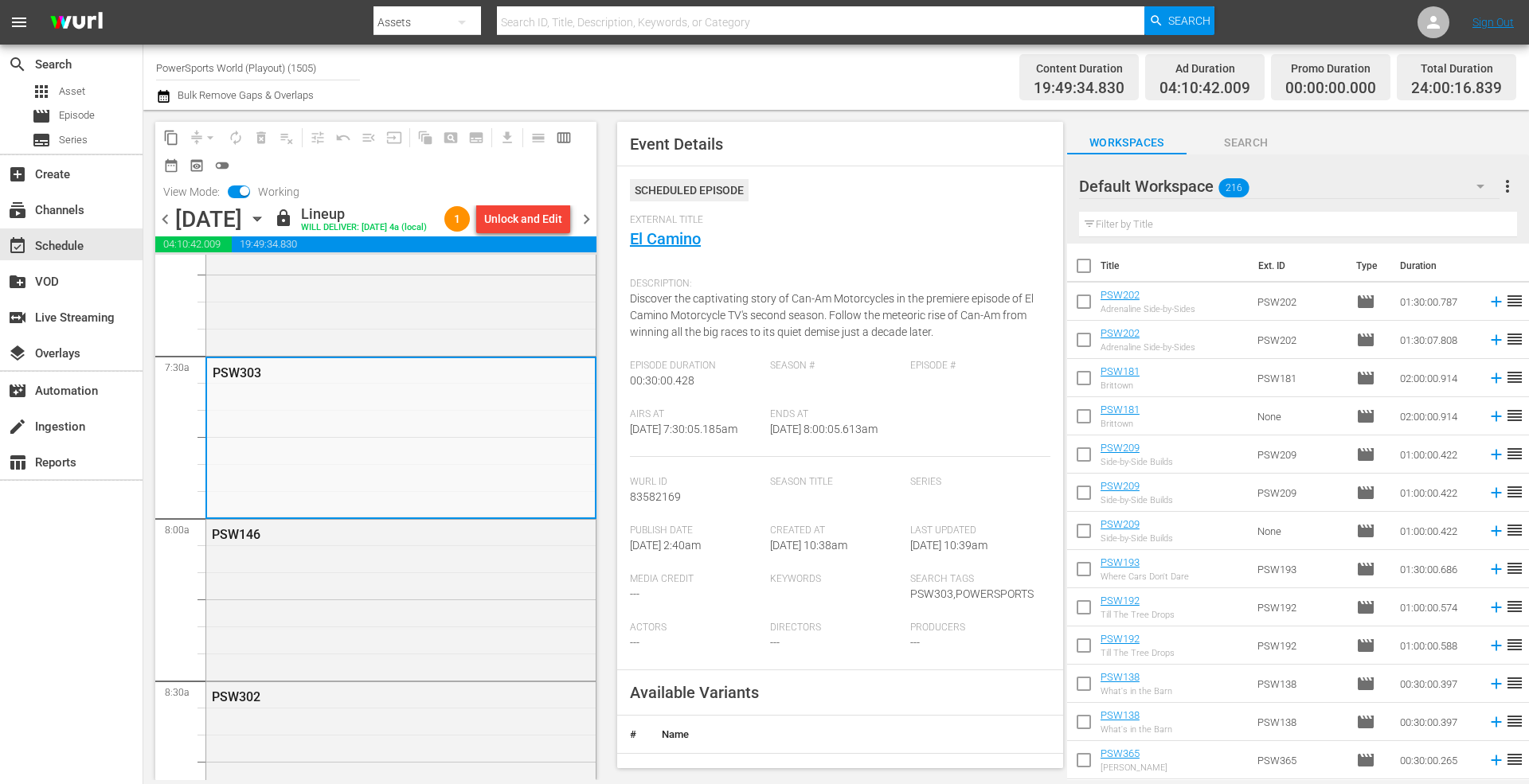 click on "Ends At 7/16/25 @ 8:00:05.613am" at bounding box center (840, 432) 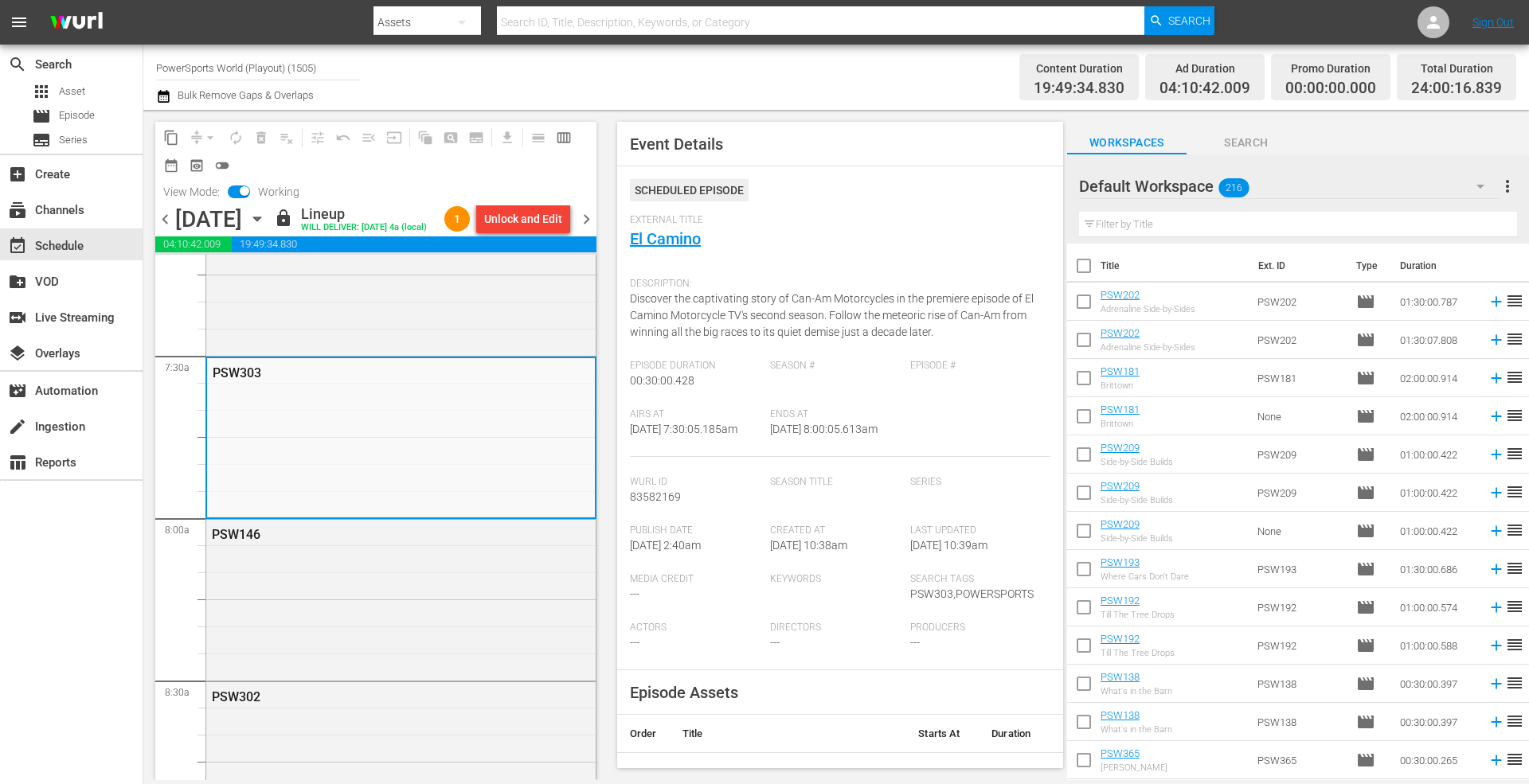 click on "Airs At" at bounding box center (696, 415) 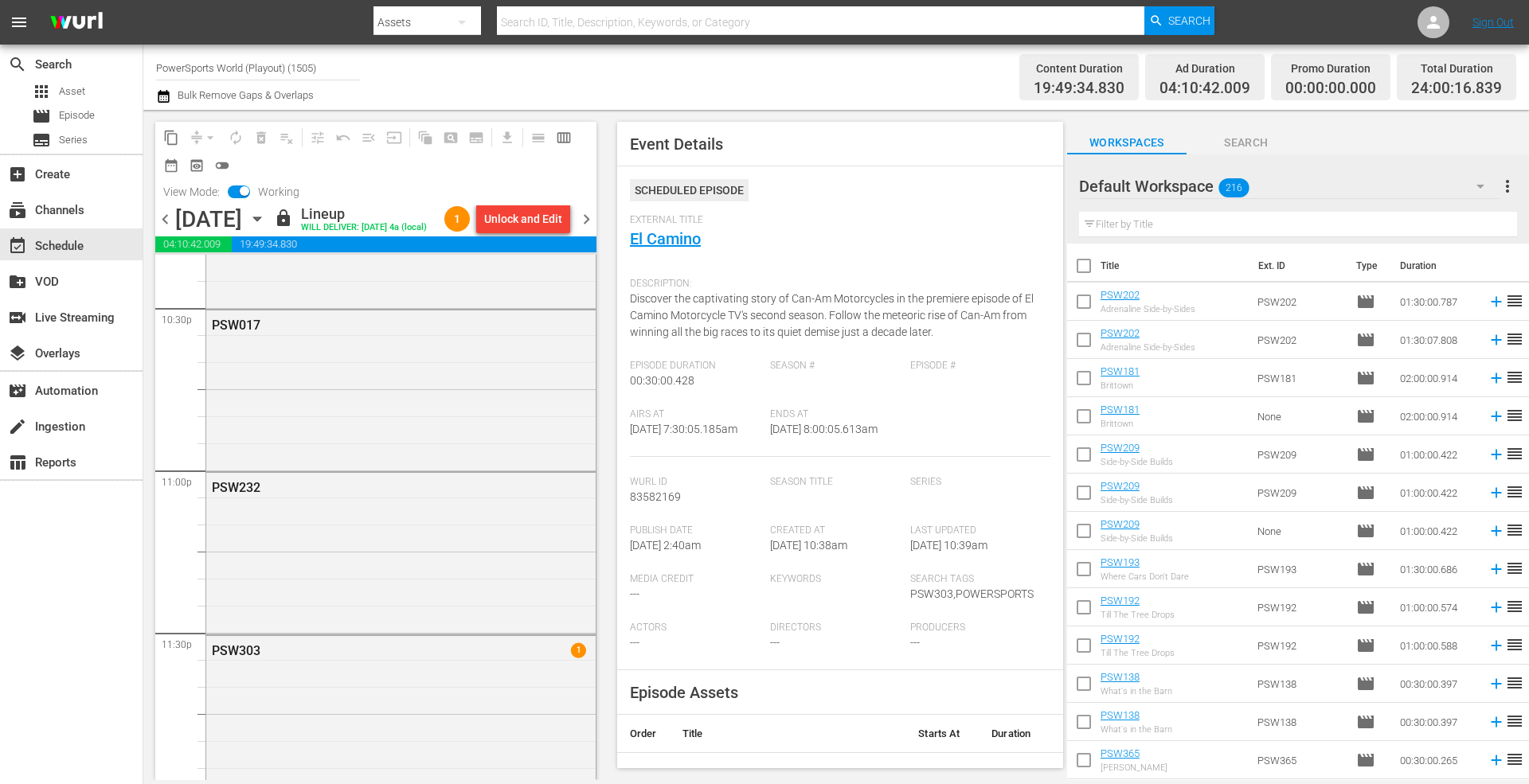 scroll, scrollTop: 7269, scrollLeft: 0, axis: vertical 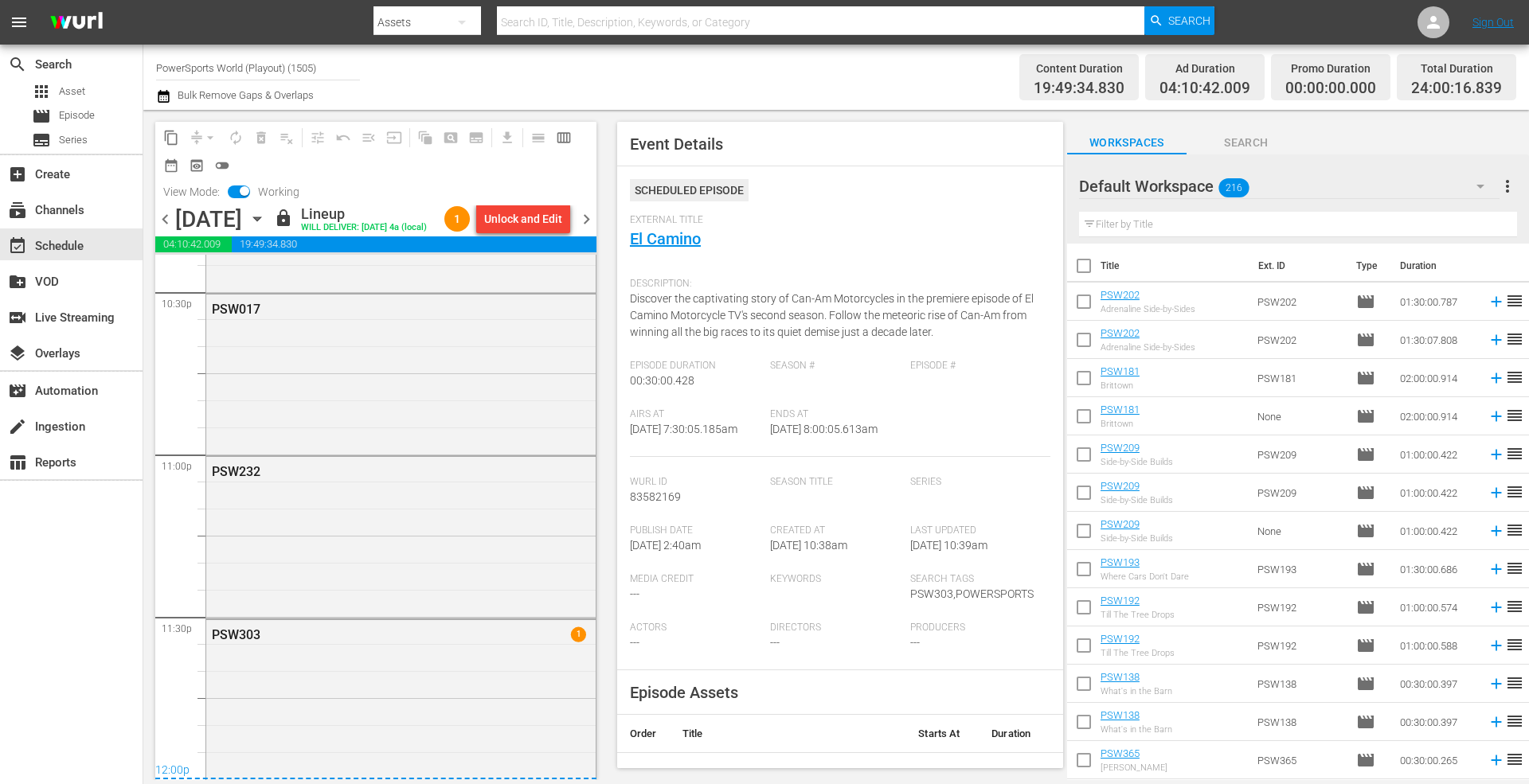 click on "Discover the captivating story of Can-Am Motorcycles in the premiere episode of El Camino Motorcycle TV's second season. Follow the meteoric rise of Can-Am from winning all the big races to its quiet demise just a decade later." at bounding box center [831, 315] 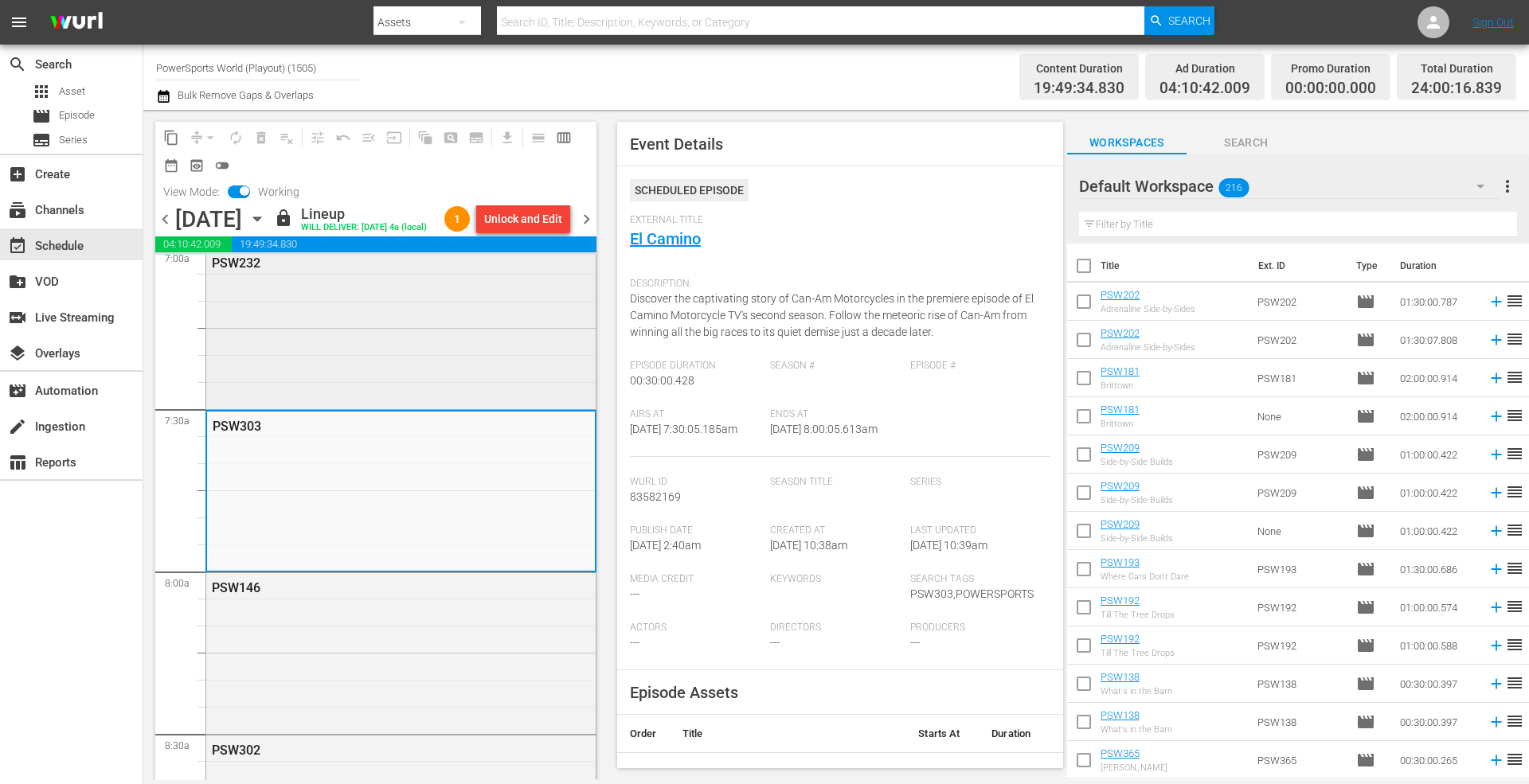 scroll, scrollTop: 2283, scrollLeft: 0, axis: vertical 